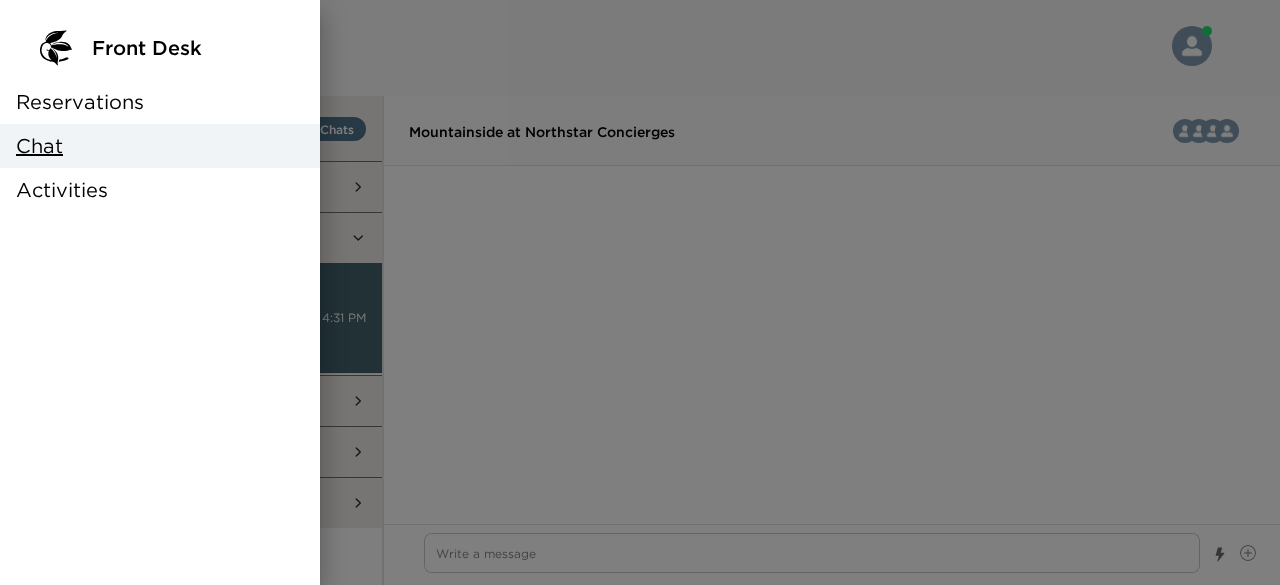 scroll, scrollTop: 0, scrollLeft: 0, axis: both 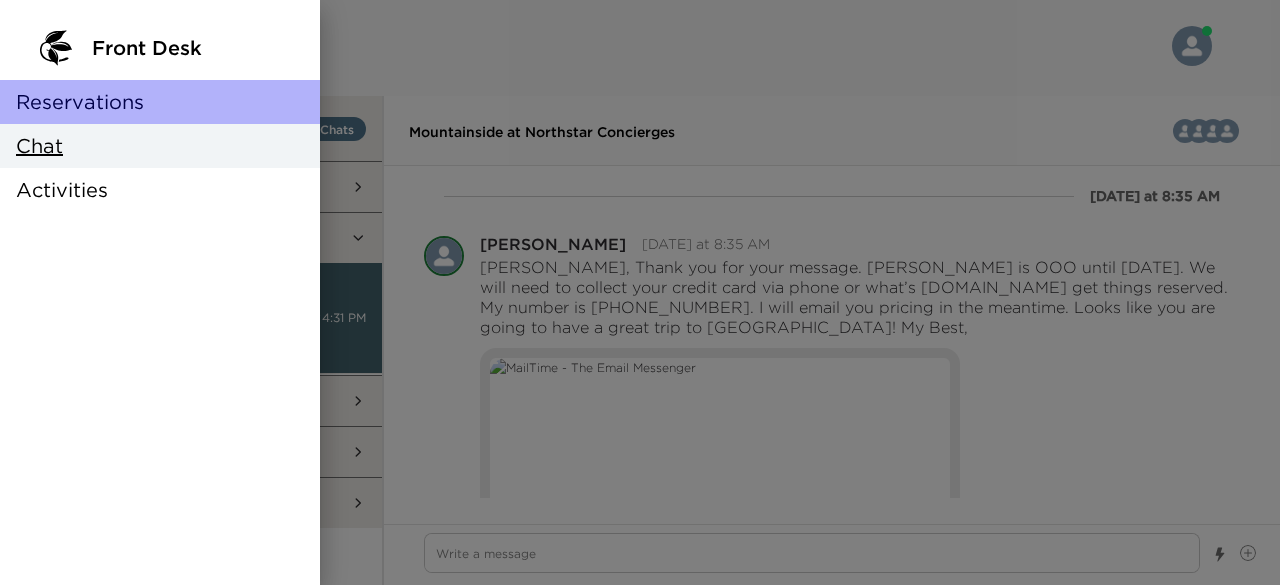 click on "Reservations" at bounding box center (80, 102) 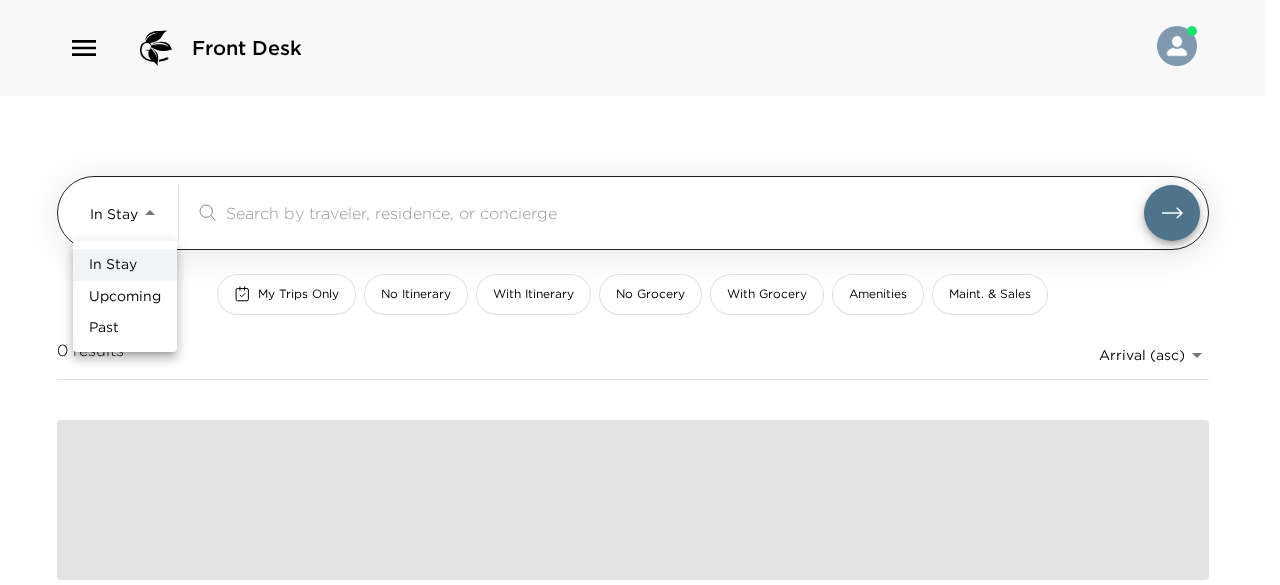 click on "Front Desk In Stay In-Stay ​ My Trips Only No Itinerary With Itinerary No Grocery With Grocery Amenities Maint. & Sales 0 results Arrival (asc) reservations_prod_arrival_asc Jane Doe Reservation 01/01/1900 - 01/07/1900 johndoe@exclusiveresorts.com +1 234 567 8901 Test Destination Room 01 John Doe 1 Guest 0 Itinerary Items Jane Doe Reservation 01/01/1900 - 01/07/1900 johndoe@exclusiveresorts.com +1 234 567 8901 Test Destination Room 01 John Doe 1 Guest 0 Itinerary Items Jane Doe Reservation 01/01/1900 - 01/07/1900 johndoe@exclusiveresorts.com +1 234 567 8901 Test Destination Room 01 John Doe 1 Guest 0 Itinerary Items Jane Doe Reservation 01/01/1900 - 01/07/1900 johndoe@exclusiveresorts.com +1 234 567 8901 Test Destination Room 01 John Doe 1 Guest 0 Itinerary Items Jane Doe Reservation 01/01/1900 - 01/07/1900 johndoe@exclusiveresorts.com +1 234 567 8901 Test Destination Room 01 John Doe 1 Guest 0 Itinerary Items Jane Doe Reservation 01/01/1900 - 01/07/1900 johndoe@exclusiveresorts.com +1 234 567 8901 Room 01" at bounding box center [640, 292] 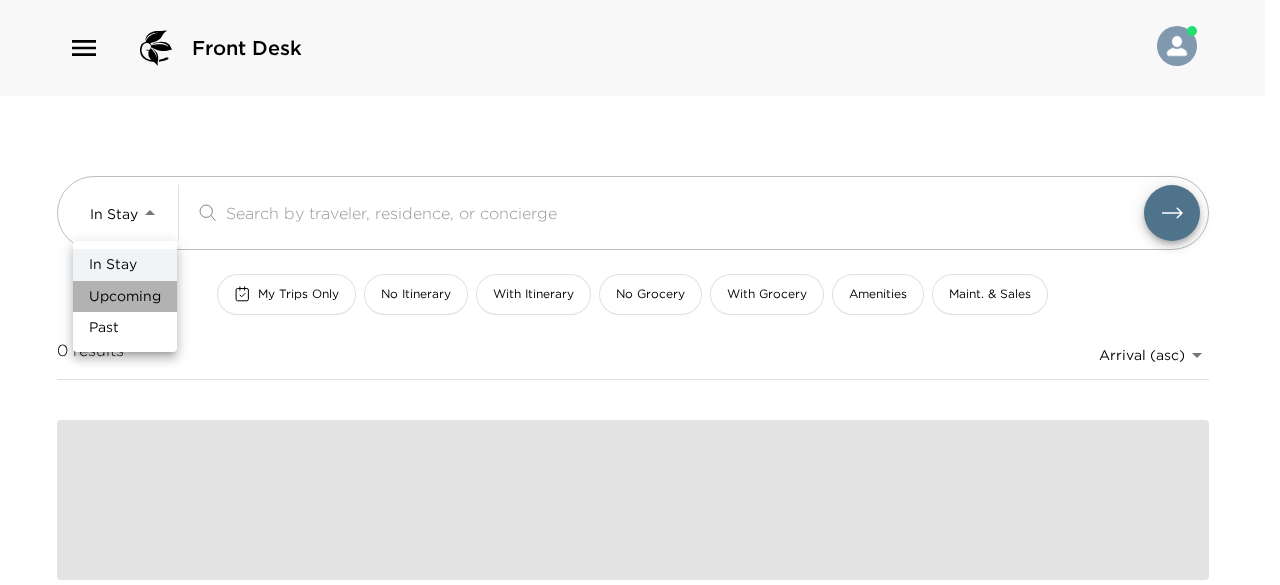 click on "Upcoming" at bounding box center (125, 297) 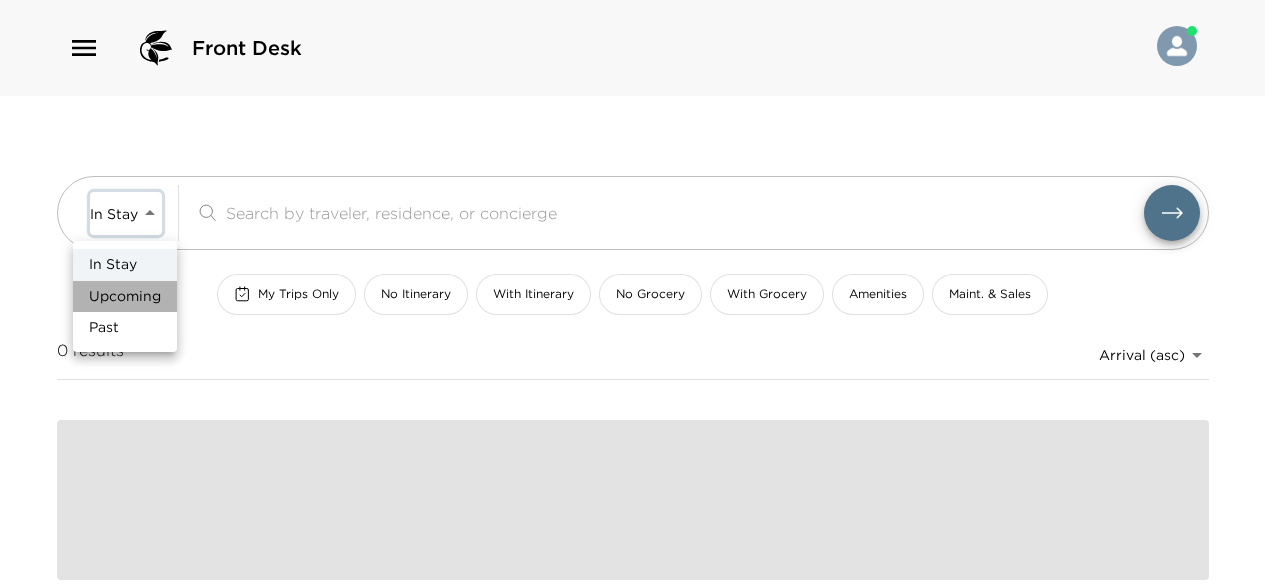 type on "Upcoming" 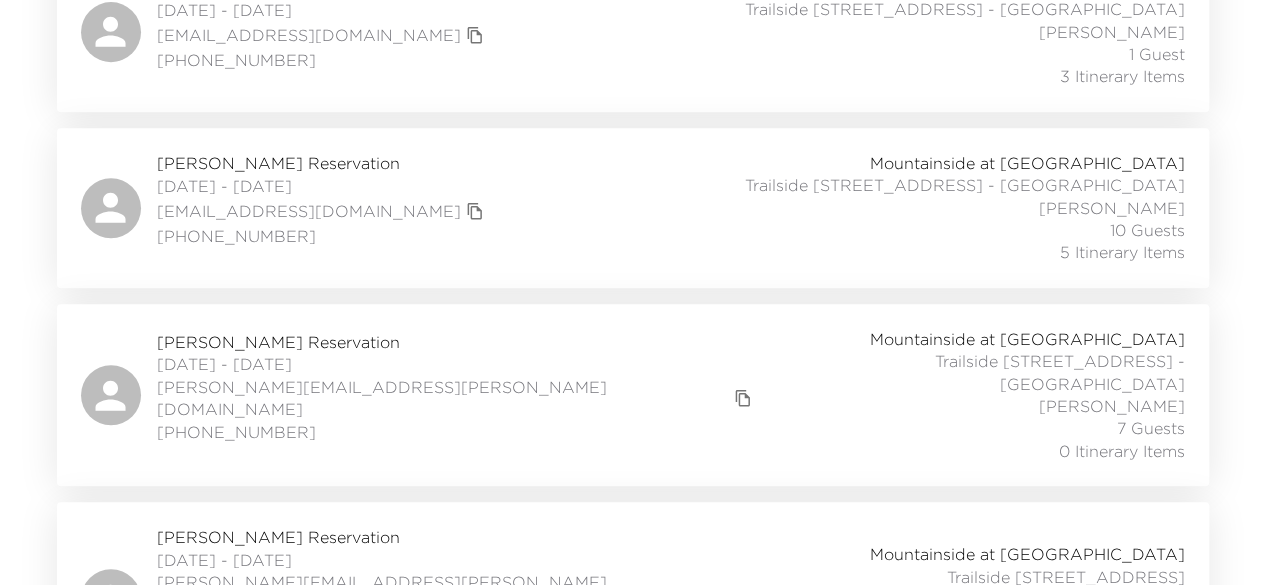 scroll, scrollTop: 467, scrollLeft: 0, axis: vertical 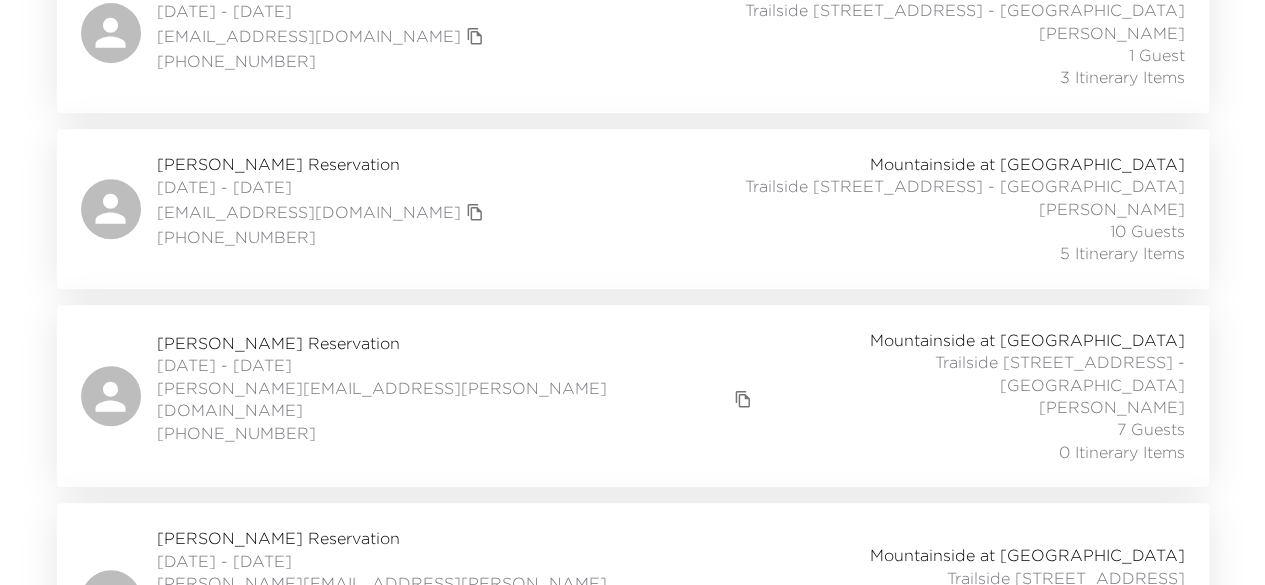 click on "Stephen Padovano Reservation" at bounding box center [457, 343] 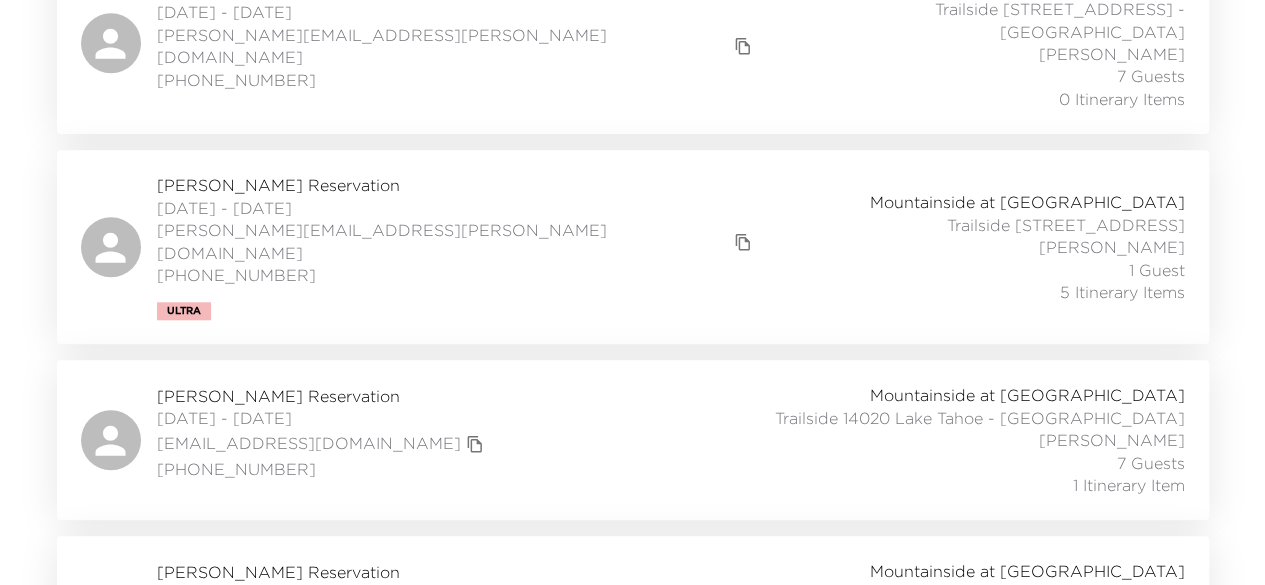 scroll, scrollTop: 824, scrollLeft: 0, axis: vertical 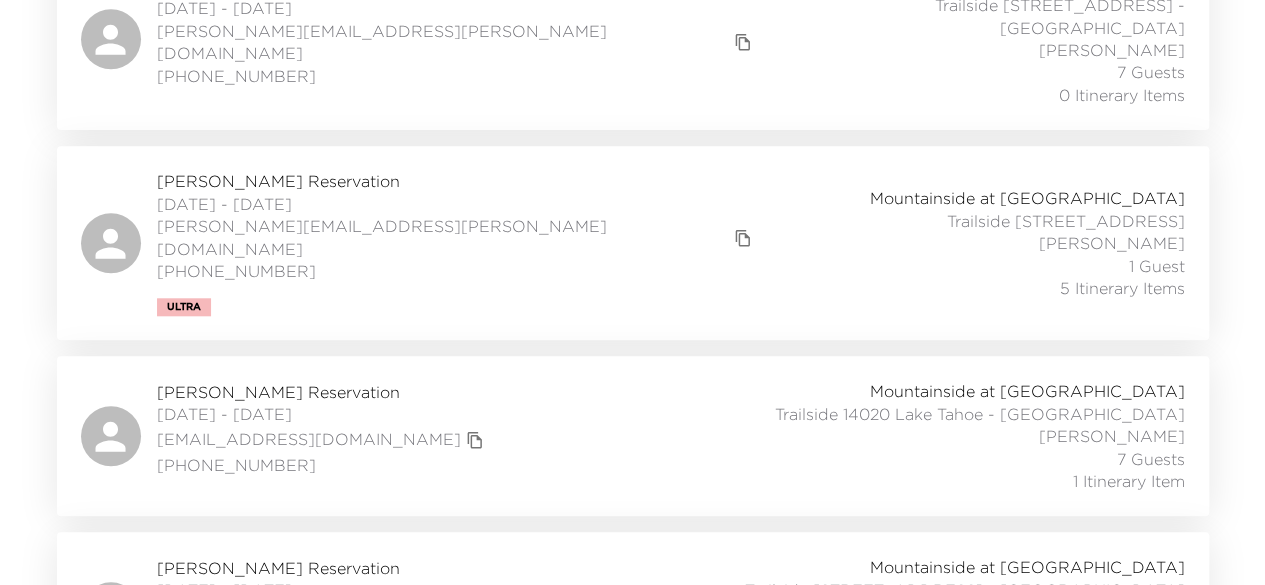 click on "Guy Conger Reservation" at bounding box center [323, 392] 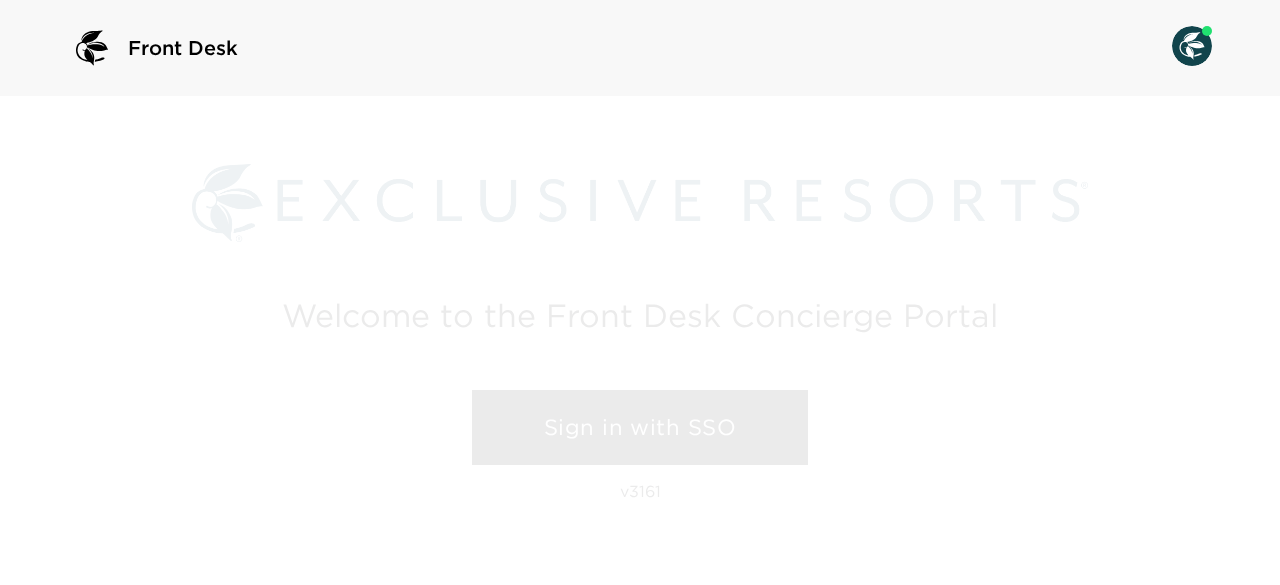 scroll, scrollTop: 0, scrollLeft: 0, axis: both 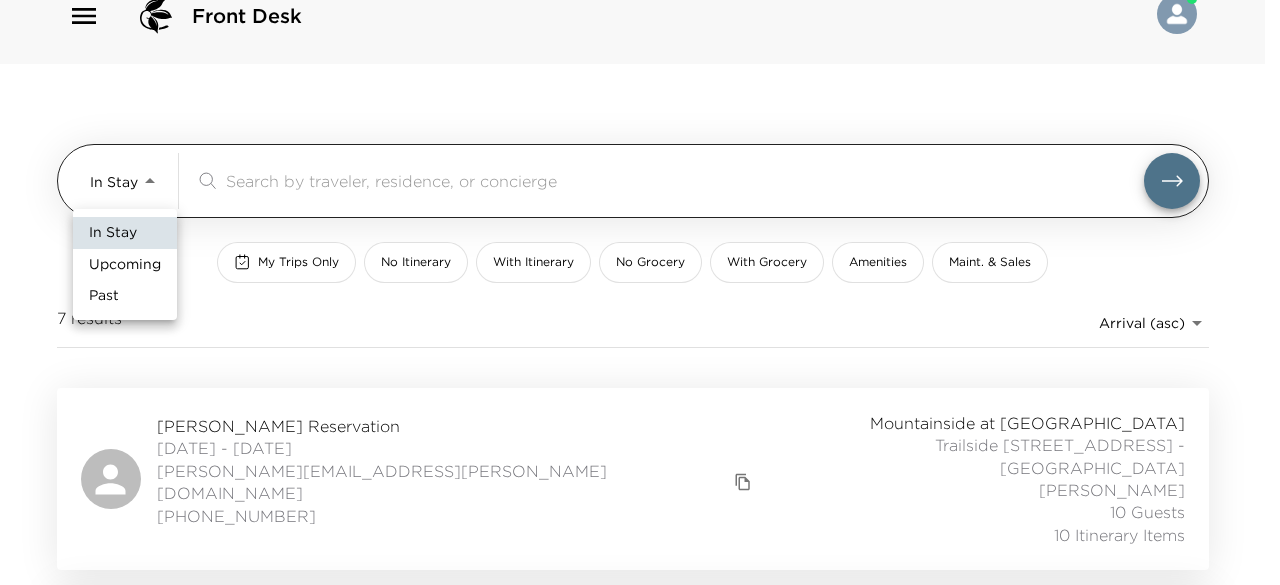 click on "Front Desk In Stay In-Stay ​ My Trips Only No Itinerary With Itinerary No Grocery With Grocery Amenities Maint. & Sales 7 results Arrival (asc) reservations_prod_arrival_asc [PERSON_NAME][GEOGRAPHIC_DATA] [DATE] - [DATE] [PERSON_NAME][EMAIL_ADDRESS][PERSON_NAME][DOMAIN_NAME] [PHONE_NUMBER] Mountainside at [GEOGRAPHIC_DATA] [GEOGRAPHIC_DATA] - Trailside [PERSON_NAME] 10 Guests 10 Itinerary Items [PERSON_NAME][GEOGRAPHIC_DATA] [DATE] - [DATE] [EMAIL_ADDRESS][PERSON_NAME][DOMAIN_NAME] 512.656.3250 Mountainside at [GEOGRAPHIC_DATA] [GEOGRAPHIC_DATA] - [GEOGRAPHIC_DATA] [PERSON_NAME] 4 Guests 4 Itinerary Items [PERSON_NAME][GEOGRAPHIC_DATA] [DATE] - [DATE] [EMAIL_ADDRESS][PERSON_NAME][DOMAIN_NAME] 512.656.3250 Mountainside at [GEOGRAPHIC_DATA] 14024 [GEOGRAPHIC_DATA] - Trailside [PERSON_NAME] 1 Guest 4 Itinerary Items [PERSON_NAME][GEOGRAPHIC_DATA] [DATE] - [DATE] [EMAIL_ADDRESS][PERSON_NAME][DOMAIN_NAME] 512.656.3250 Mountainside at [GEOGRAPHIC_DATA] [STREET_ADDRESS] - Trailside [PERSON_NAME] 1 Guest 4 Itinerary Items [PERSON_NAME][GEOGRAPHIC_DATA] [DATE] - [DATE] [EMAIL_ADDRESS][DOMAIN_NAME]" at bounding box center [640, 260] 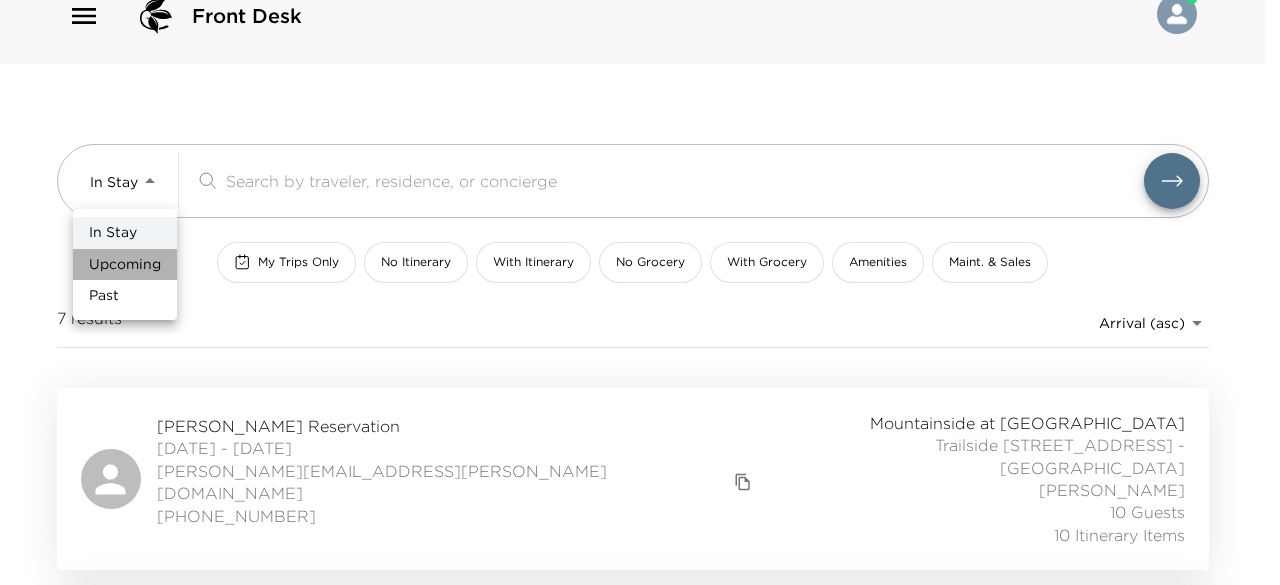 click on "Upcoming" at bounding box center [125, 265] 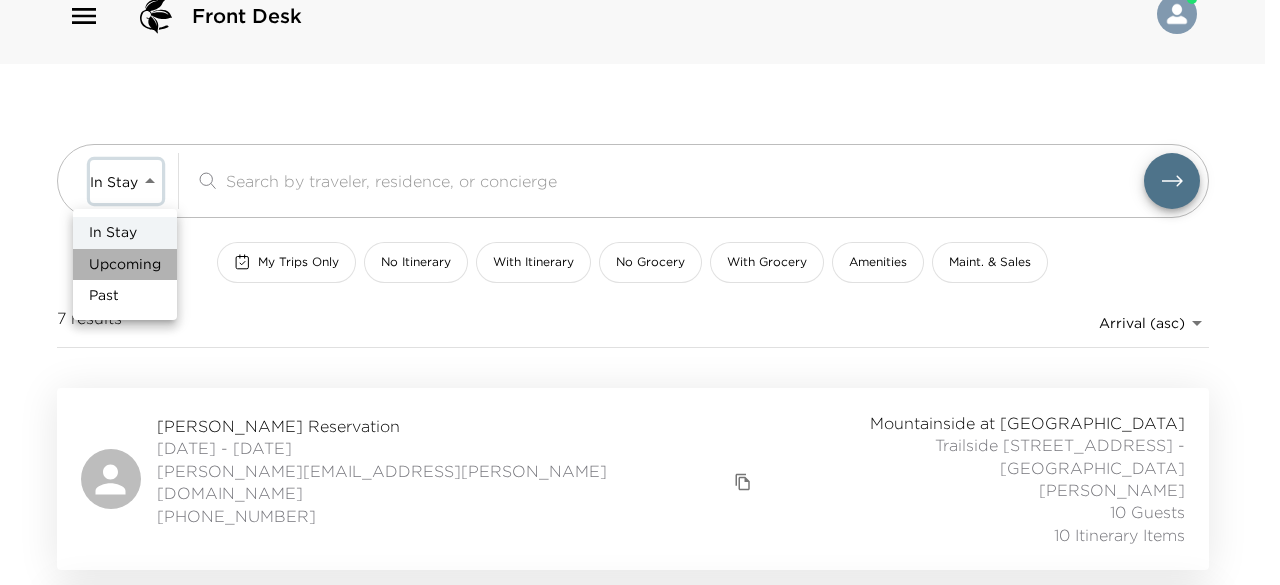 type on "Upcoming" 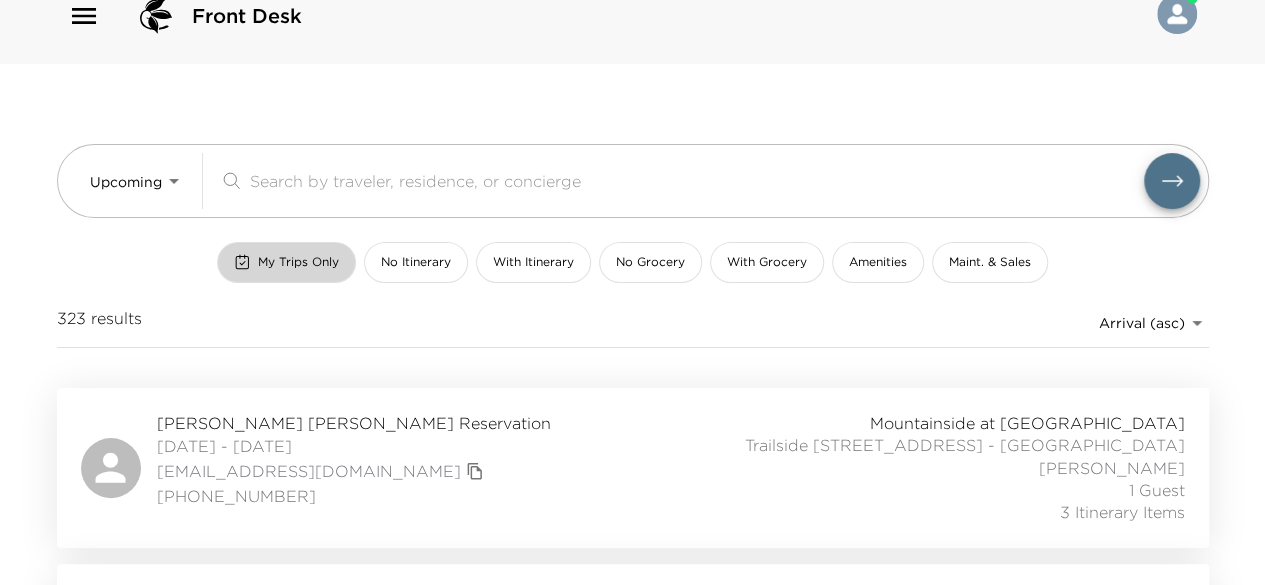 click on "My Trips Only" at bounding box center [298, 262] 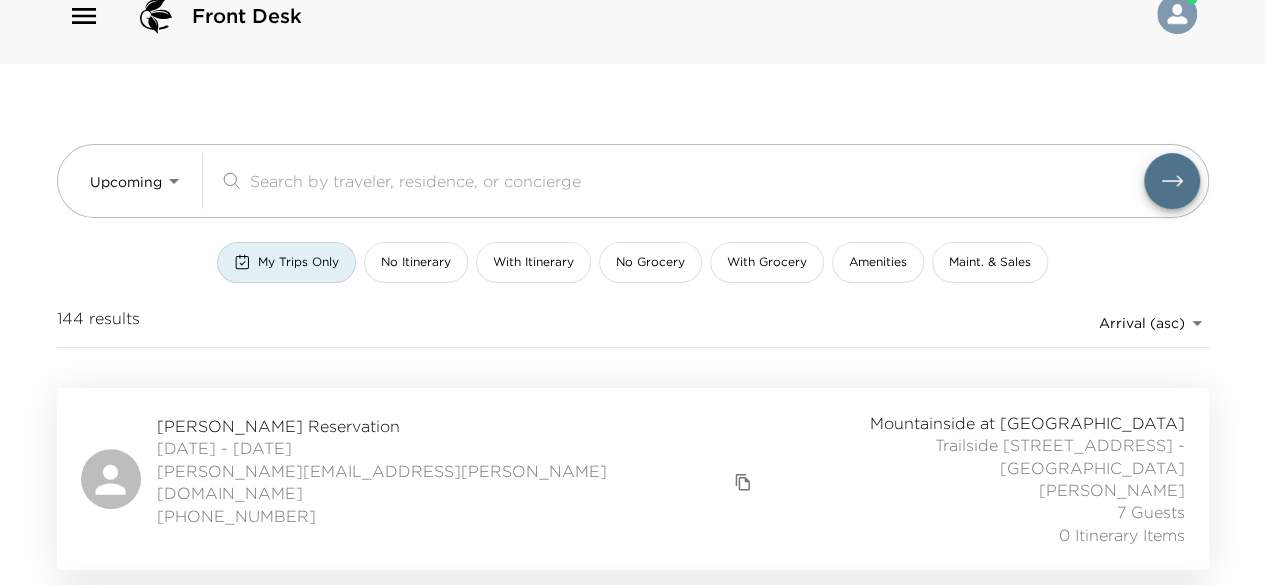 click on "Stephen Padovano Reservation" at bounding box center (457, 426) 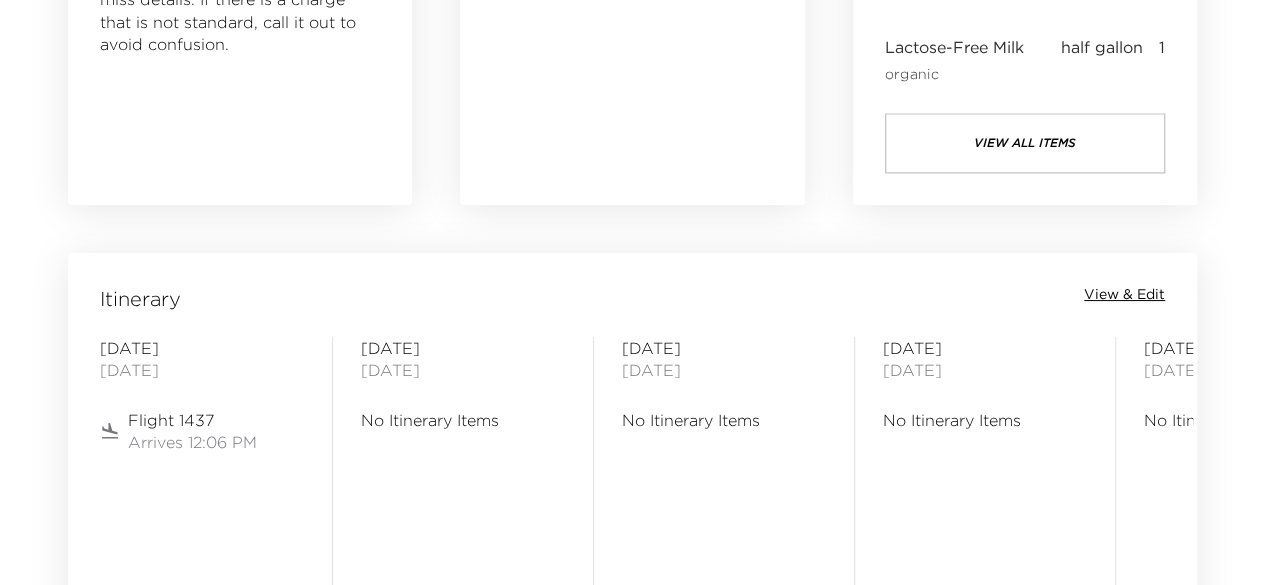 scroll, scrollTop: 1418, scrollLeft: 0, axis: vertical 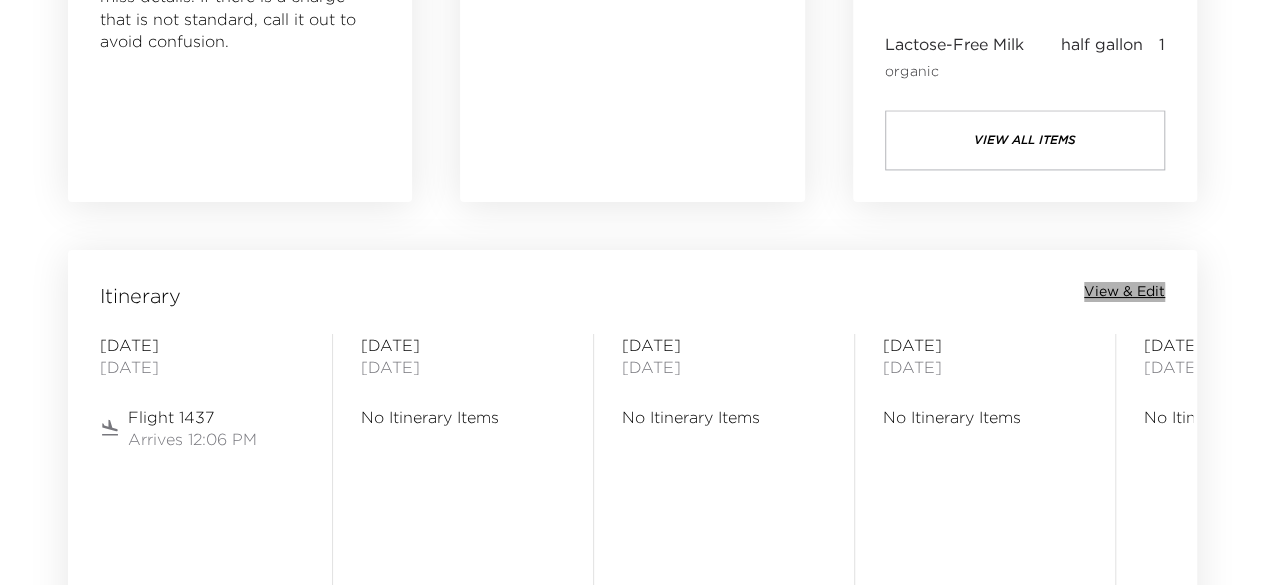click on "View & Edit" at bounding box center [1124, 292] 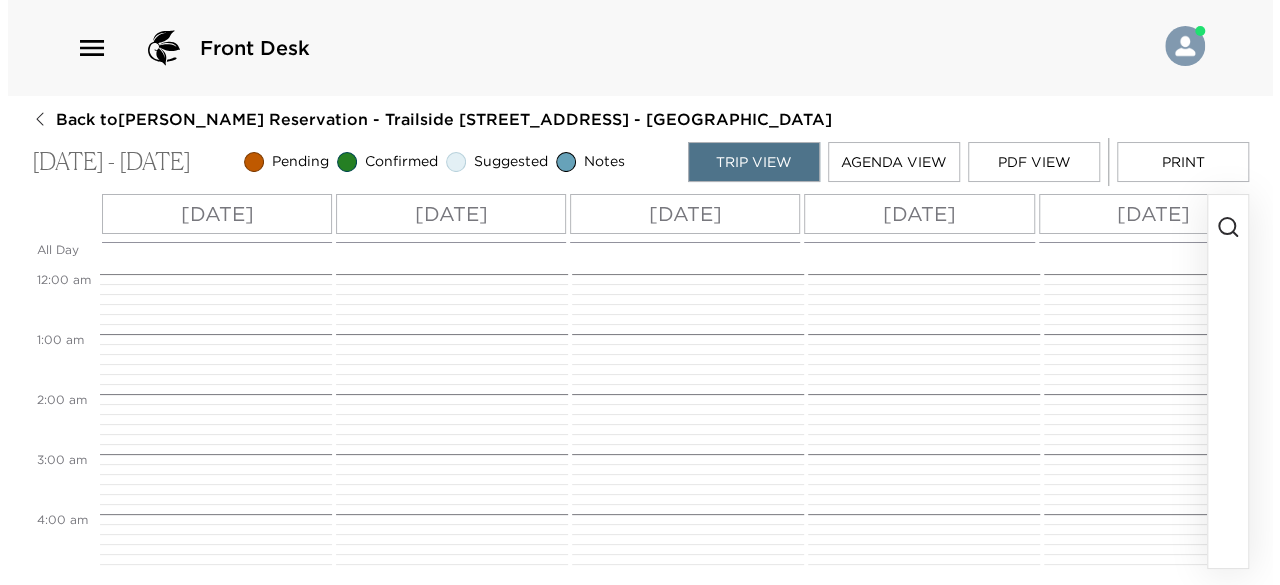 scroll, scrollTop: 0, scrollLeft: 0, axis: both 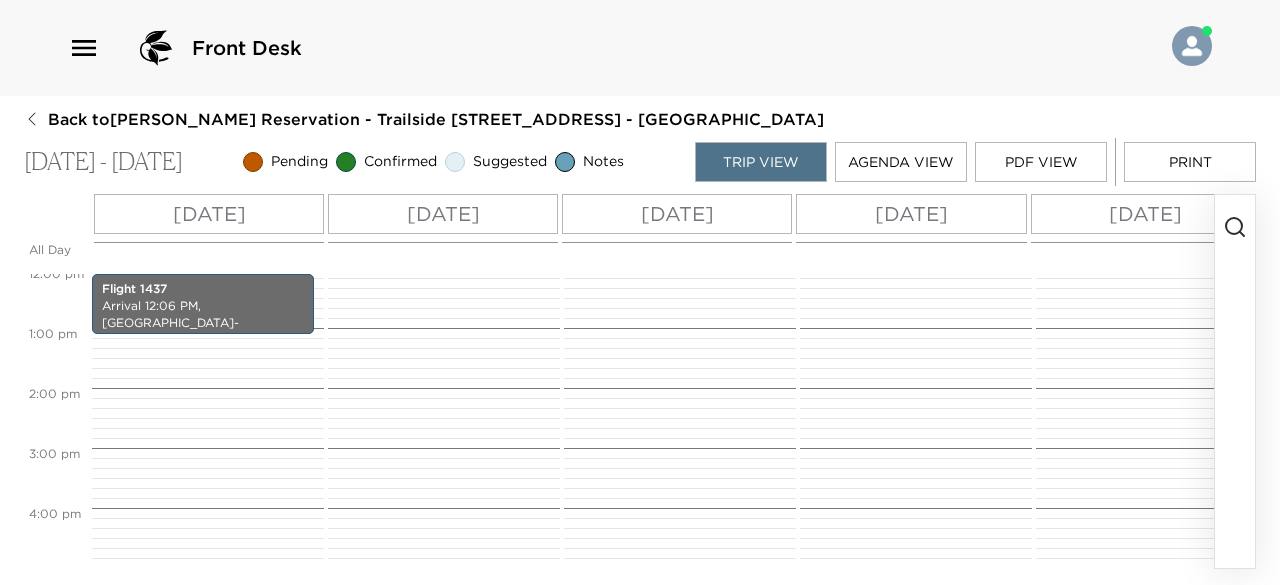 click on "[DATE]" at bounding box center (209, 214) 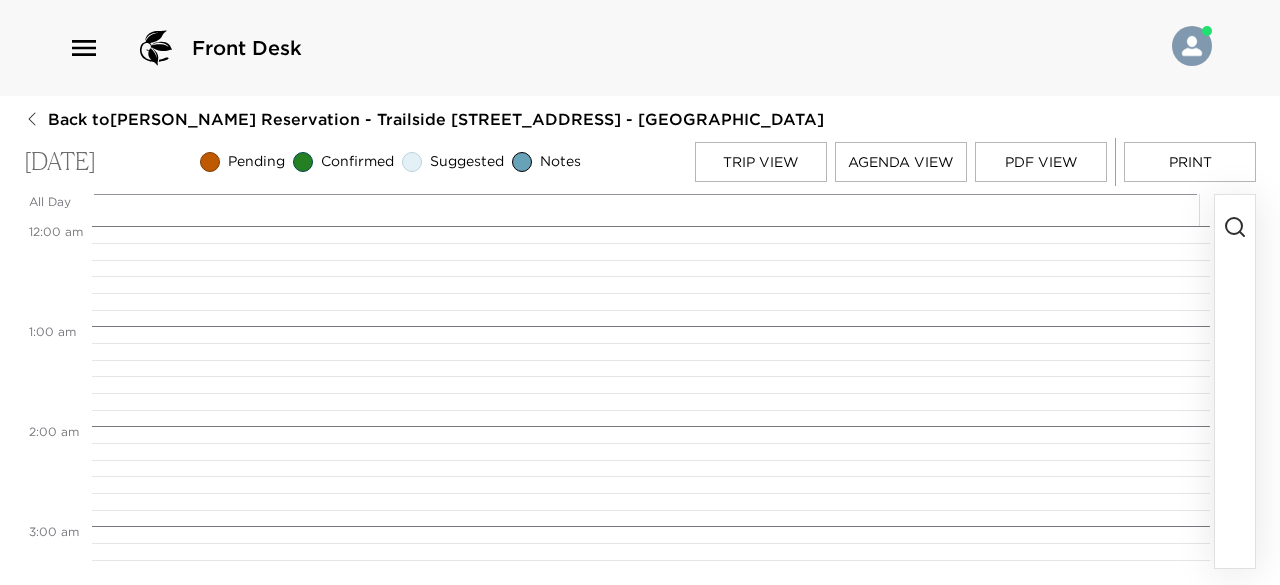 scroll, scrollTop: 1210, scrollLeft: 0, axis: vertical 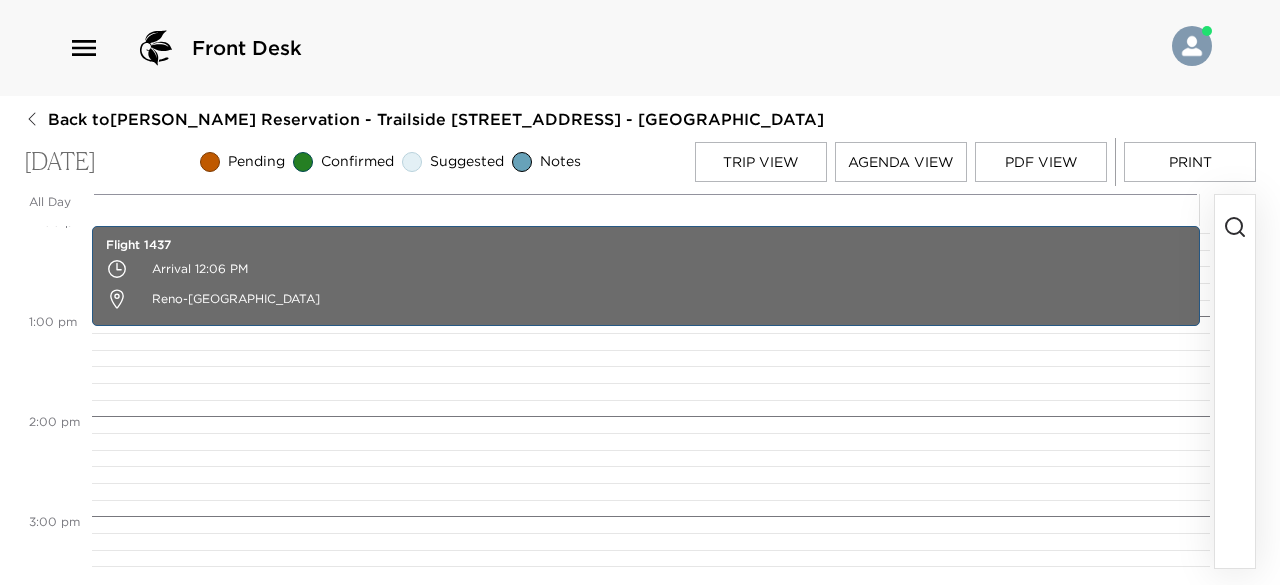 click 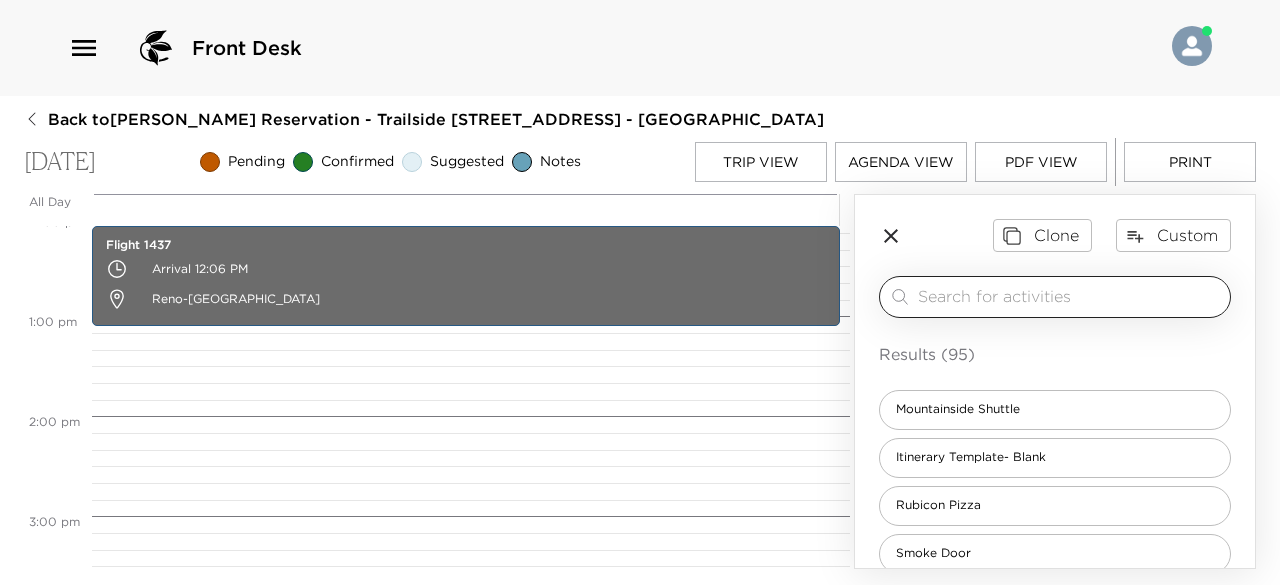 click at bounding box center (1070, 296) 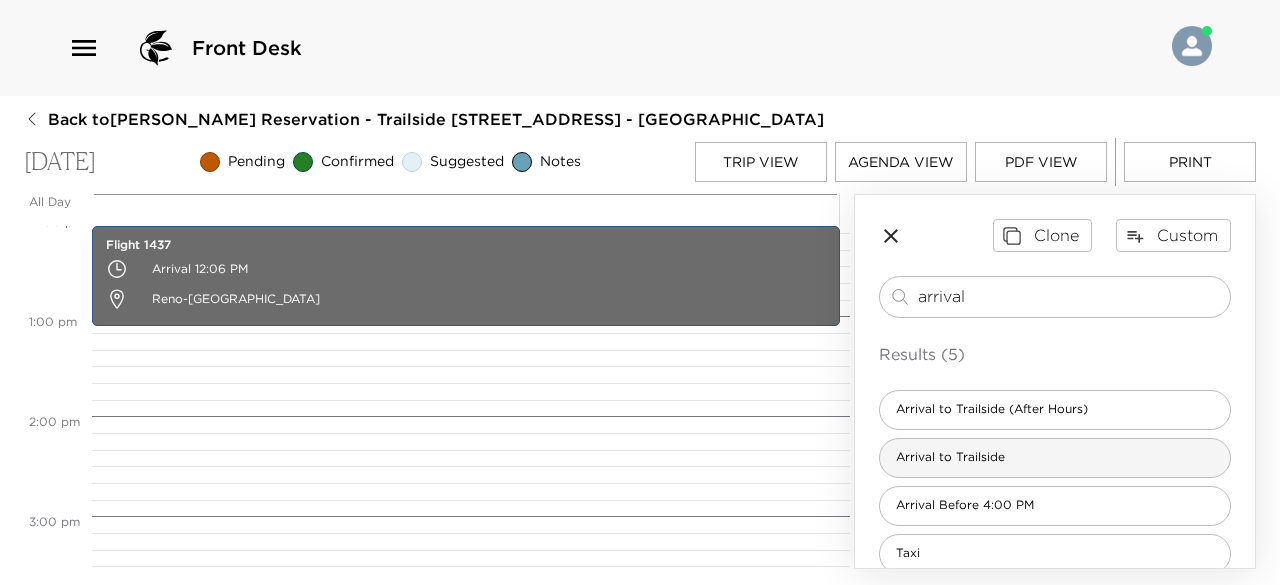 type on "arrival" 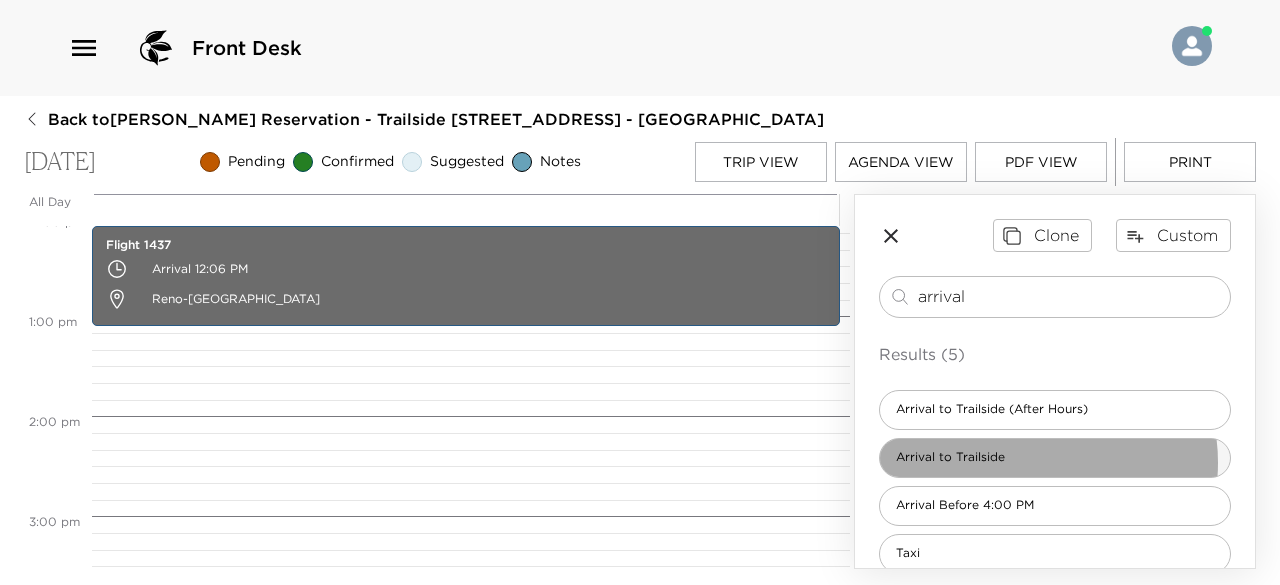 click on "Arrival to Trailside" at bounding box center [1055, 458] 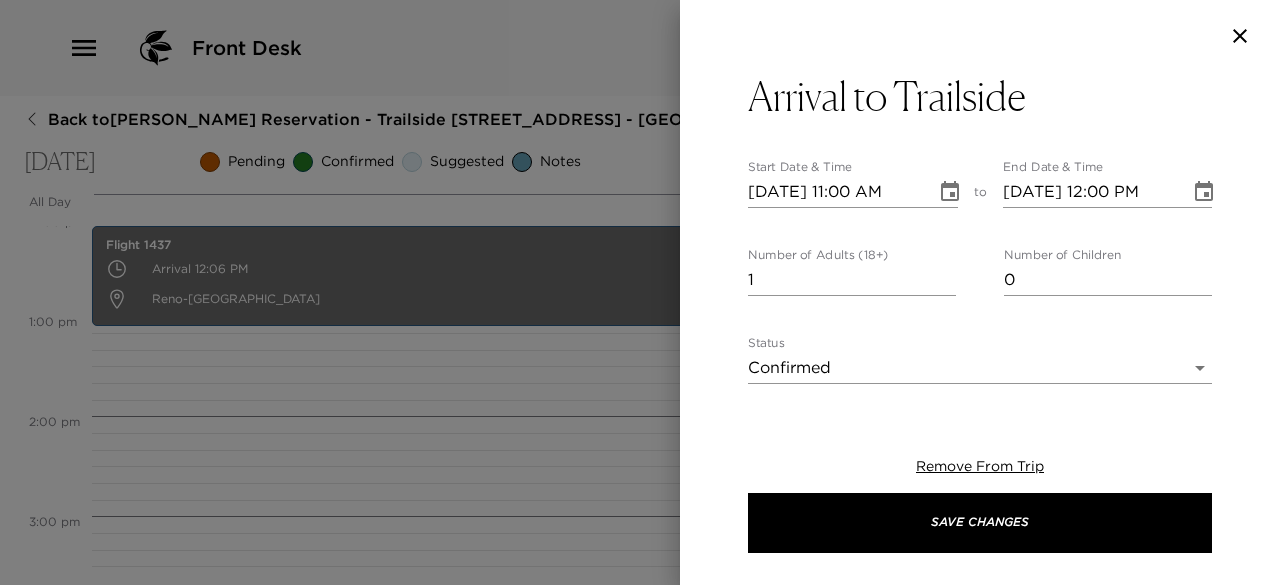 type on "Welcome to [GEOGRAPHIC_DATA]! Your home will be ready and waiting for your arrival [DATE]. I will be at your residence to welcome you for any questions and requests upon your arrival. For the fastest responses to questions during your stay, you can call, text, or chat me in the Exclusive Resorts App. I am here for you, and am excited to assist you with any reservations, recommendations, or advice that you may need. I am here to make your stay as enjoyable as possible!
Concierge:
Concierge Phone:
Residence Address: 140" 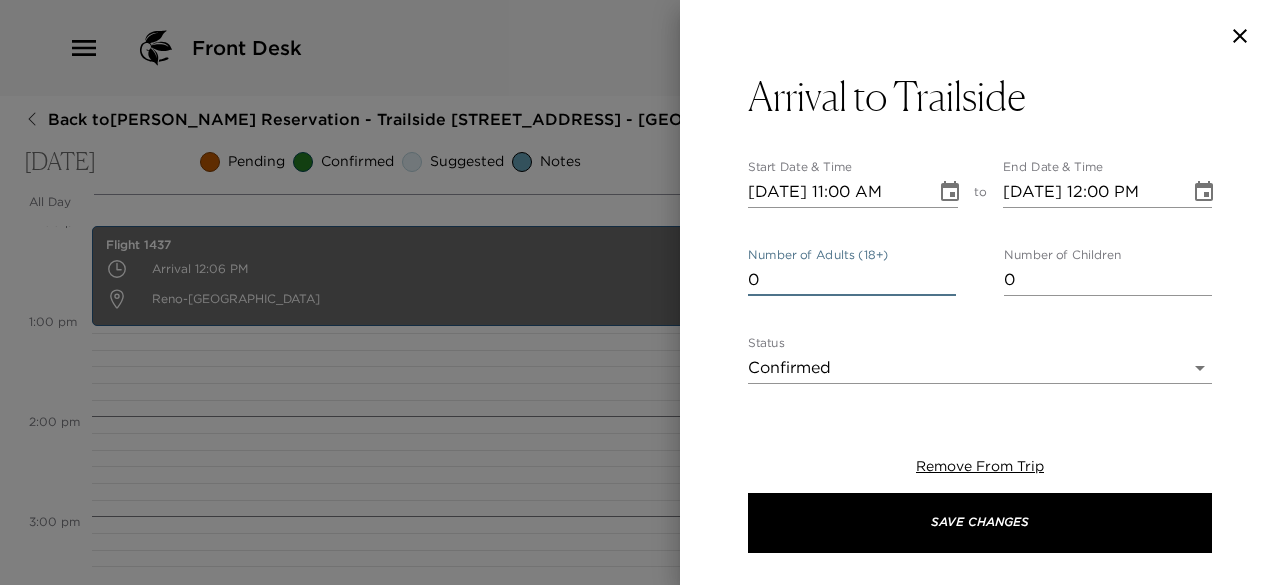 type on "0" 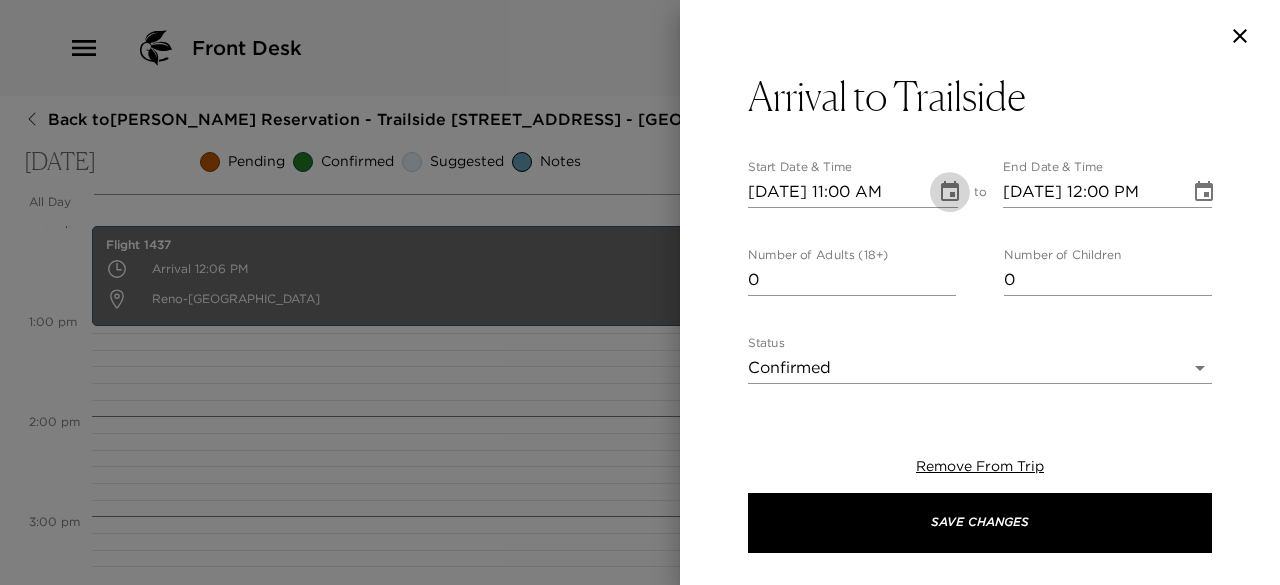 click 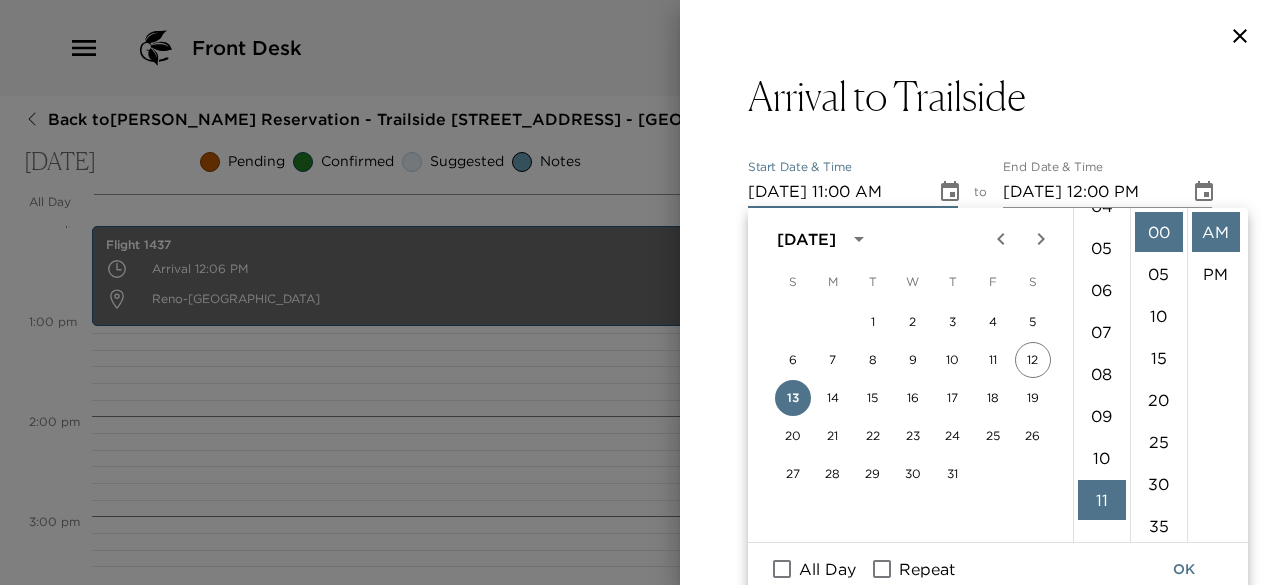 scroll, scrollTop: 142, scrollLeft: 0, axis: vertical 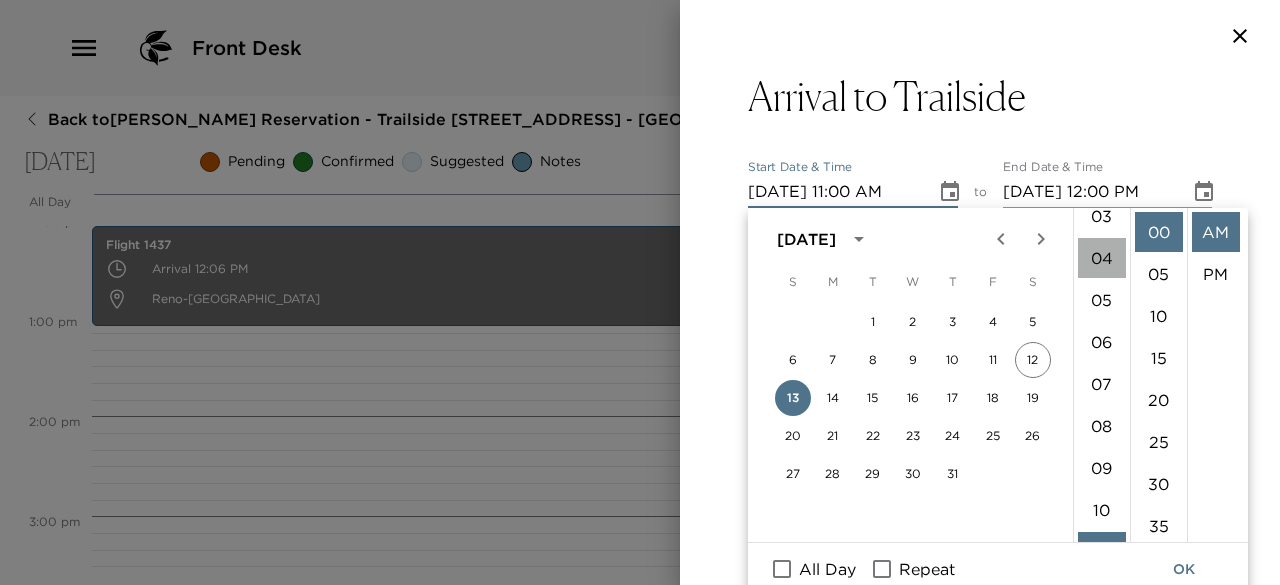 click on "04" at bounding box center [1102, 258] 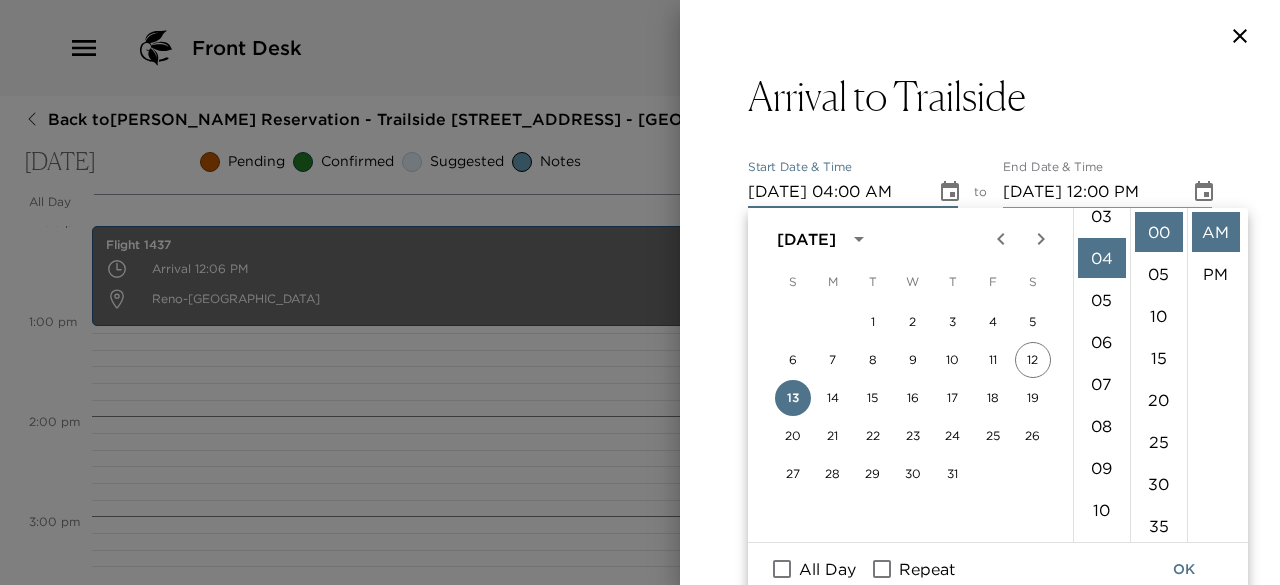 scroll, scrollTop: 168, scrollLeft: 0, axis: vertical 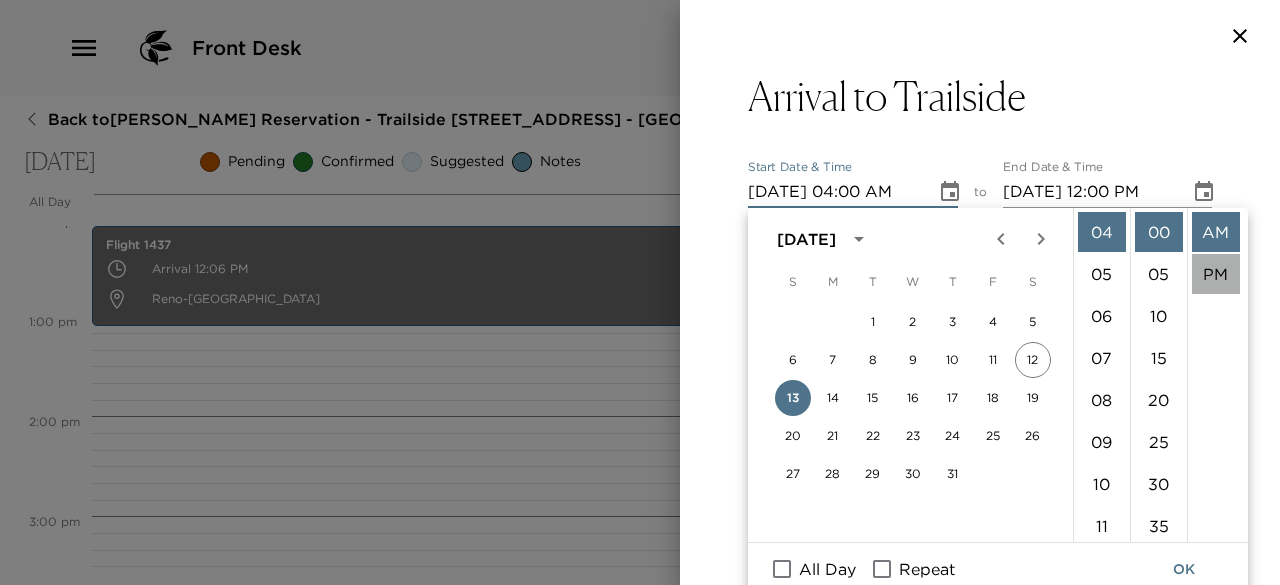 click on "PM" at bounding box center [1216, 274] 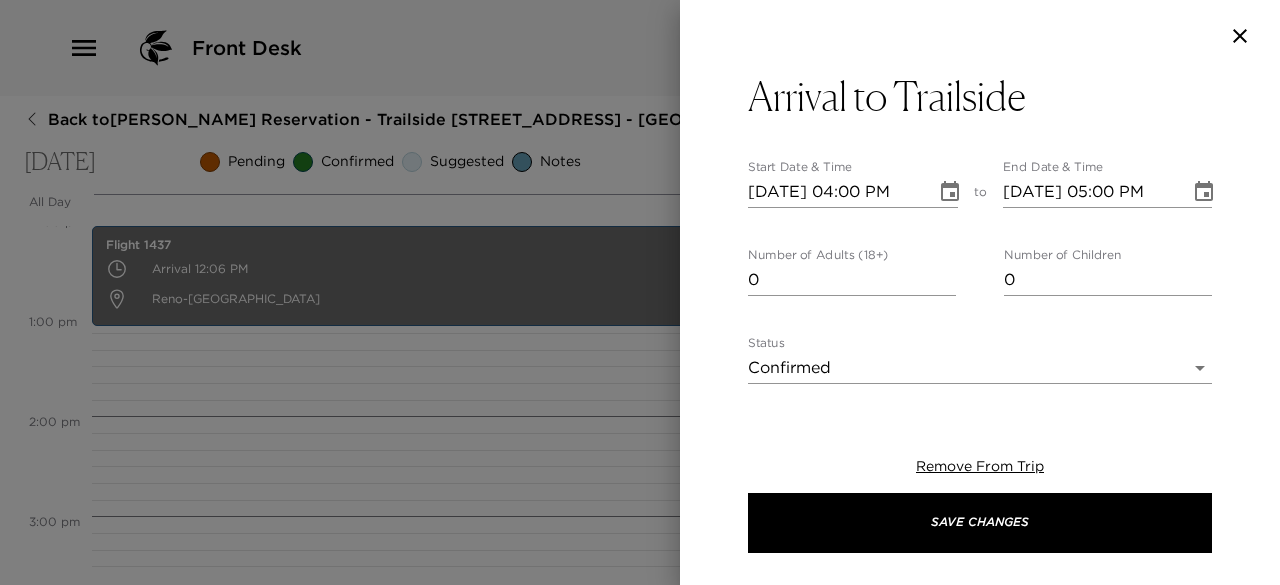 scroll, scrollTop: 42, scrollLeft: 0, axis: vertical 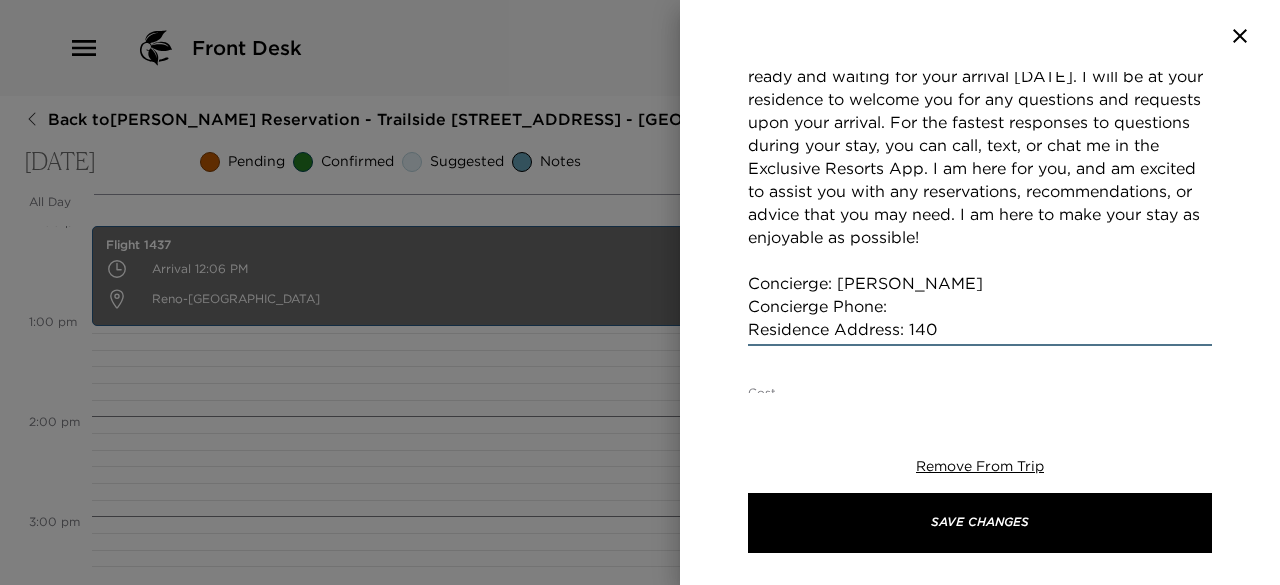 click on "Welcome to [GEOGRAPHIC_DATA]! Your home will be ready and waiting for your arrival [DATE]. I will be at your residence to welcome you for any questions and requests upon your arrival. For the fastest responses to questions during your stay, you can call, text, or chat me in the Exclusive Resorts App. I am here for you, and am excited to assist you with any reservations, recommendations, or advice that you may need. I am here to make your stay as enjoyable as possible!
Concierge: [PERSON_NAME]
Concierge Phone:
Residence Address: 140" at bounding box center (980, 191) 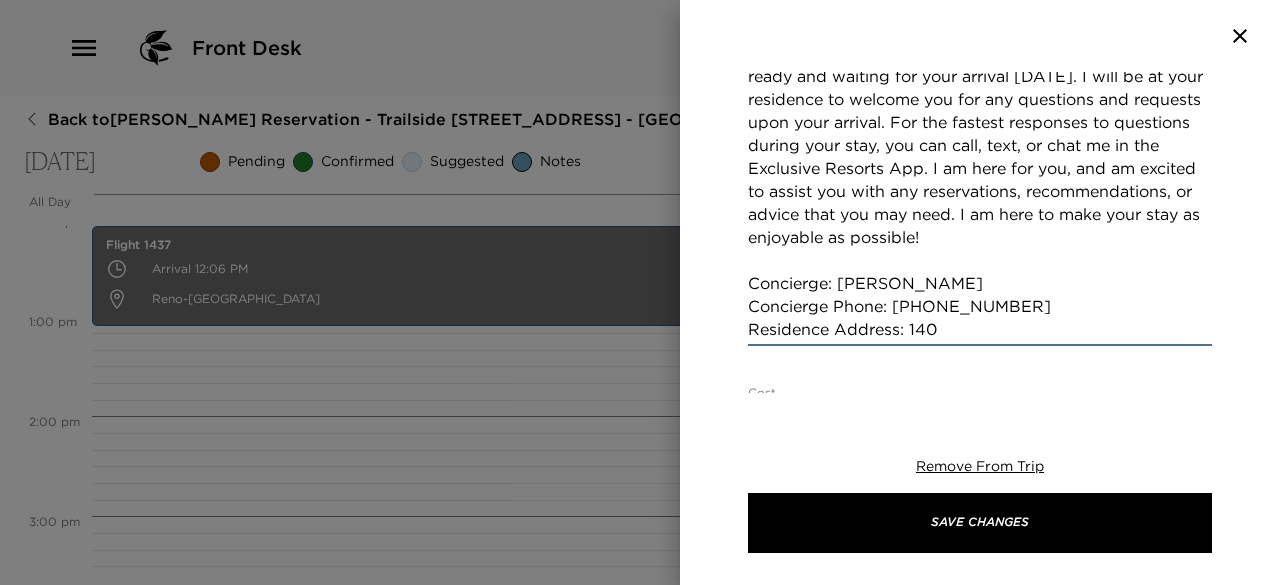 click on "Welcome to [GEOGRAPHIC_DATA]! Your home will be ready and waiting for your arrival [DATE]. I will be at your residence to welcome you for any questions and requests upon your arrival. For the fastest responses to questions during your stay, you can call, text, or chat me in the Exclusive Resorts App. I am here for you, and am excited to assist you with any reservations, recommendations, or advice that you may need. I am here to make your stay as enjoyable as possible!
Concierge: [PERSON_NAME]
Concierge Phone: [PHONE_NUMBER]
Residence Address: 140" at bounding box center (980, 191) 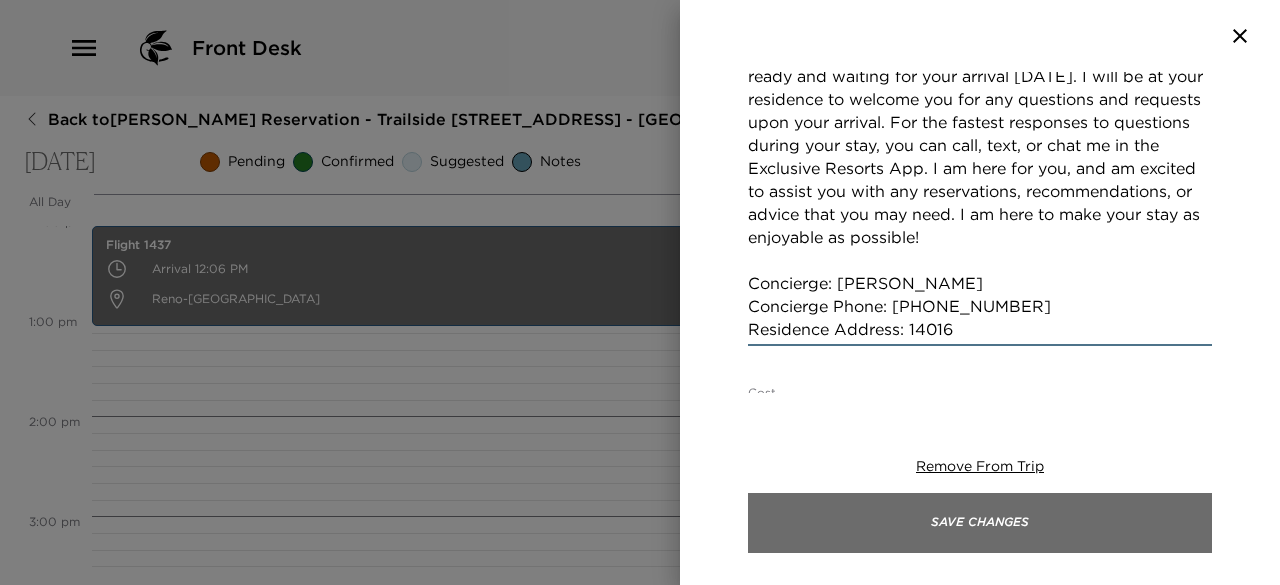 scroll, scrollTop: 479, scrollLeft: 0, axis: vertical 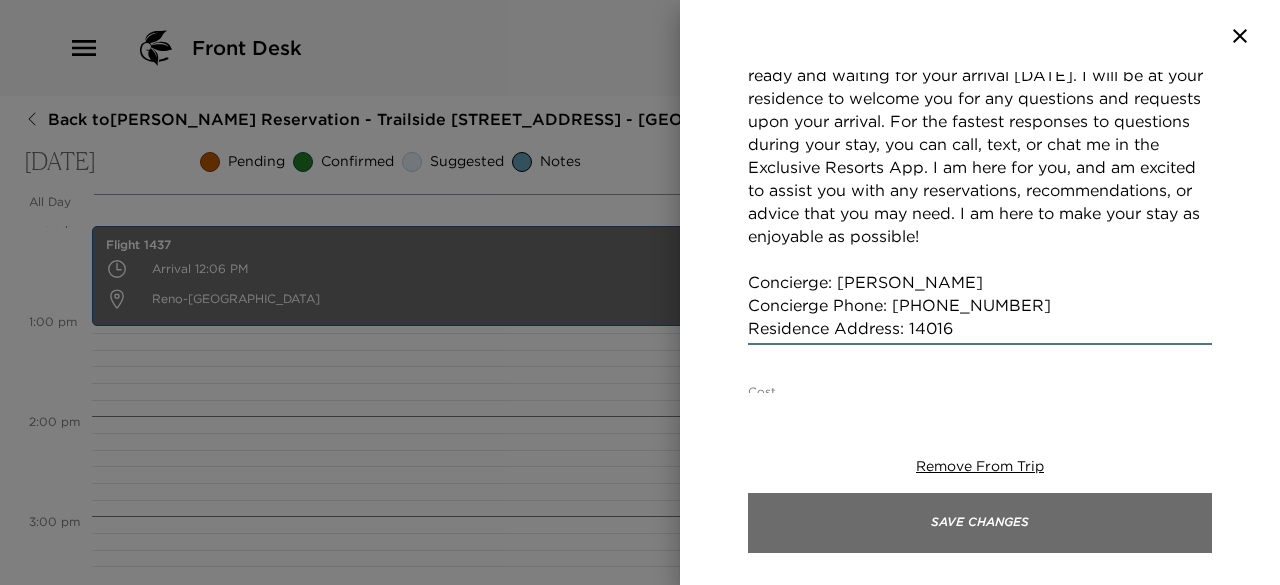 type on "Welcome to Lake Tahoe! Your home will be ready and waiting for your arrival today. I will be at your residence to welcome you for any questions and requests upon your arrival. For the fastest responses to questions during your stay, you can call, text, or chat me in the Exclusive Resorts App. I am here for you, and am excited to assist you with any reservations, recommendations, or advice that you may need. I am here to make your stay as enjoyable as possible!
Concierge: Aimee Sweeney
Concierge Phone: 530-807-7260
Residence Address: 14016" 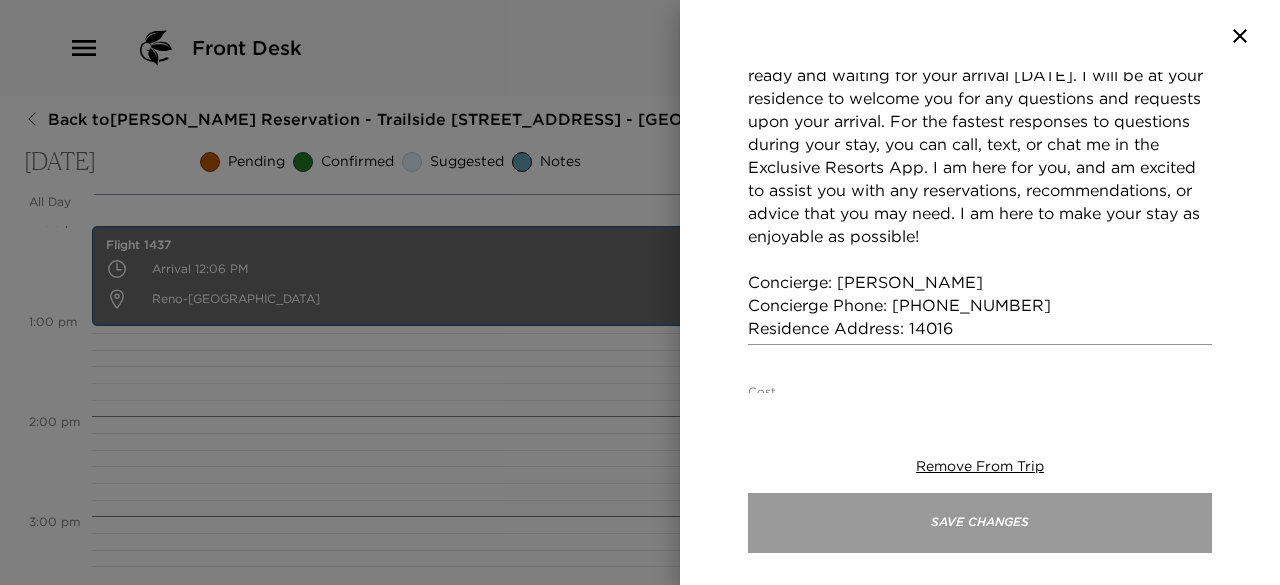 click on "Save Changes" at bounding box center [980, 523] 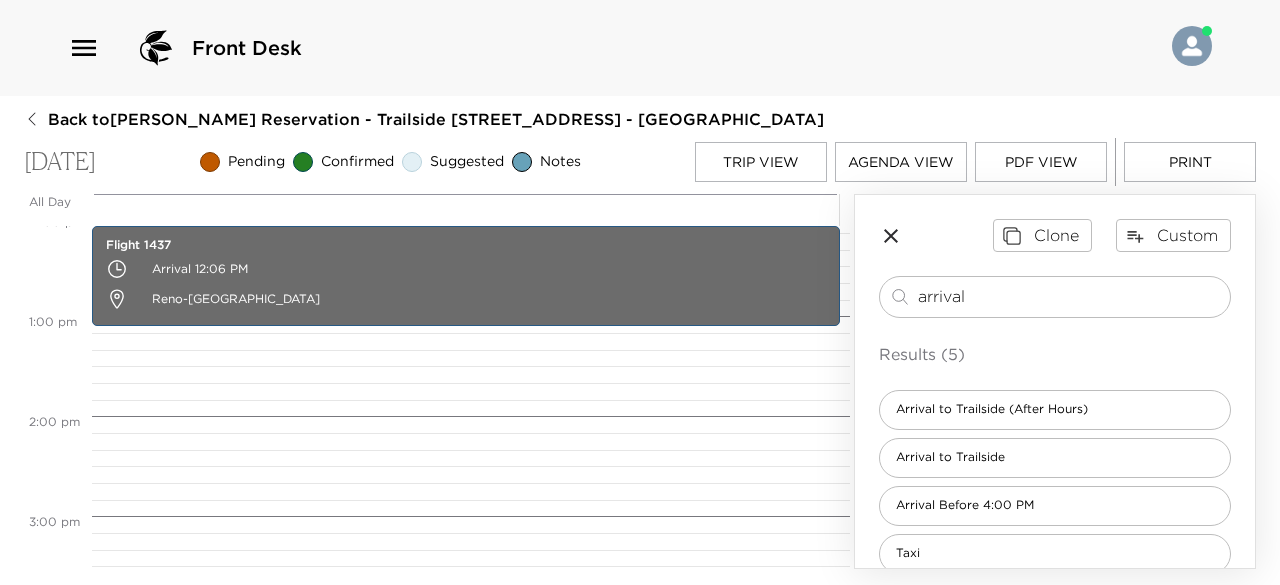 drag, startPoint x: 990, startPoint y: 295, endPoint x: 658, endPoint y: 268, distance: 333.09607 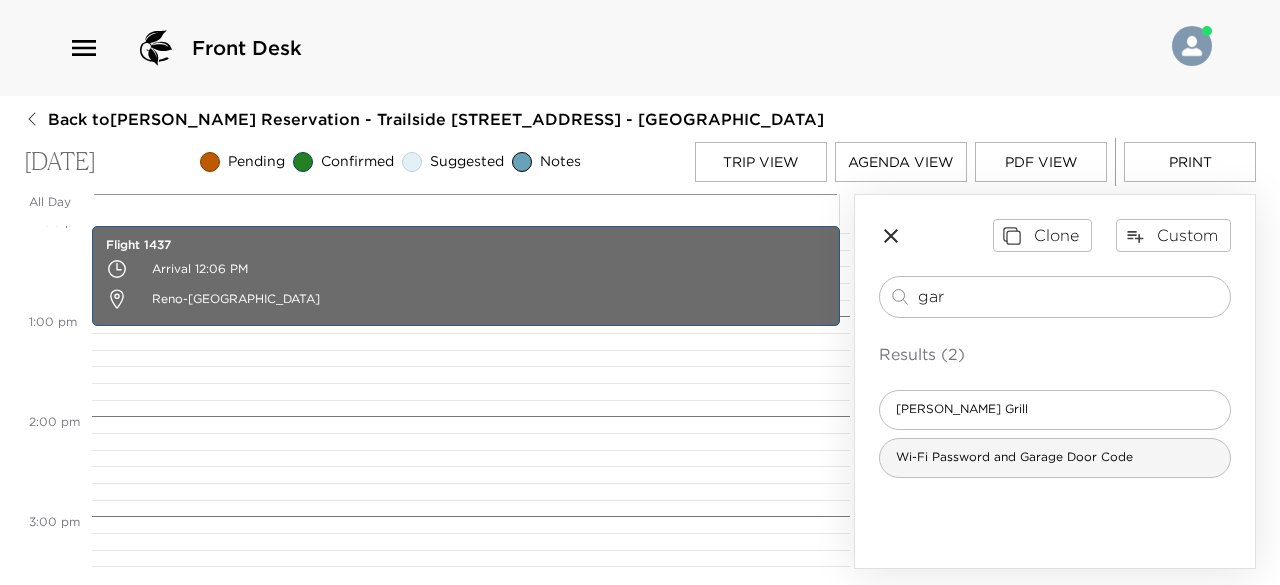 type on "gar" 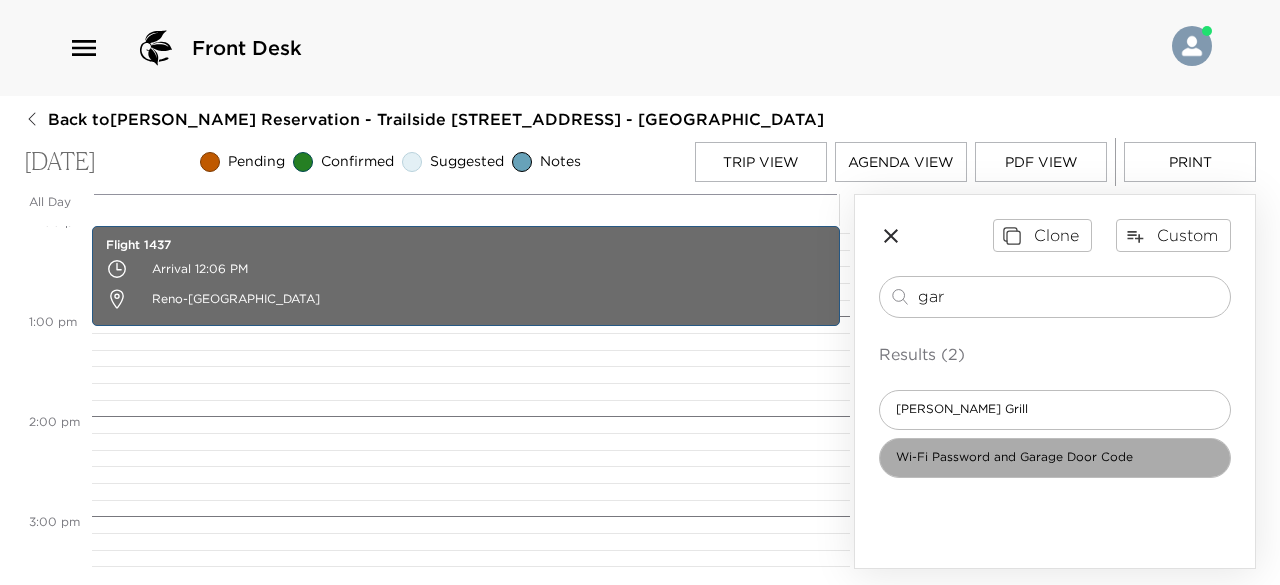 click on "Wi-Fi Password and Garage Door Code" at bounding box center [1014, 457] 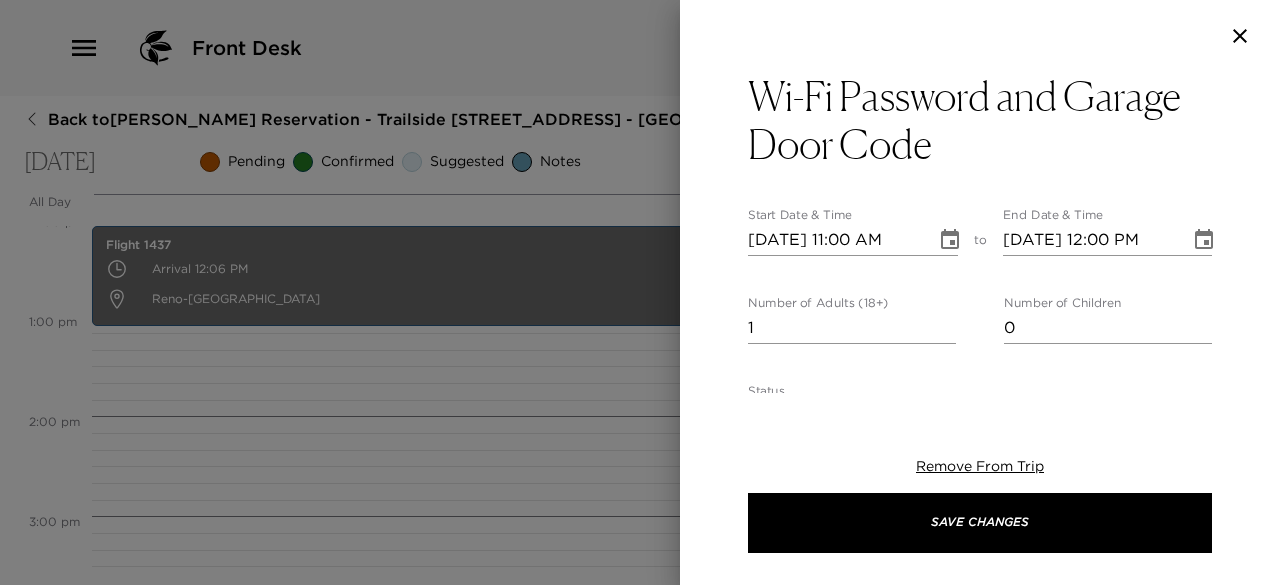 type on "Wi-Fi Password-
Garage Door Code-" 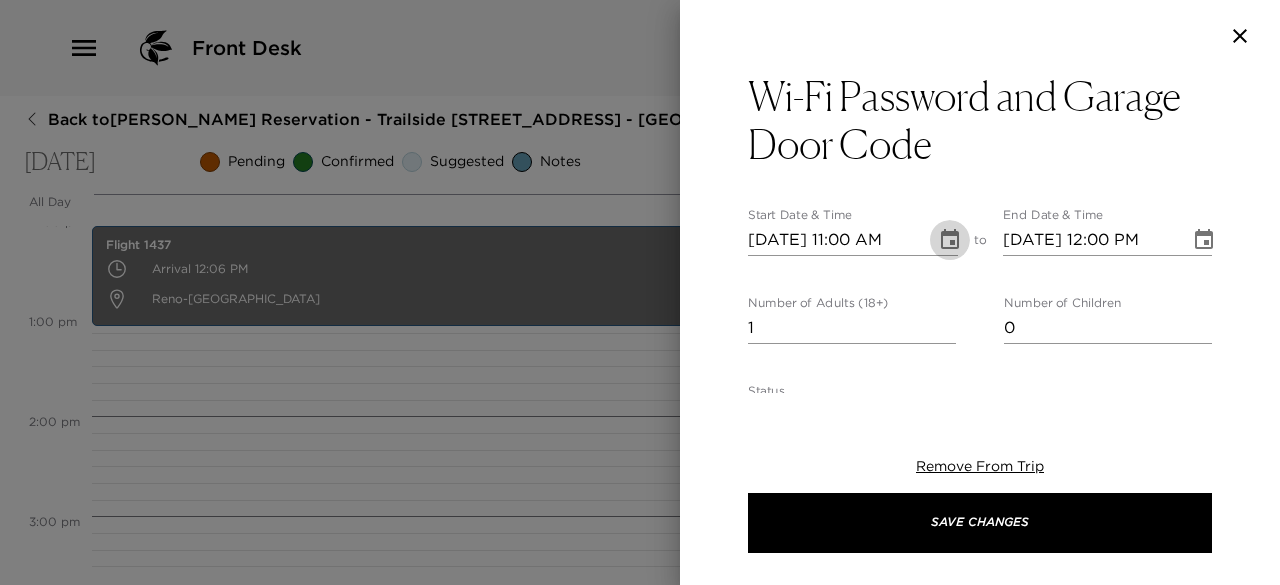 click 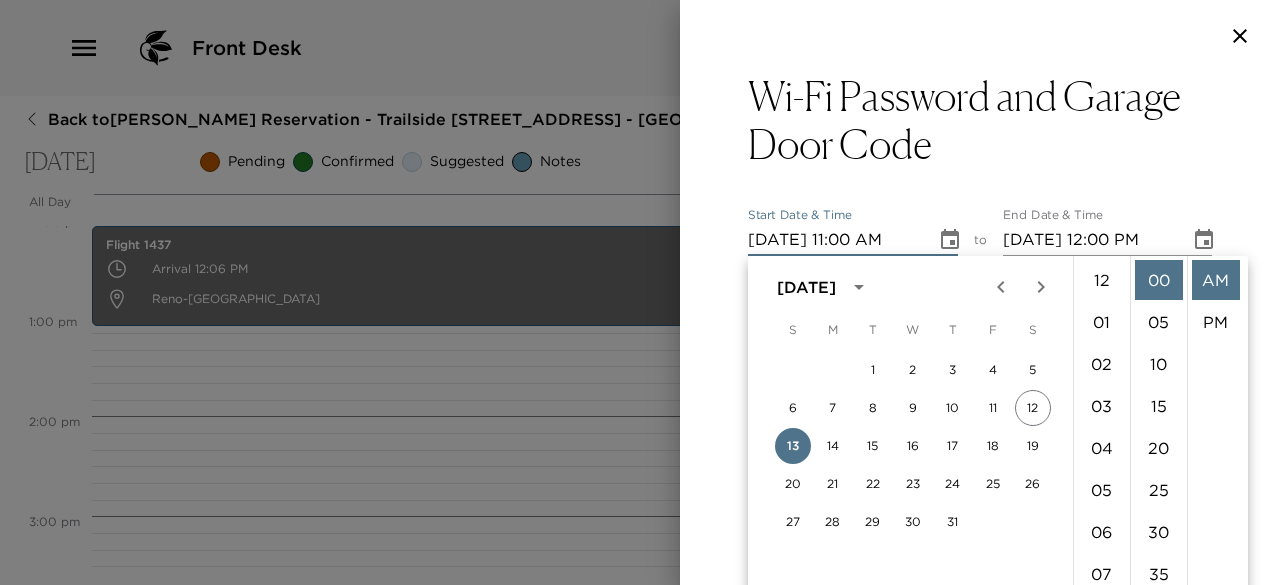 scroll, scrollTop: 462, scrollLeft: 0, axis: vertical 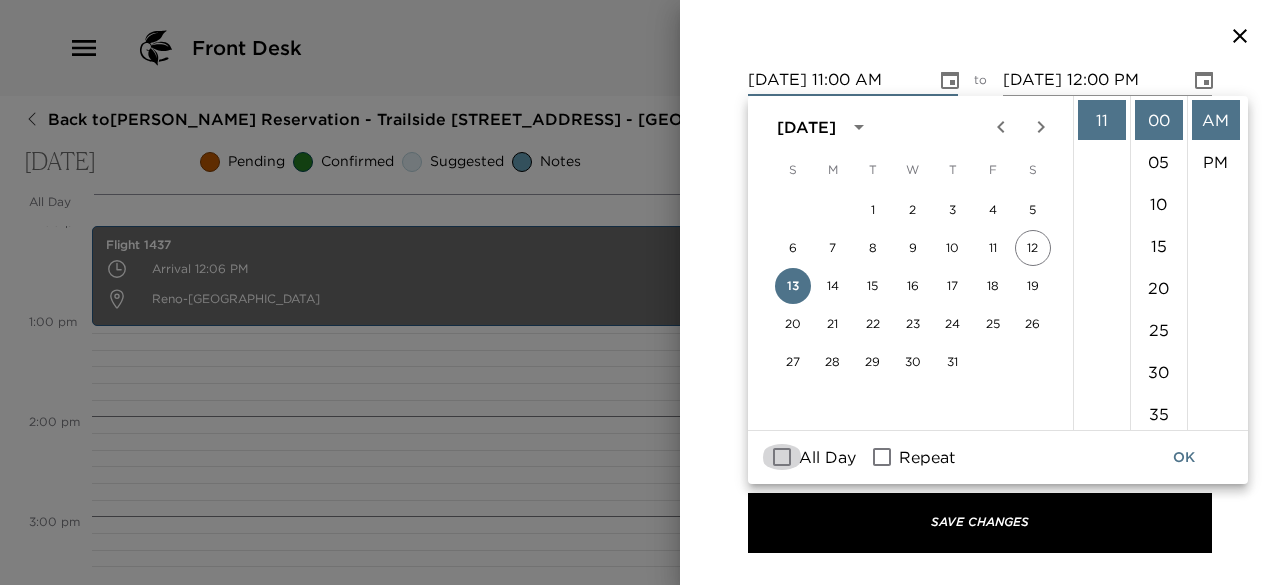 click on "All Day" at bounding box center (782, 457) 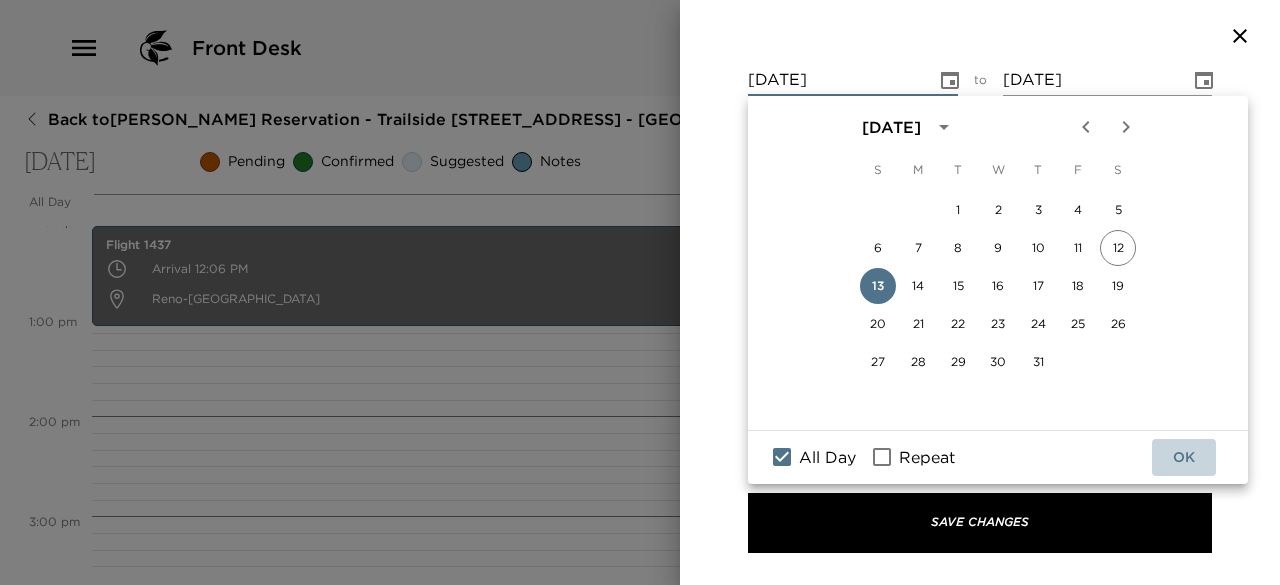 click on "OK" at bounding box center (1184, 457) 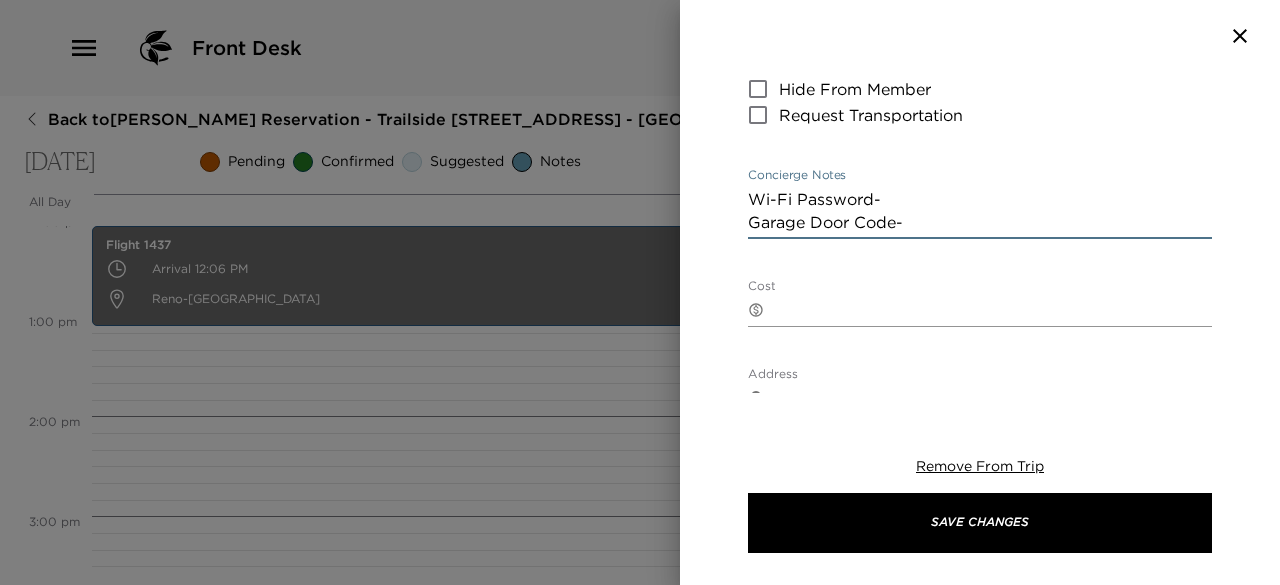 click on "Wi-Fi Password-
Garage Door Code-" at bounding box center (980, 211) 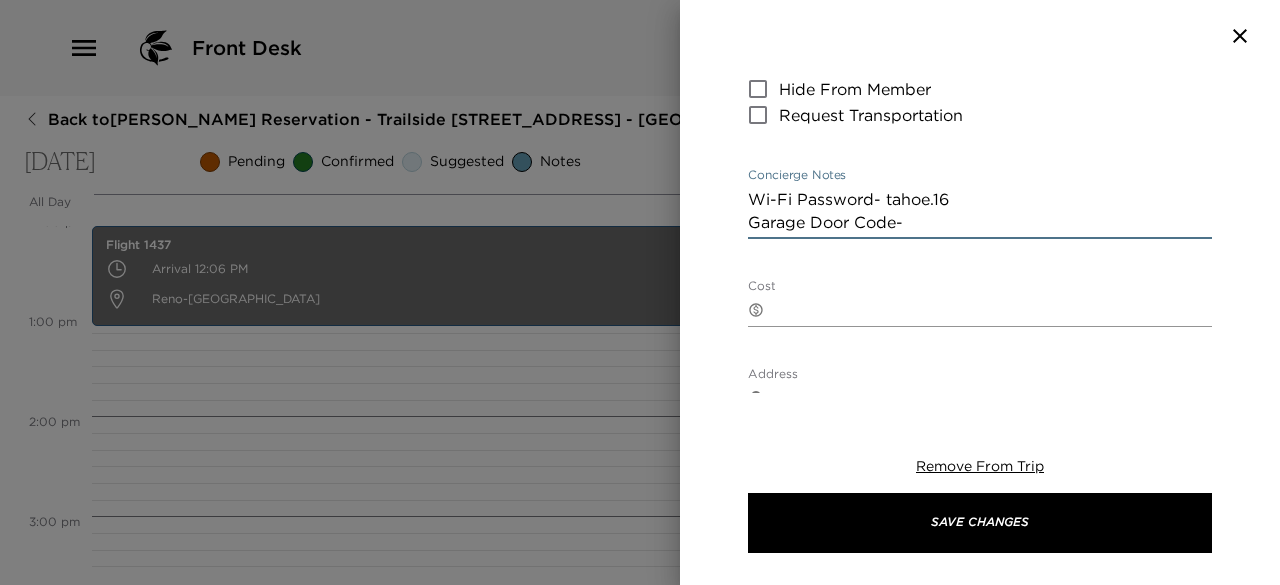click on "Wi-Fi Password- tahoe.16
Garage Door Code-" at bounding box center (980, 211) 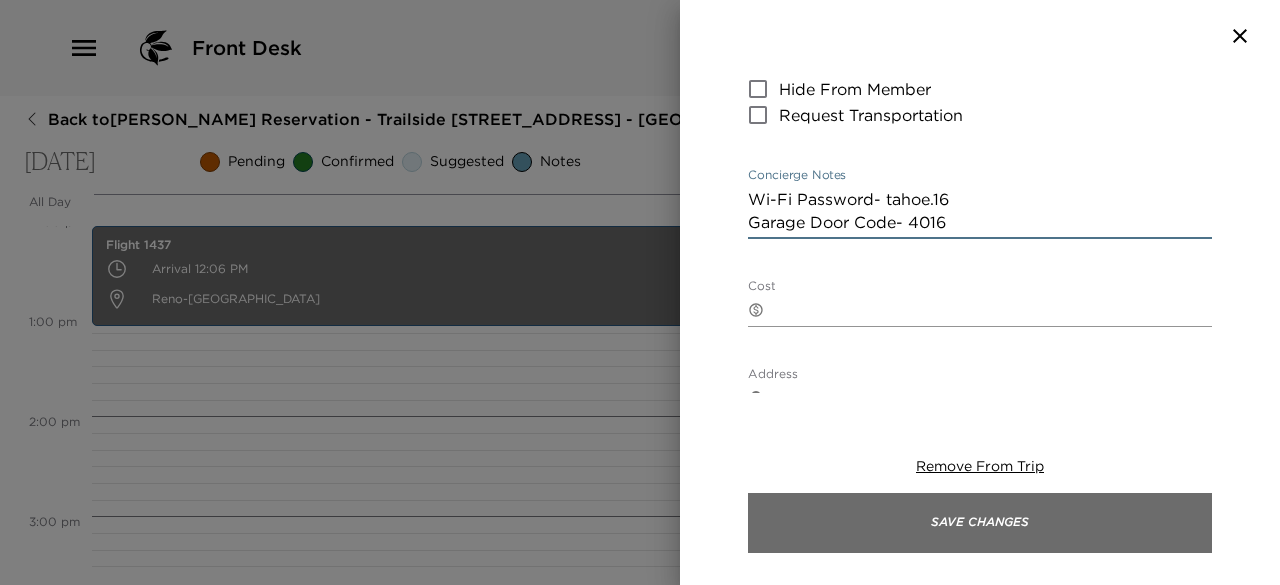 type on "Wi-Fi Password- tahoe.16
Garage Door Code- 4016" 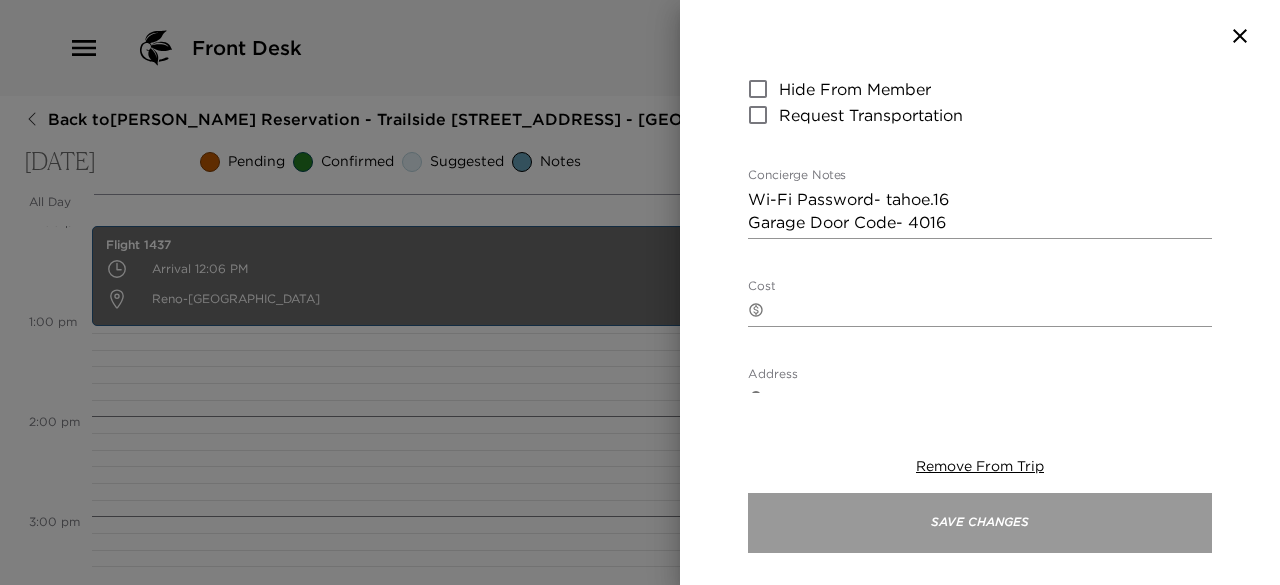 click on "Save Changes" at bounding box center [980, 523] 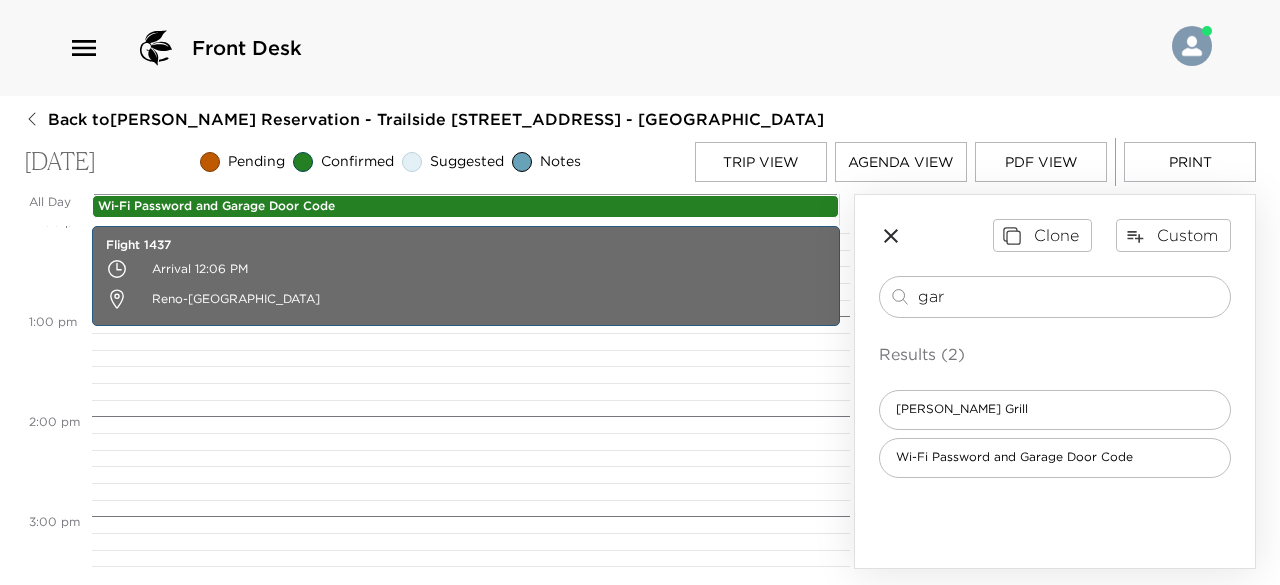 drag, startPoint x: 872, startPoint y: 295, endPoint x: 780, endPoint y: 307, distance: 92.779305 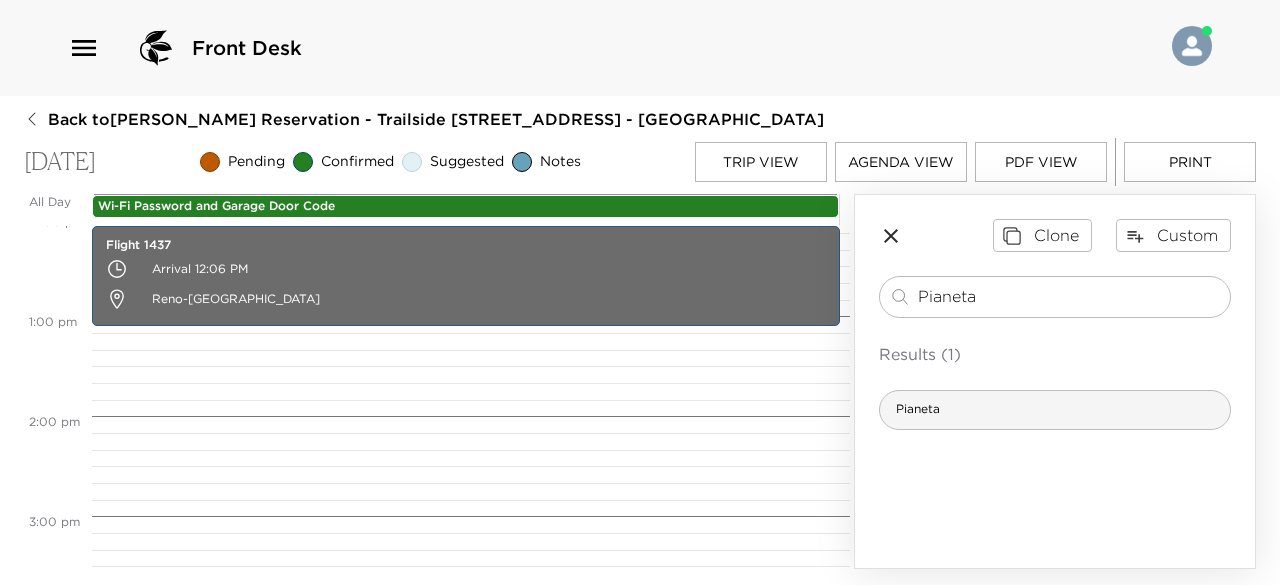 type on "Pianeta" 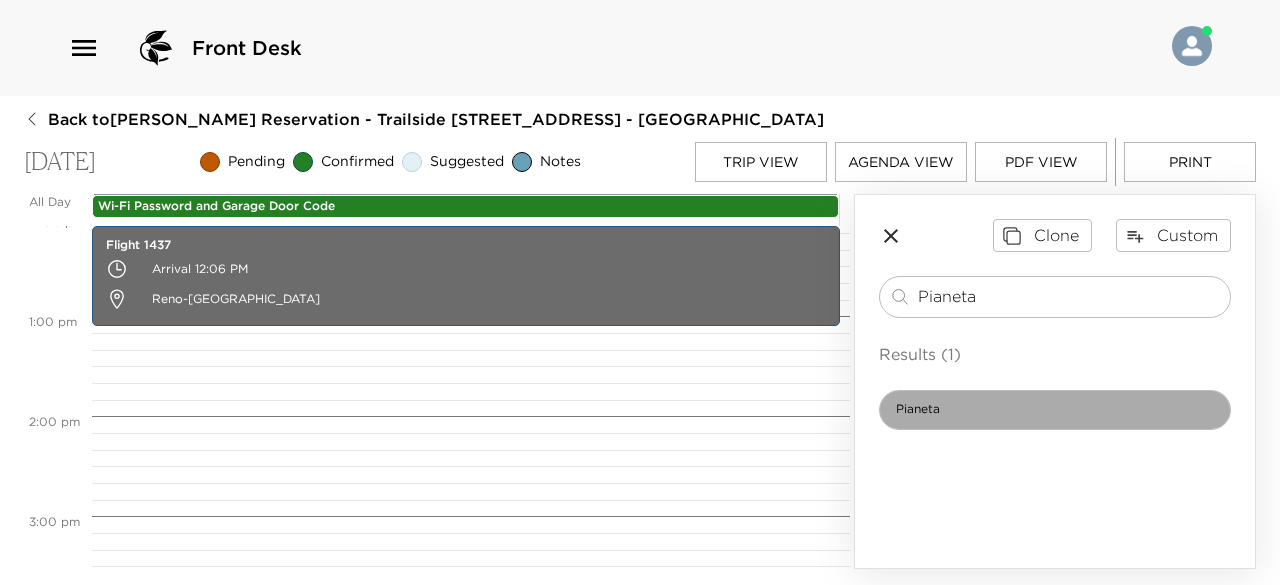 click on "Pianeta" at bounding box center (1055, 410) 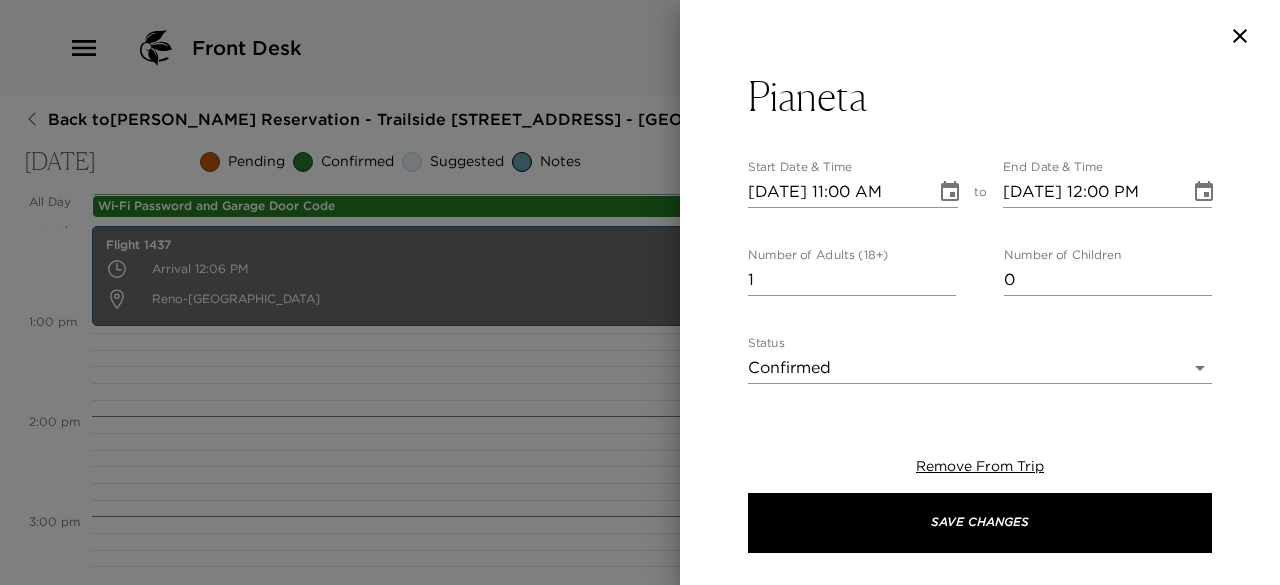 type on "We have confirmed your reservation at Pianeta. We recommend arriving 10 minutes early as parking is limited.
Pianeta is a cozy restaurant located in the heart of historic downtown Truckee, specializing in creating delicious Italian foods, homemade pastas, and stellar dining service since 1998. They feature an extensive menu with nightly specials inspired by the delicious cuisine of Northern Italy, and an impressive rotating wine list with numerous options from California and Italy." 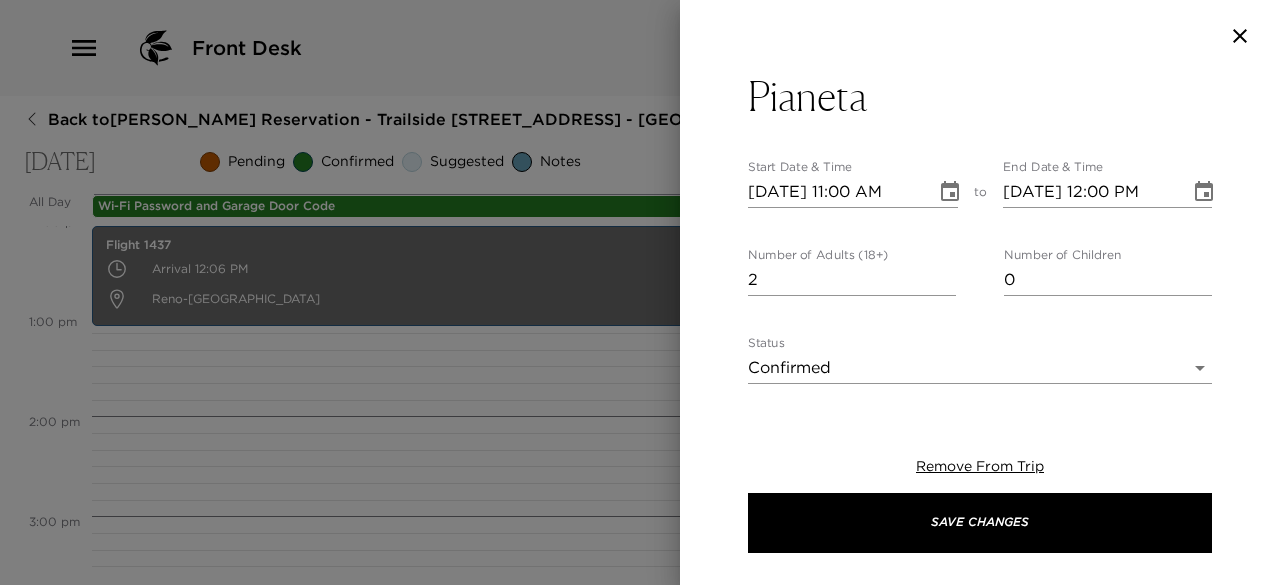 click on "2" at bounding box center (852, 280) 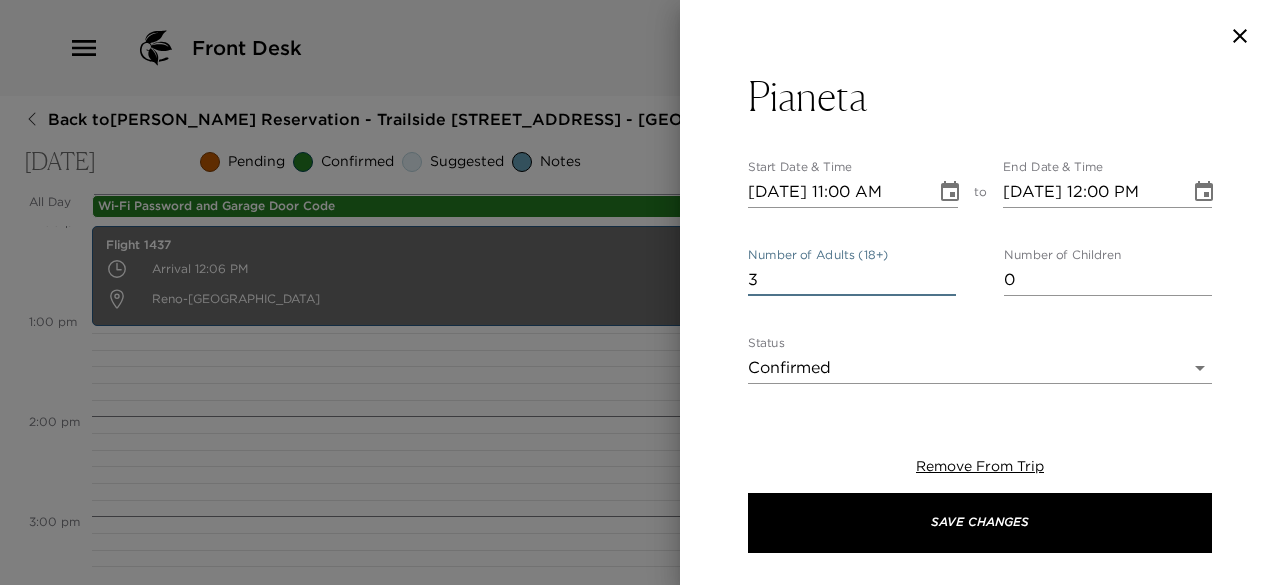type on "3" 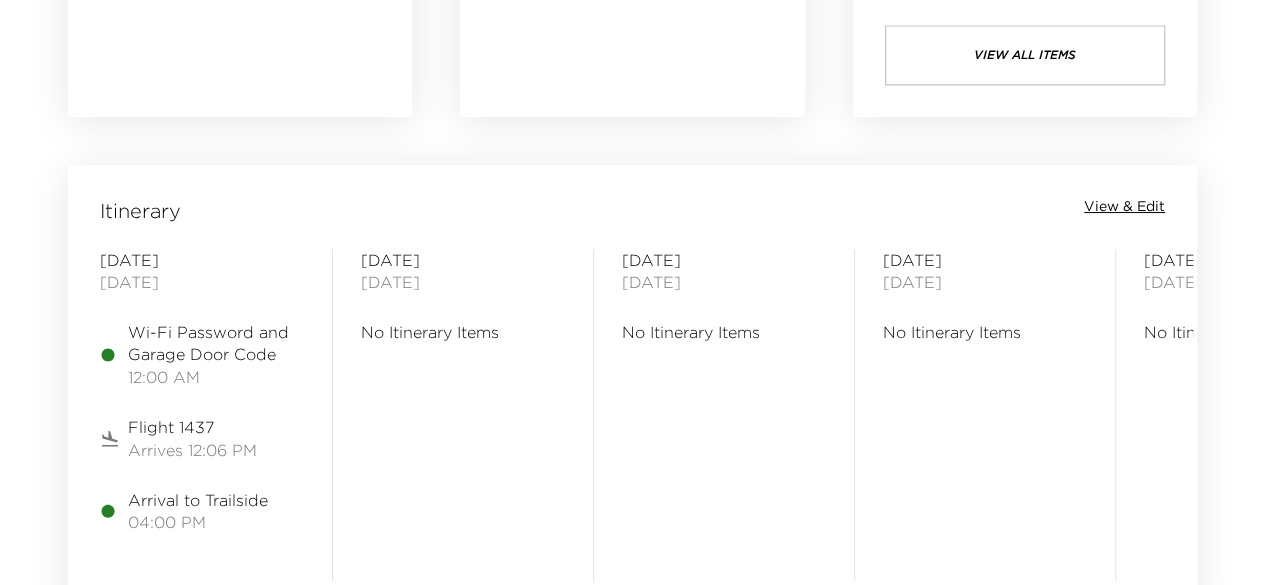 scroll, scrollTop: 1505, scrollLeft: 0, axis: vertical 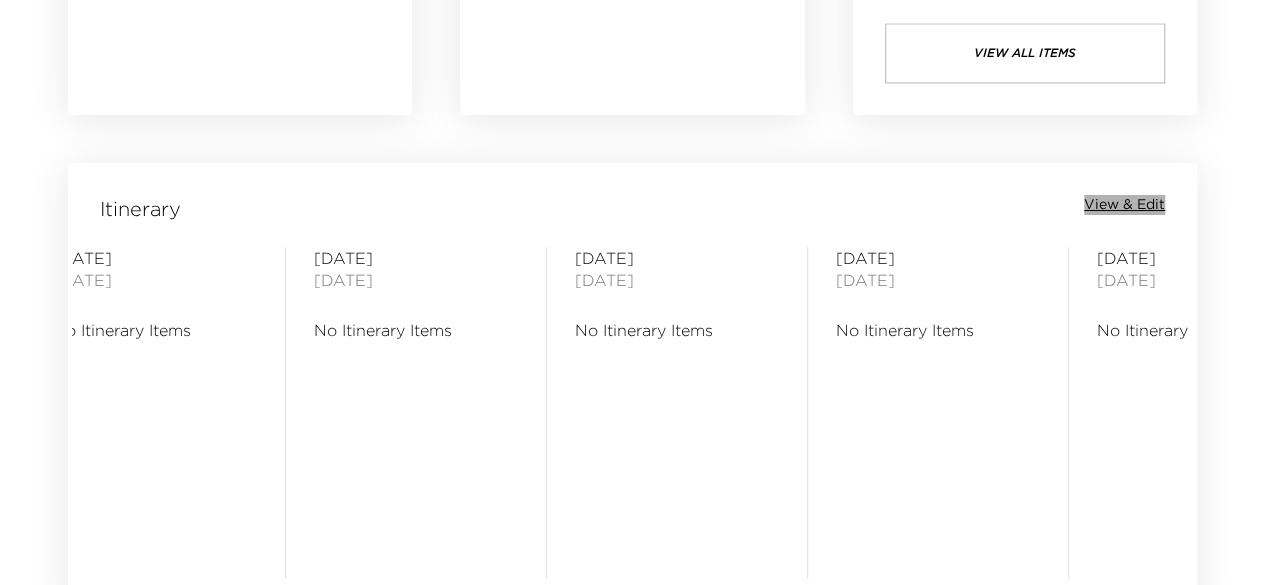 click on "View & Edit" at bounding box center (1124, 205) 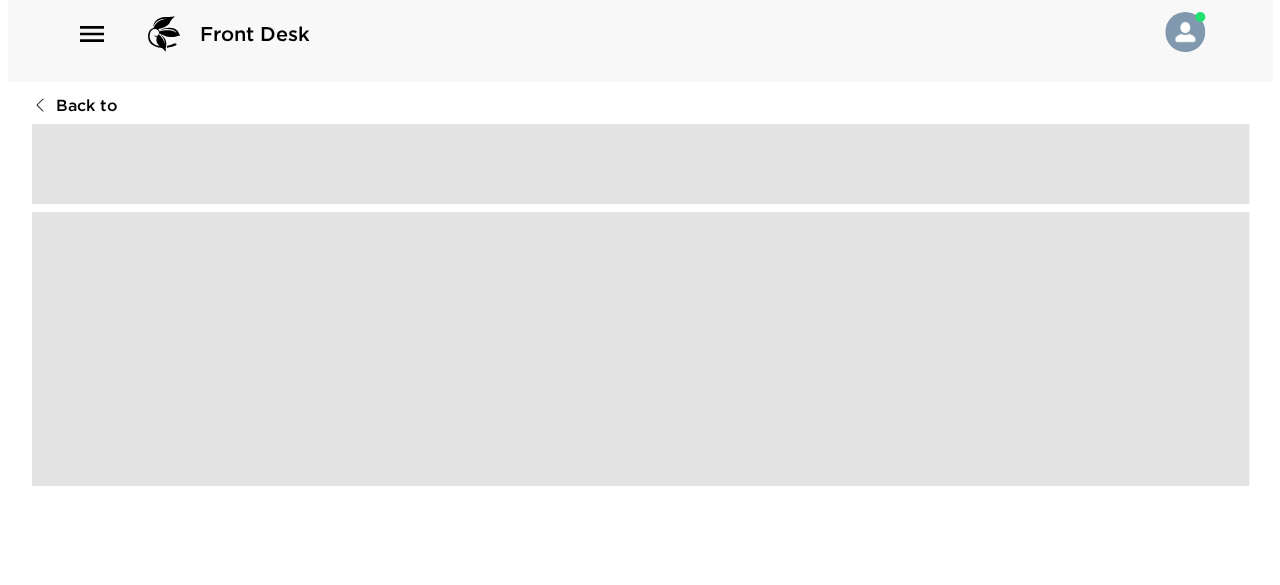 scroll, scrollTop: 0, scrollLeft: 0, axis: both 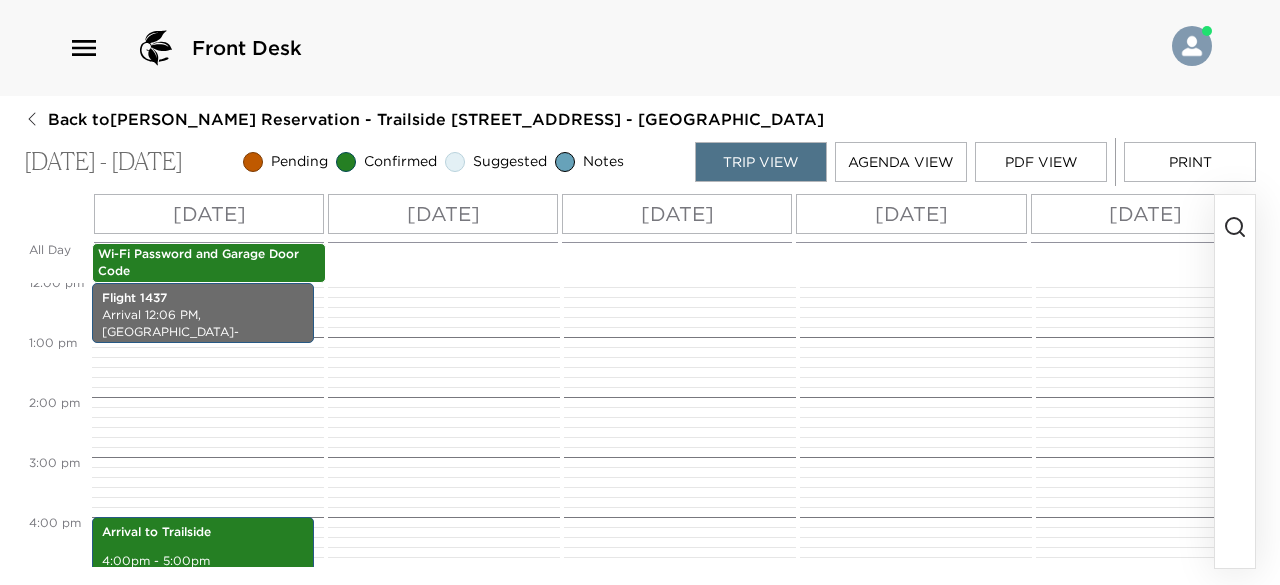 click on "[DATE]" at bounding box center [911, 214] 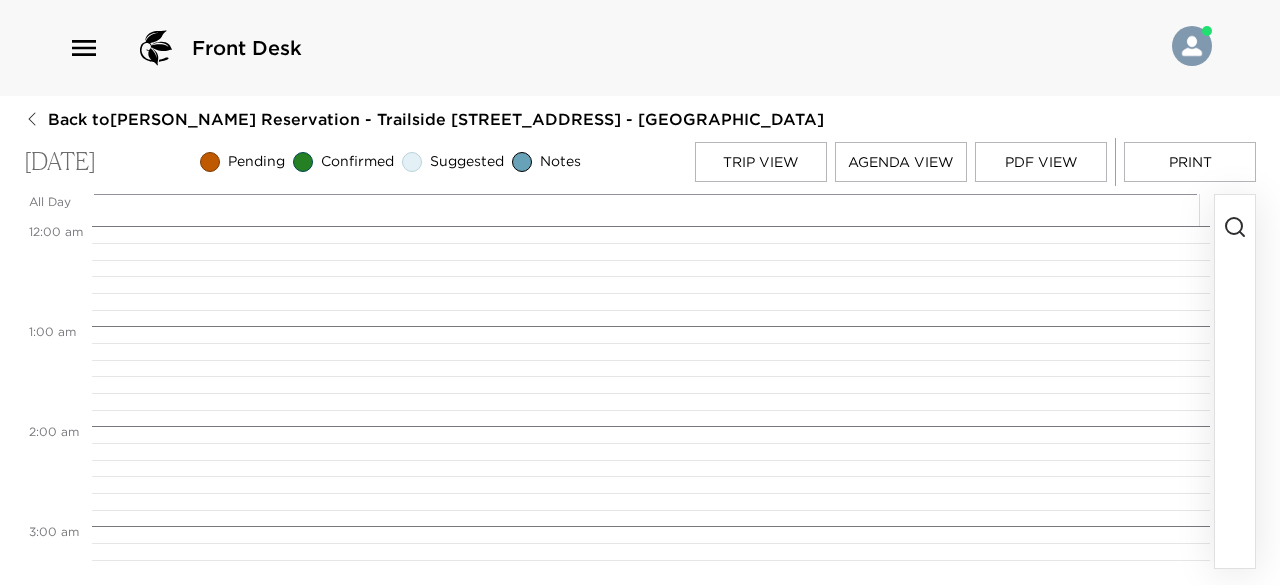 scroll, scrollTop: 800, scrollLeft: 0, axis: vertical 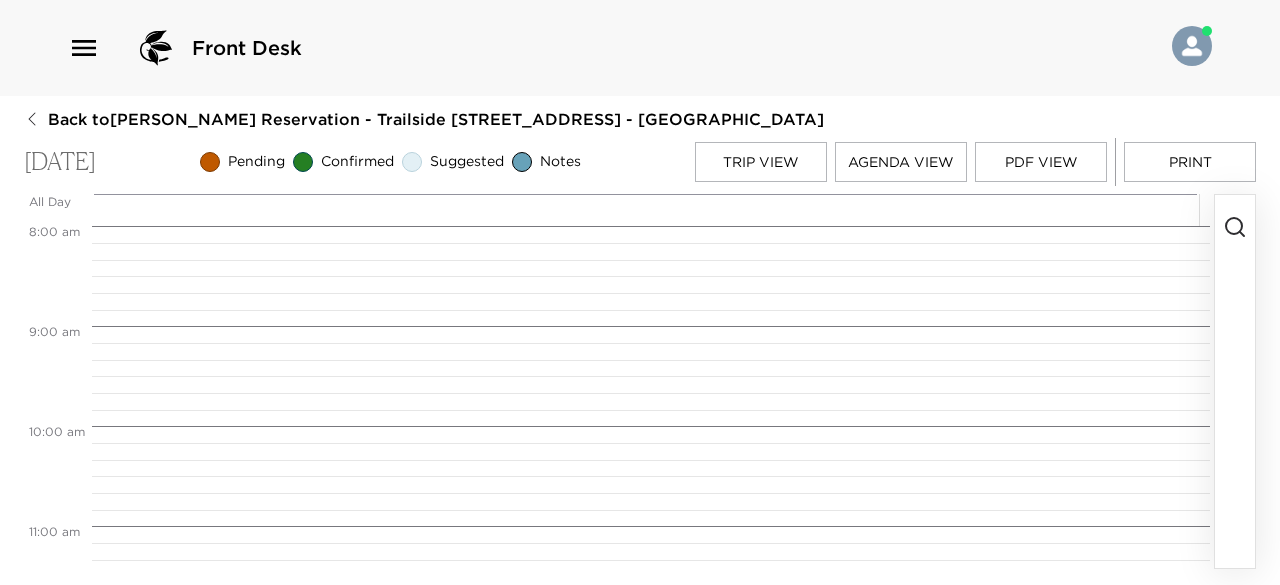 click 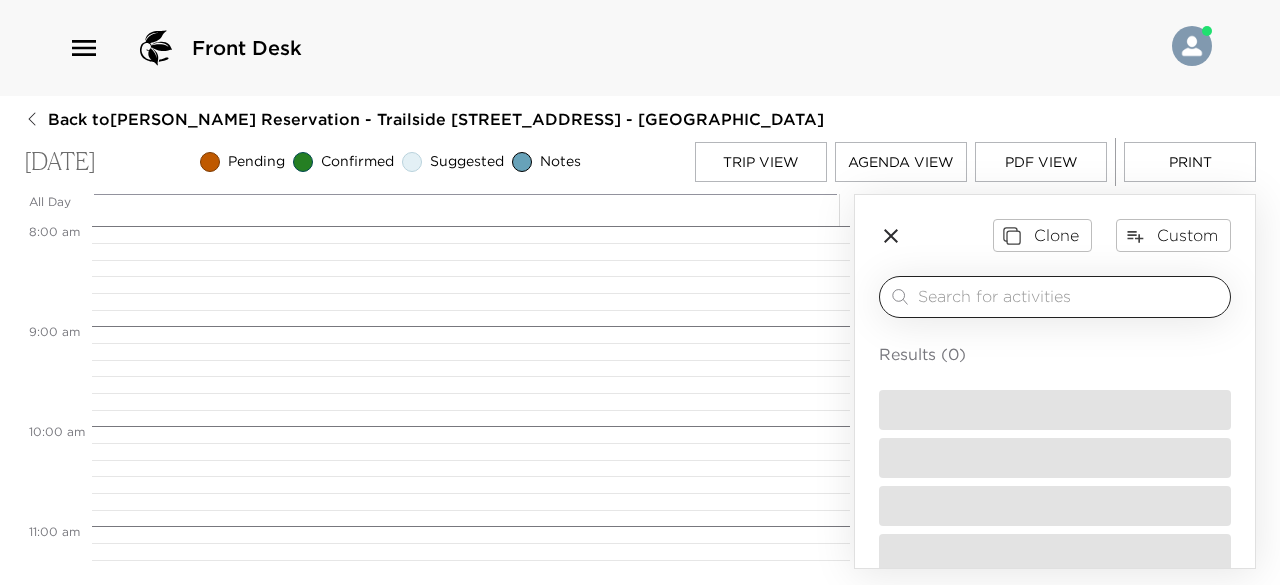 click at bounding box center (1070, 296) 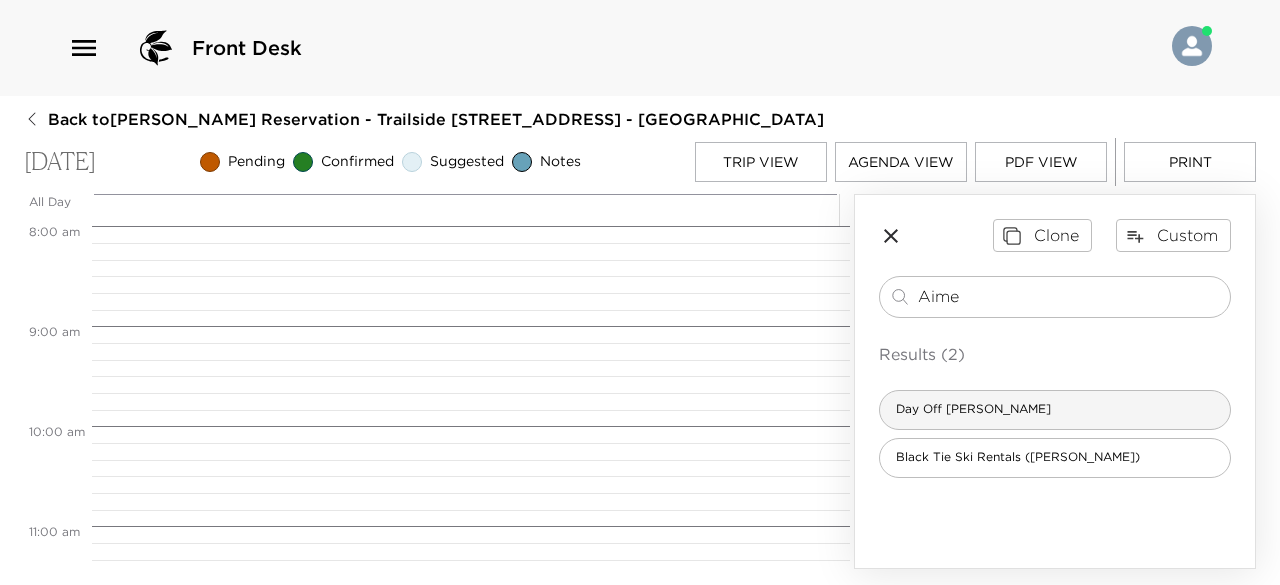 type on "Aime" 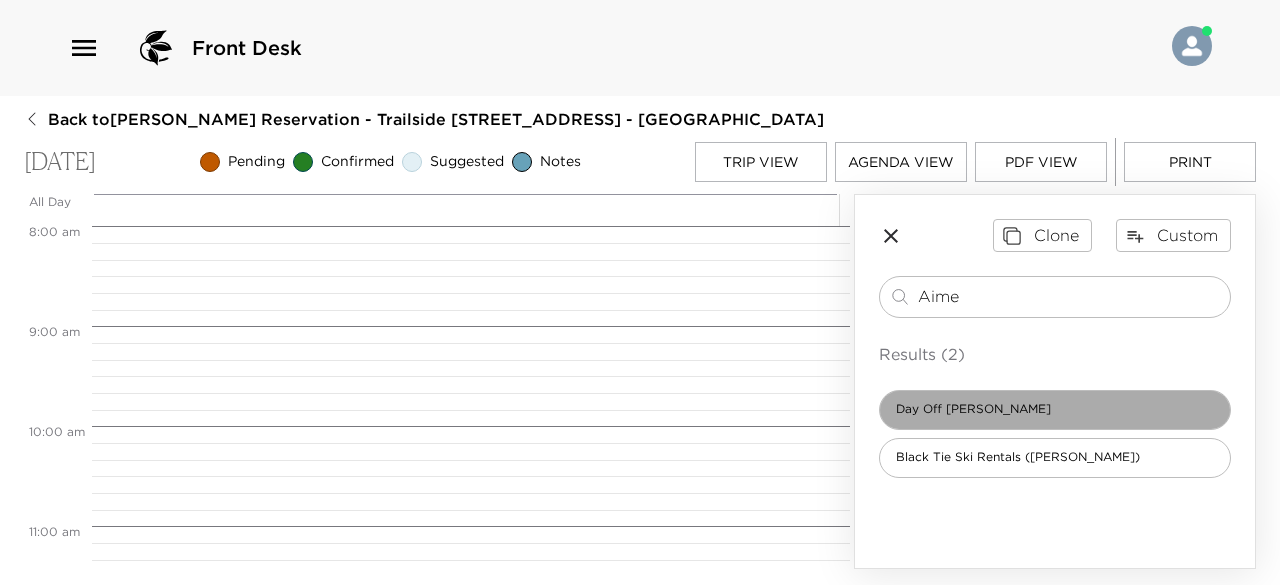 click on "Day Off [PERSON_NAME]" at bounding box center (973, 409) 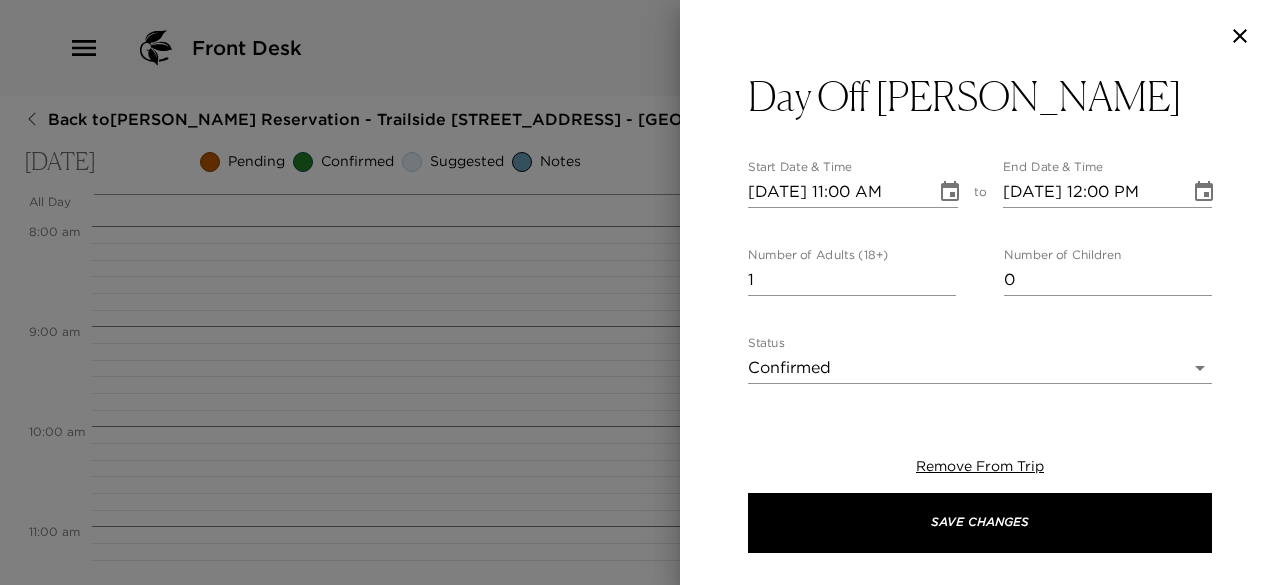click 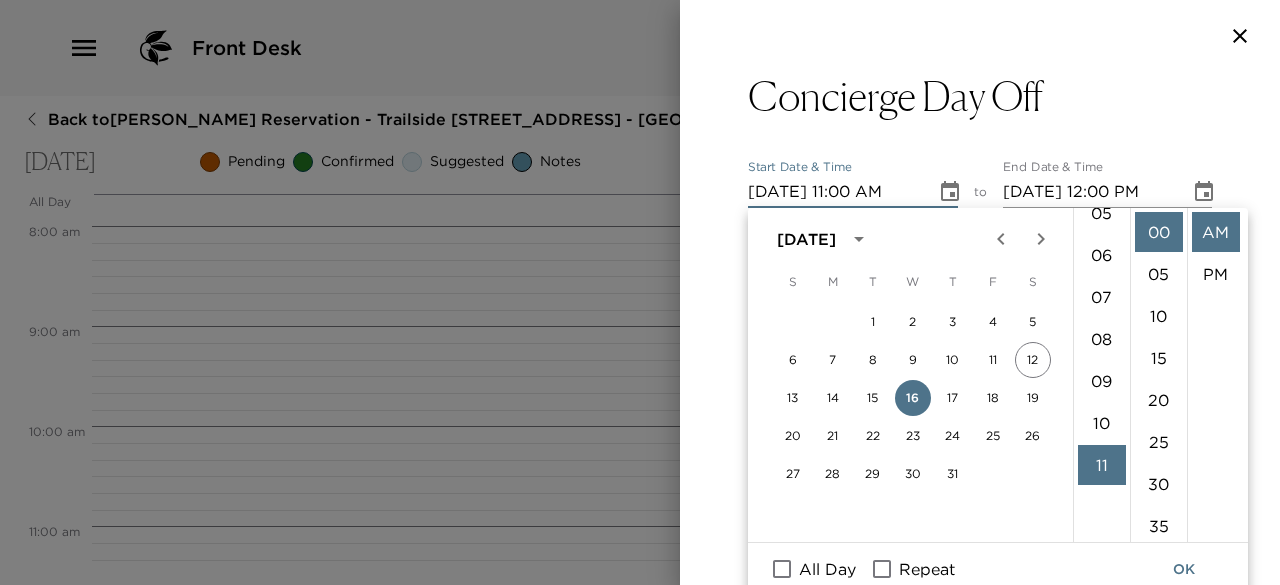 scroll, scrollTop: 225, scrollLeft: 0, axis: vertical 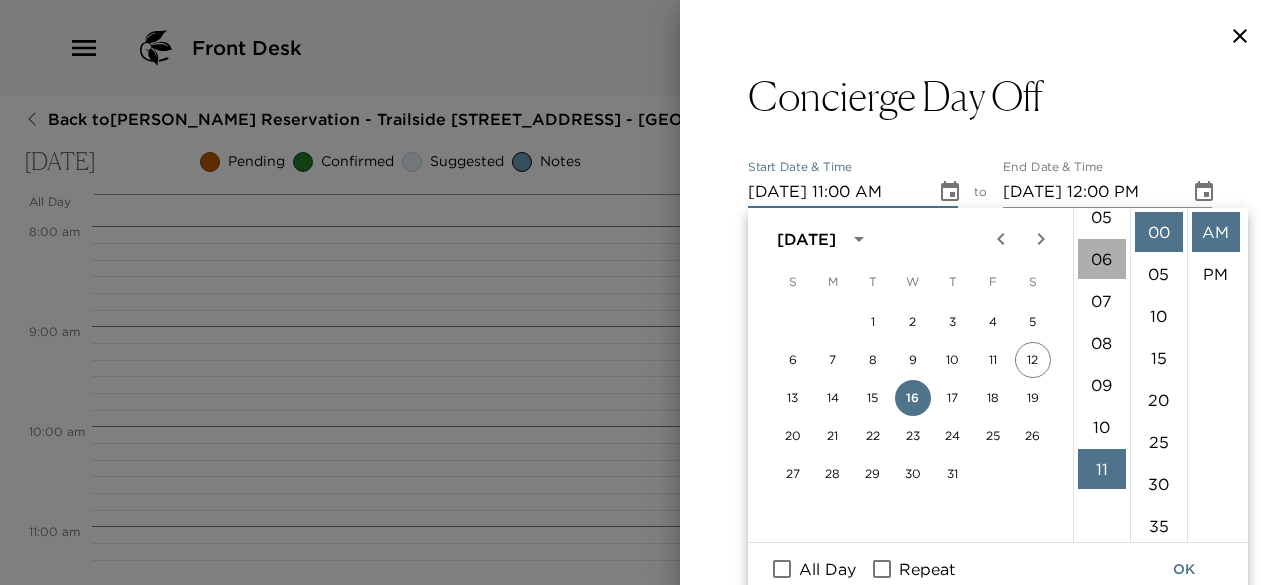 click on "06" at bounding box center [1102, 259] 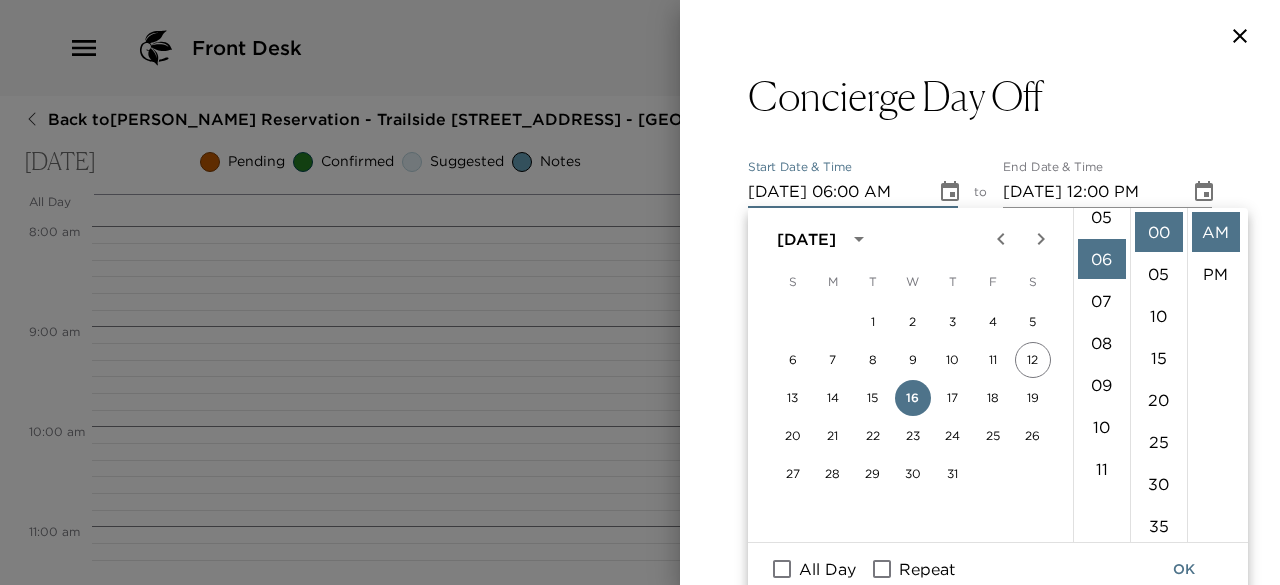 scroll, scrollTop: 252, scrollLeft: 0, axis: vertical 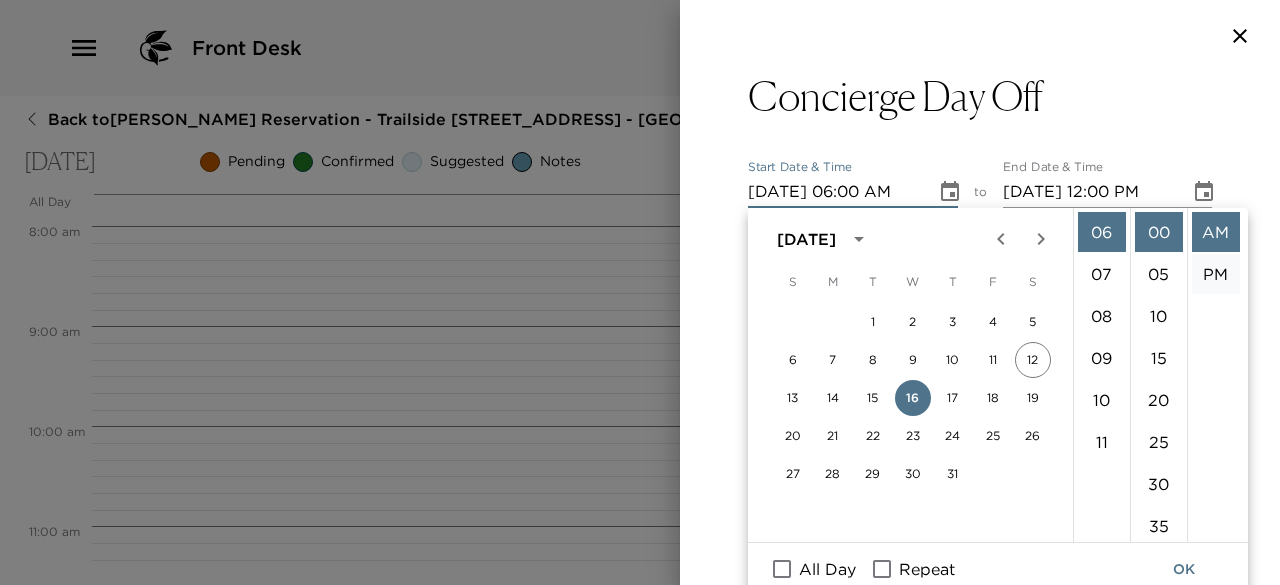 click on "PM" at bounding box center [1216, 274] 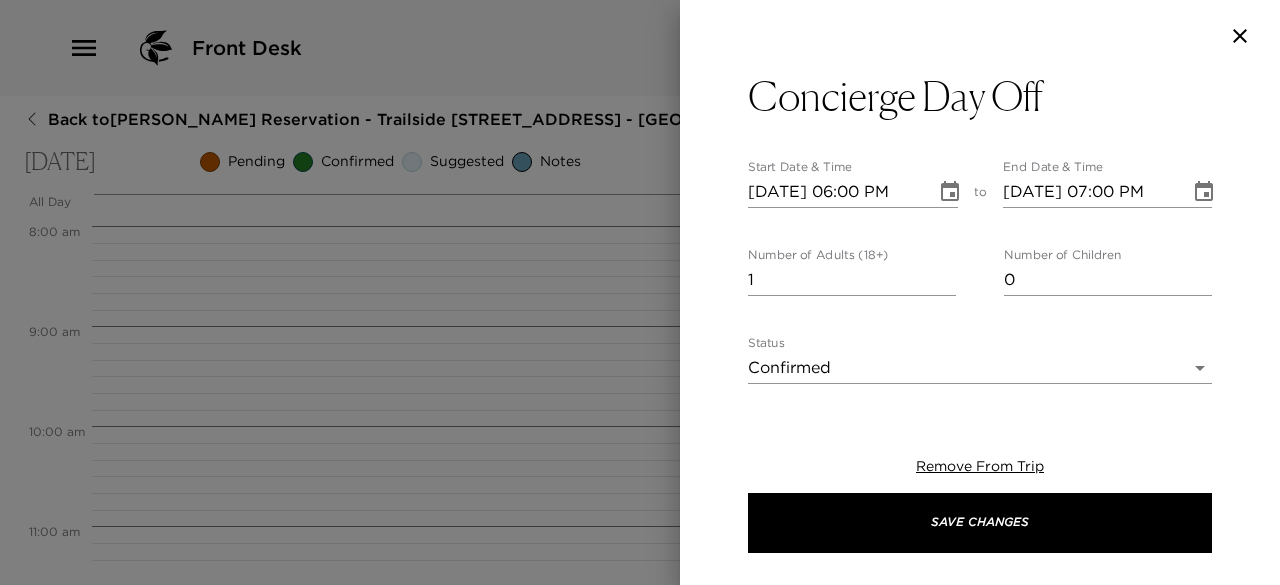 scroll, scrollTop: 42, scrollLeft: 0, axis: vertical 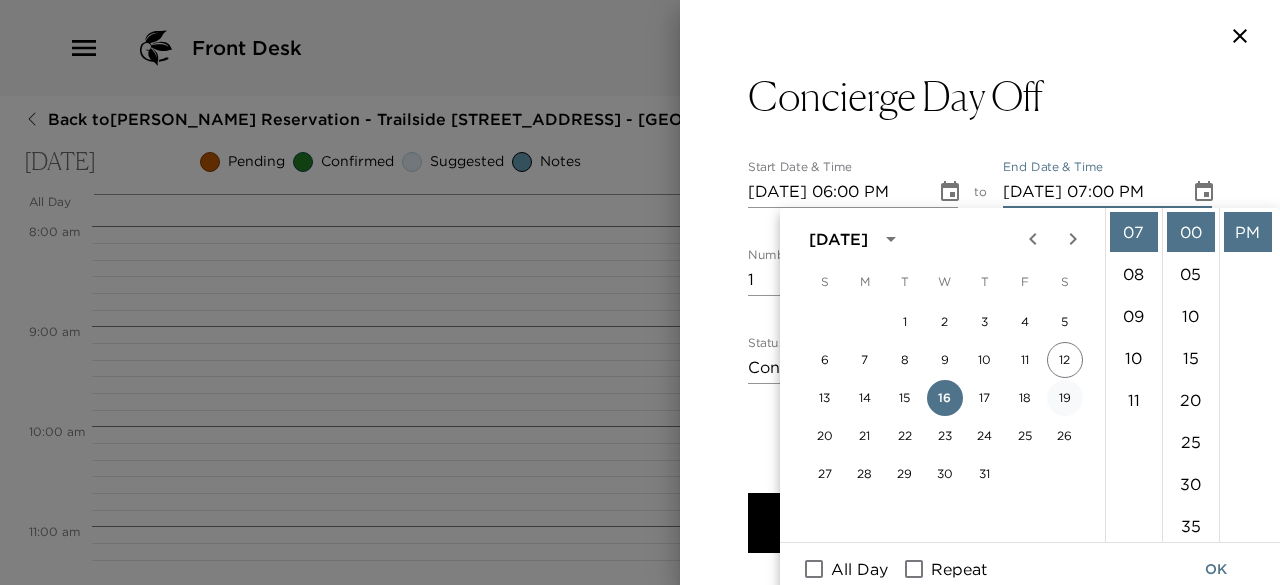 click on "19" at bounding box center (1065, 398) 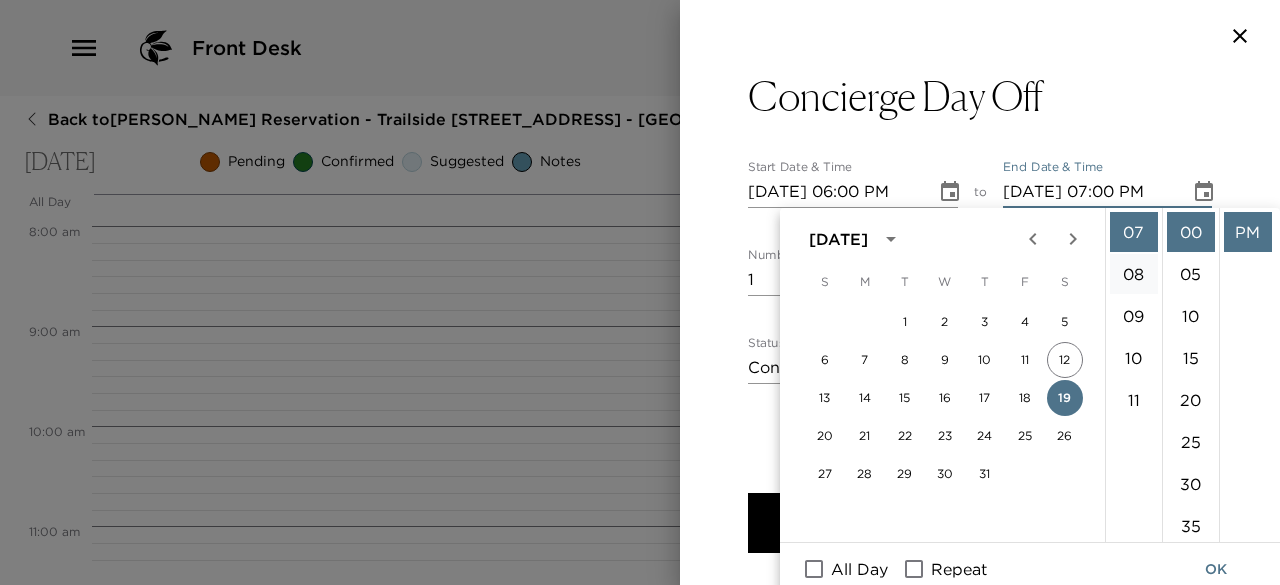 click on "08" at bounding box center [1134, 274] 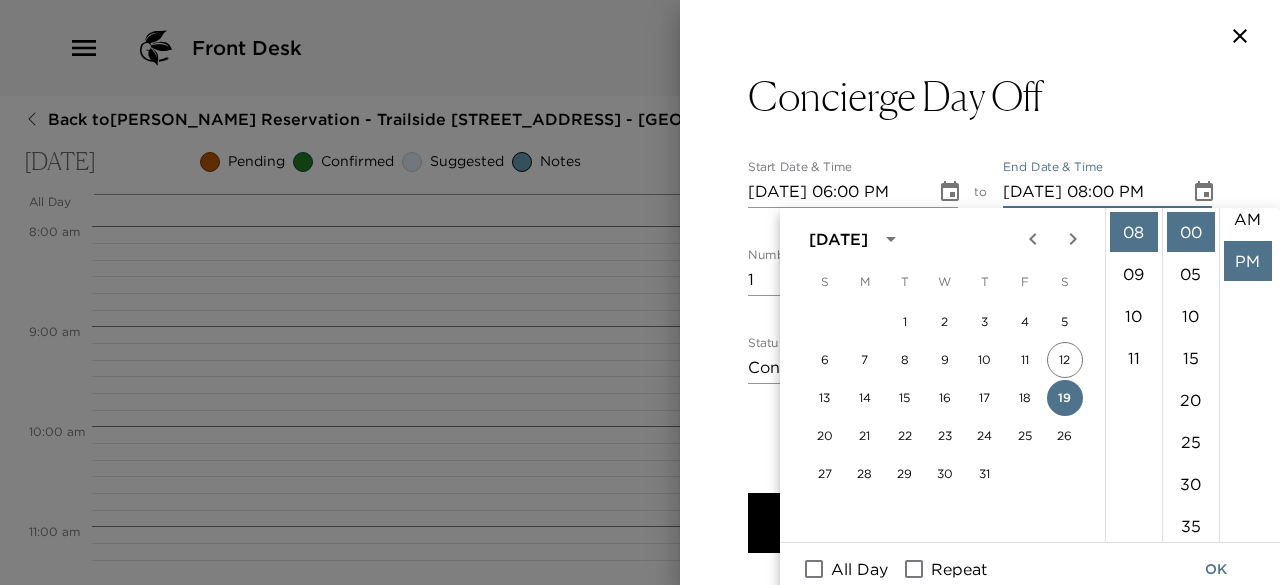 scroll, scrollTop: 2, scrollLeft: 0, axis: vertical 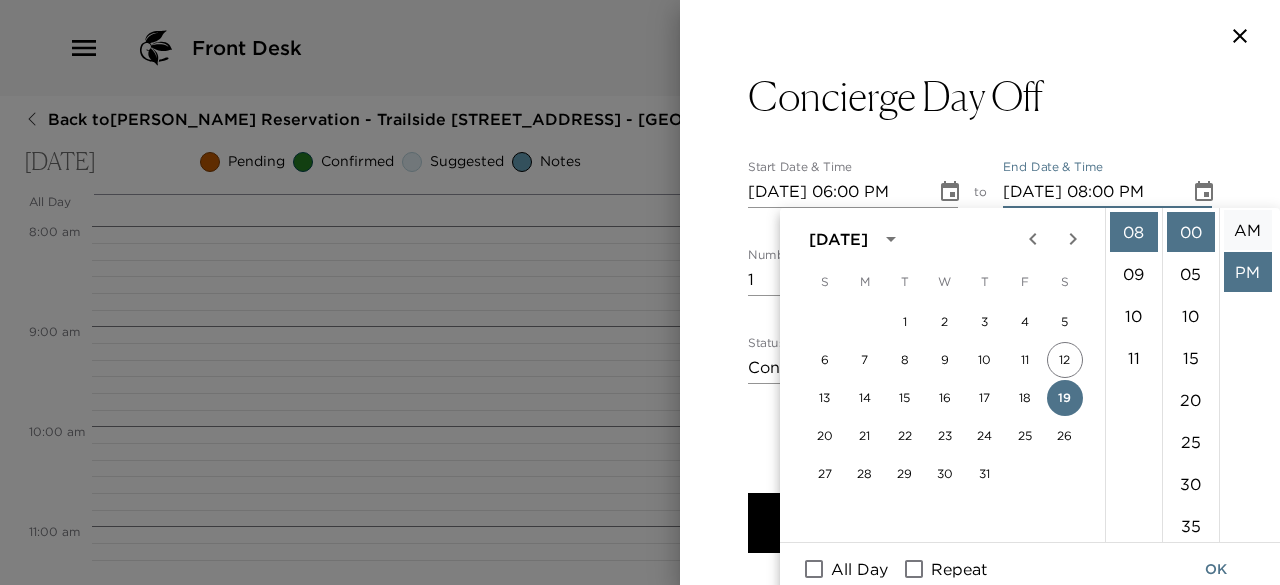 click on "AM" at bounding box center [1248, 230] 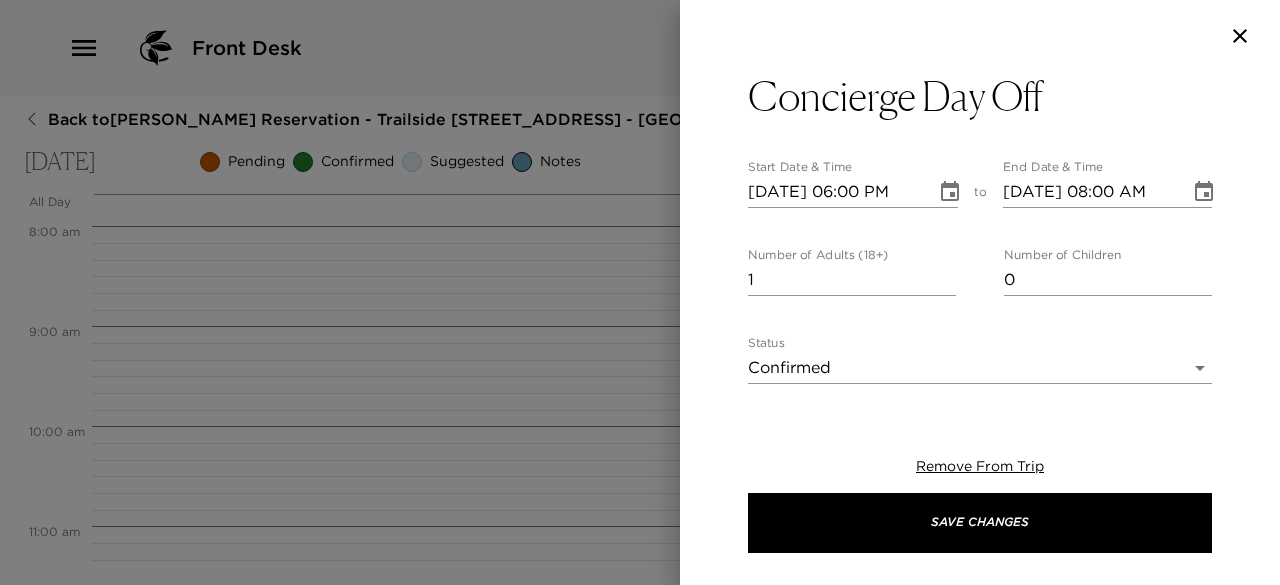 scroll, scrollTop: 0, scrollLeft: 0, axis: both 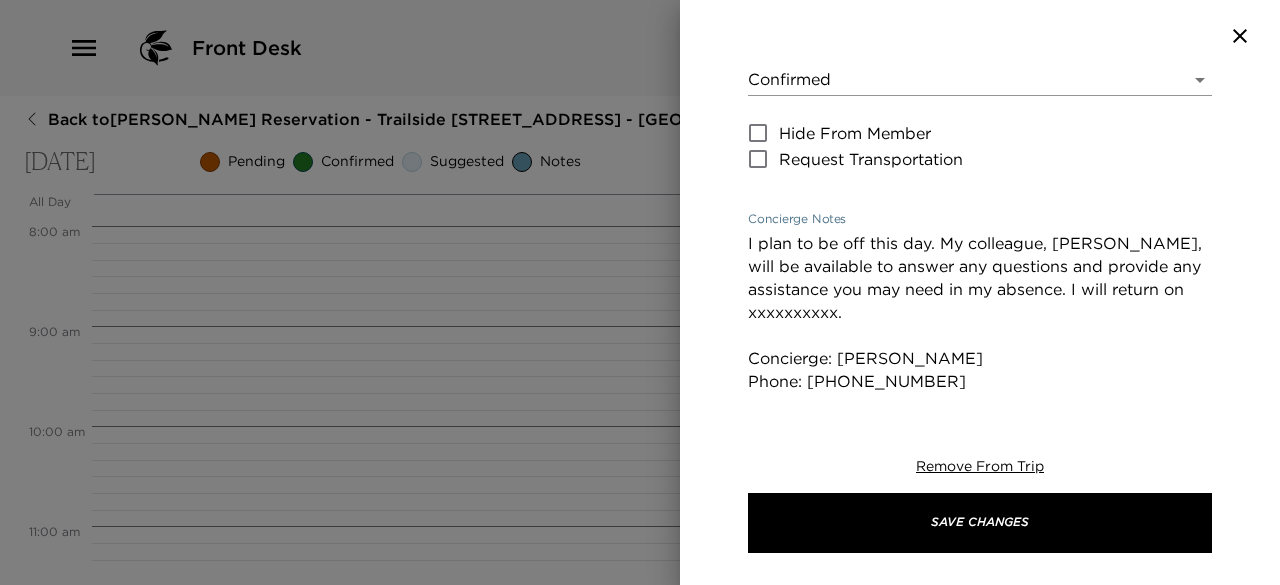 click on "I plan to be off this day. My colleague, [PERSON_NAME], will be available to answer any questions and provide any assistance you may need in my absence. I will return on xxxxxxxxxx.
Concierge: [PERSON_NAME]
Phone: [PHONE_NUMBER]
Email: [EMAIL_ADDRESS][DOMAIN_NAME]" at bounding box center (980, 324) 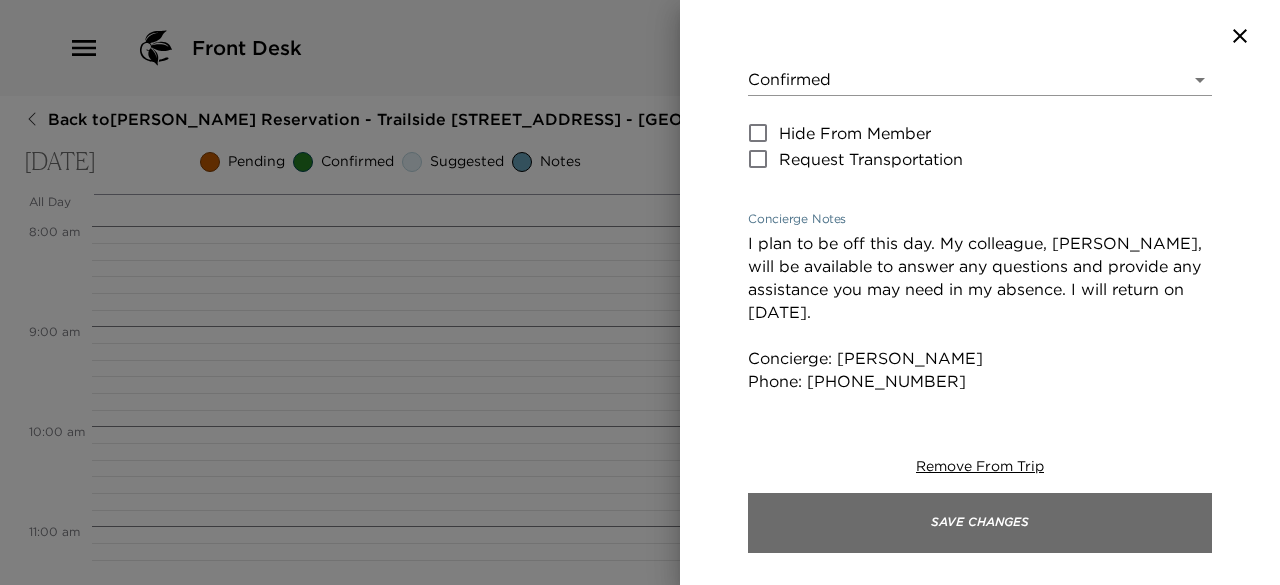type on "I plan to be off this day. My colleague, Kathryn Giftos, will be available to answer any questions and provide any assistance you may need in my absence. I will return on July 19th.
Concierge: Kathryn Giftos
Phone: 530.721.2358
Email: kgiftos@exclusiveresorts.com" 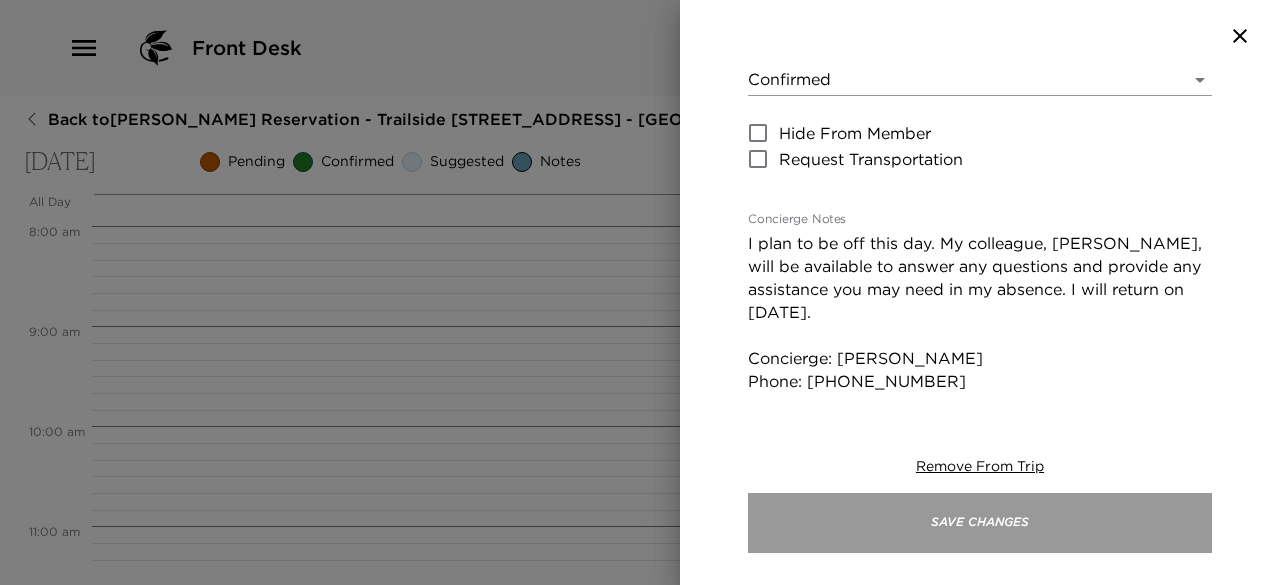 click on "Save Changes" at bounding box center (980, 523) 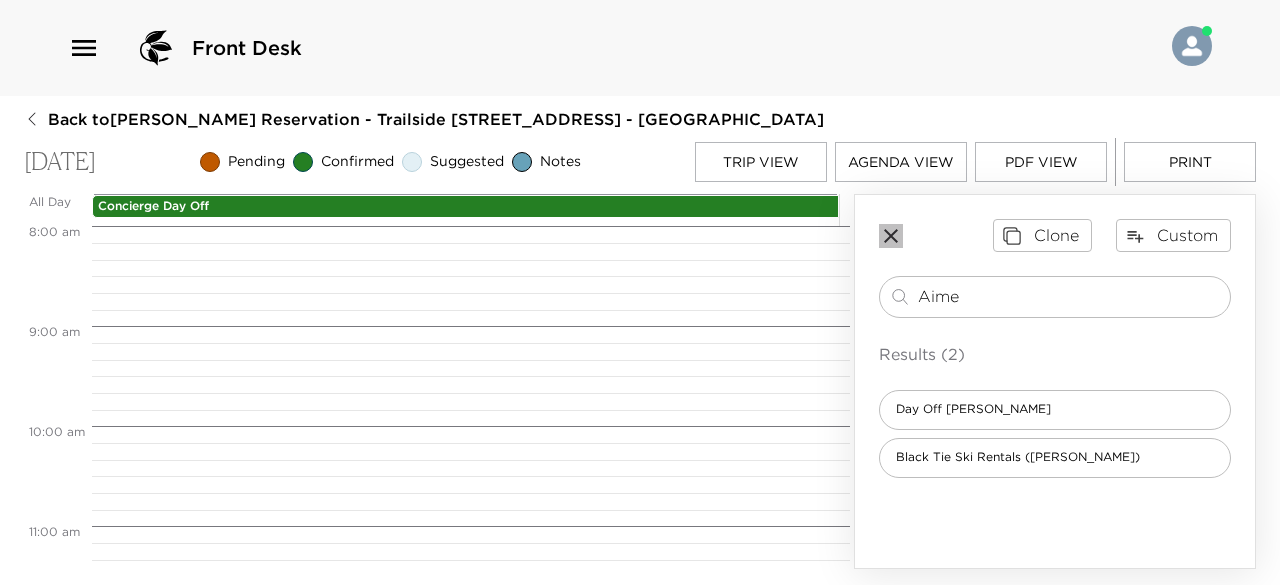click 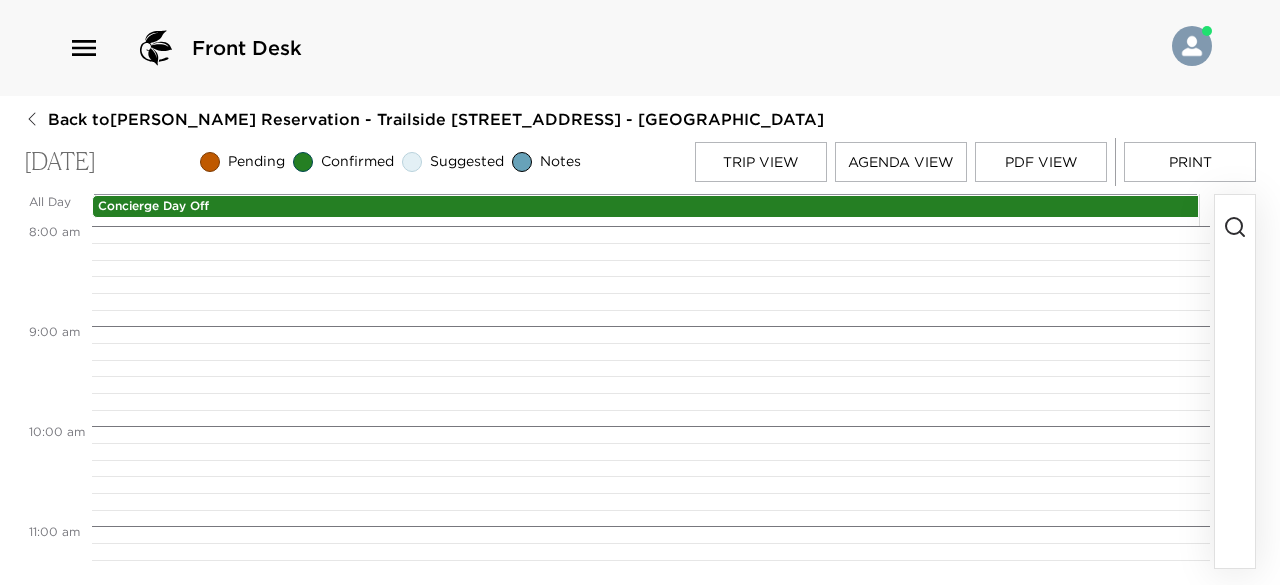 click on "Trip View" at bounding box center [761, 162] 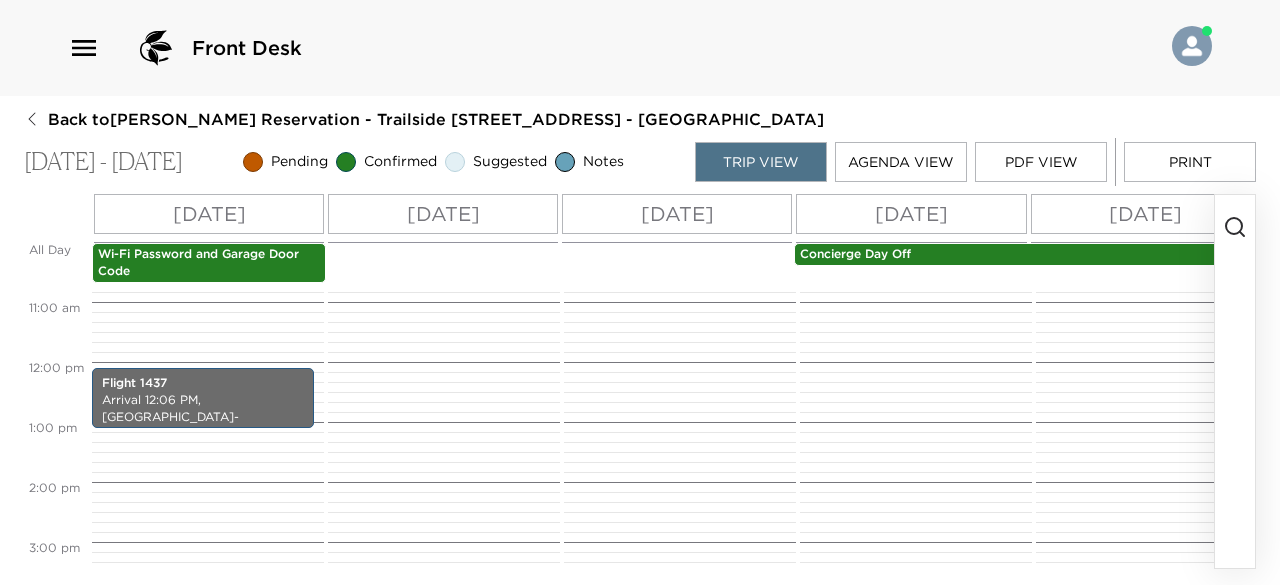 scroll, scrollTop: 632, scrollLeft: 0, axis: vertical 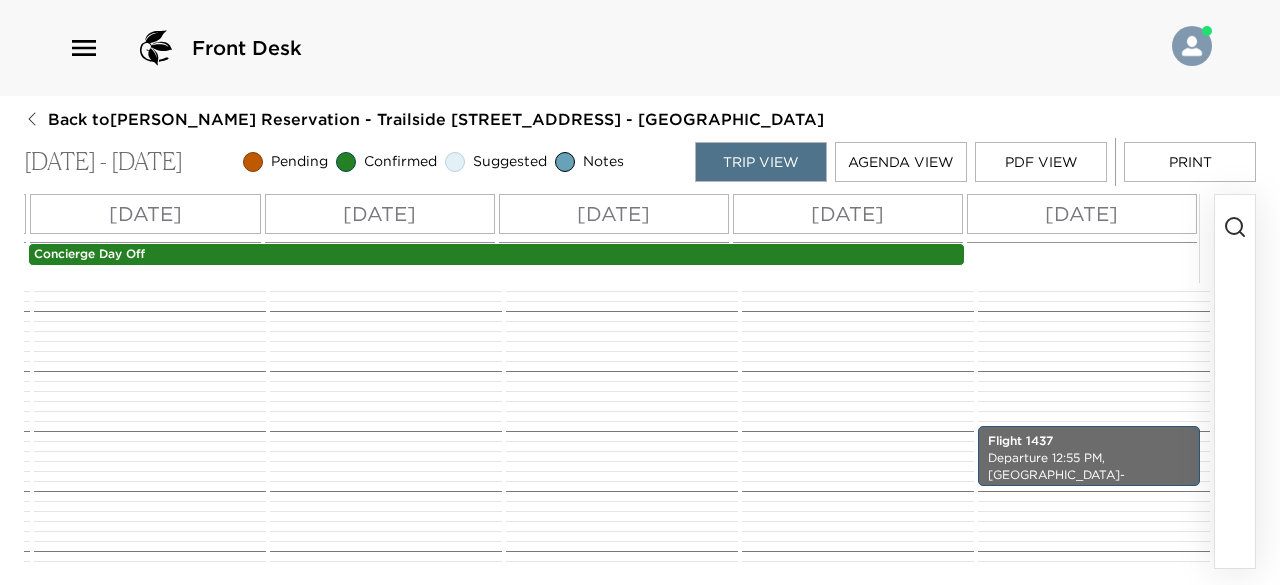 click on "[DATE]" at bounding box center (1081, 214) 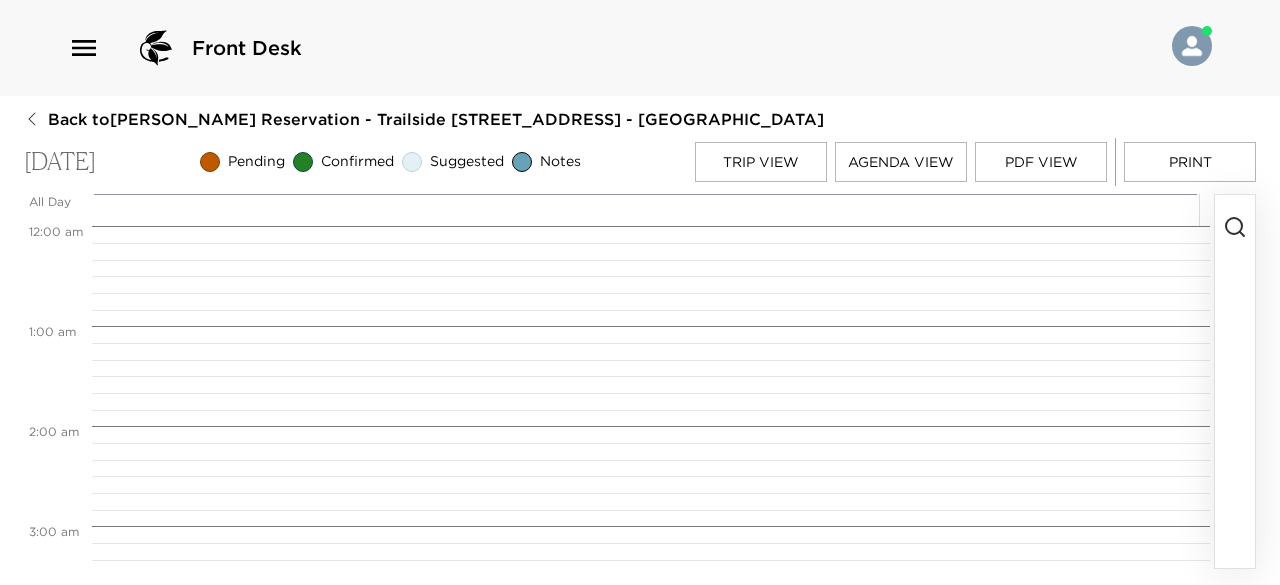 scroll, scrollTop: 0, scrollLeft: 0, axis: both 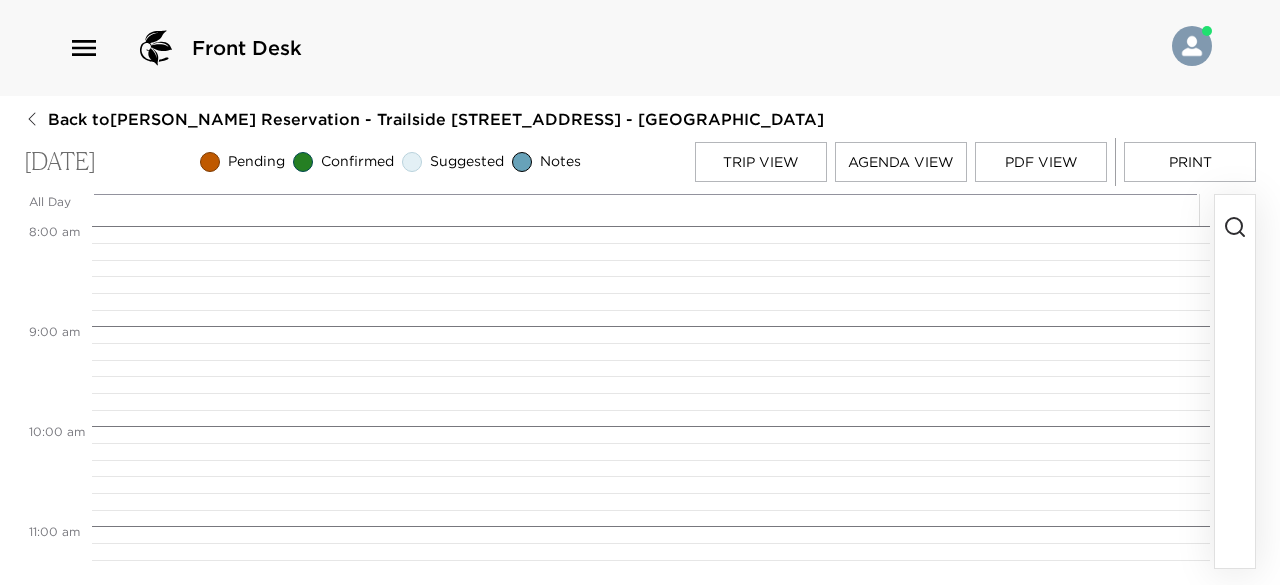 click 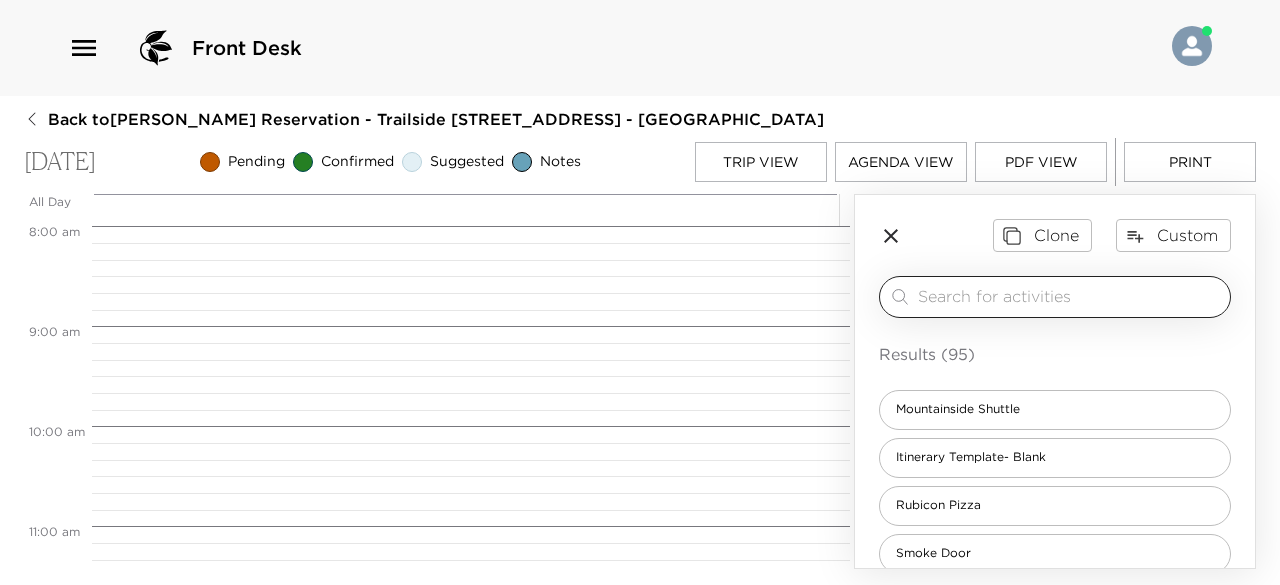 click at bounding box center [1070, 296] 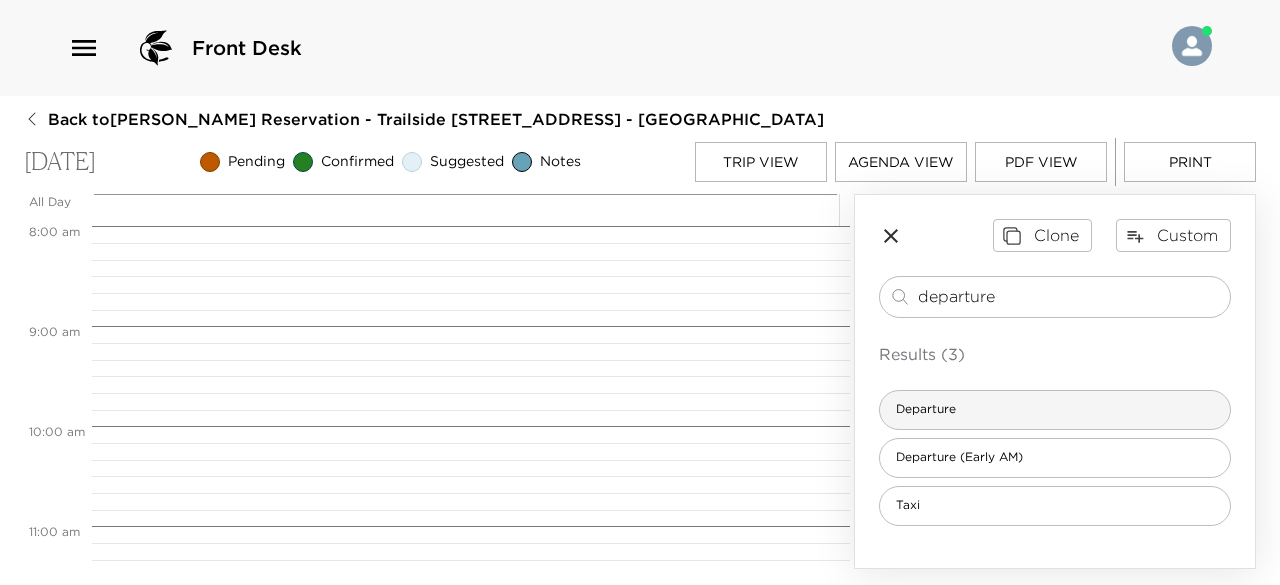 type on "departure" 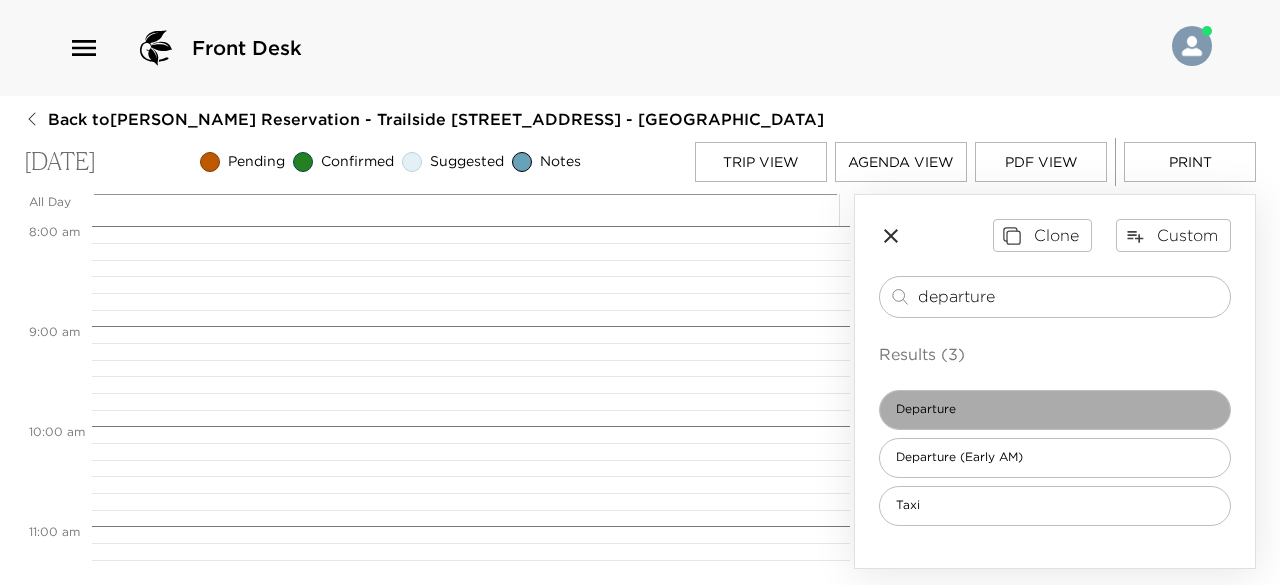 click on "Departure" at bounding box center [1055, 410] 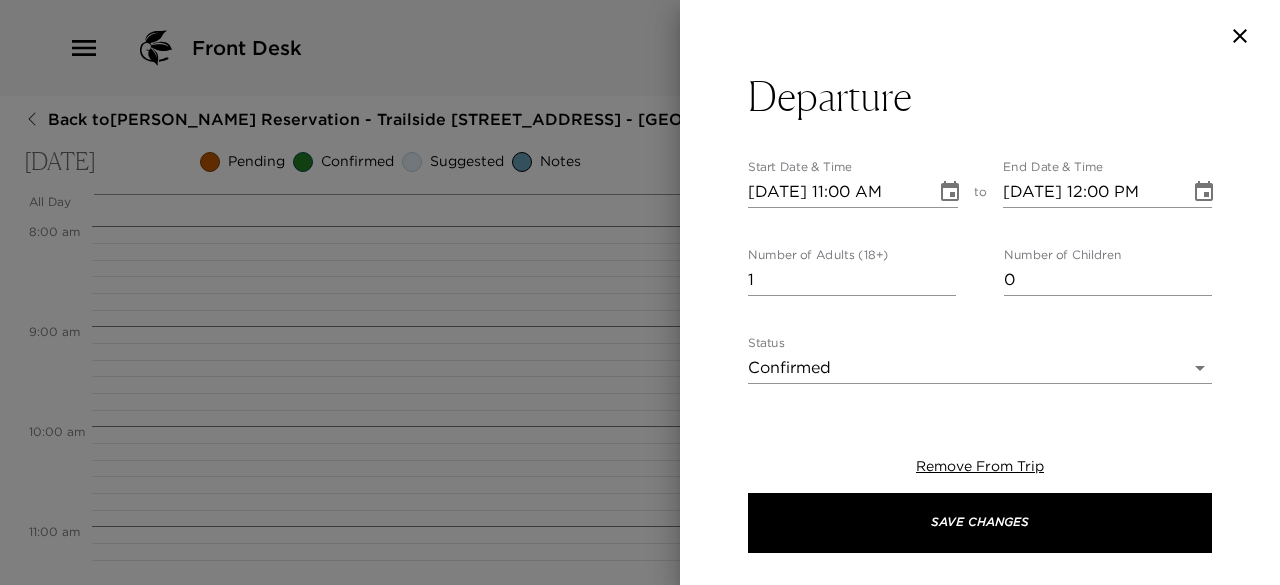 type on "In preparation of your departure [DATE], I would like to review your house bill and your Lake Tahoe experience. If you wish to suggest a time, I am happy to contact you at your convenience. Check-out is at 11am." 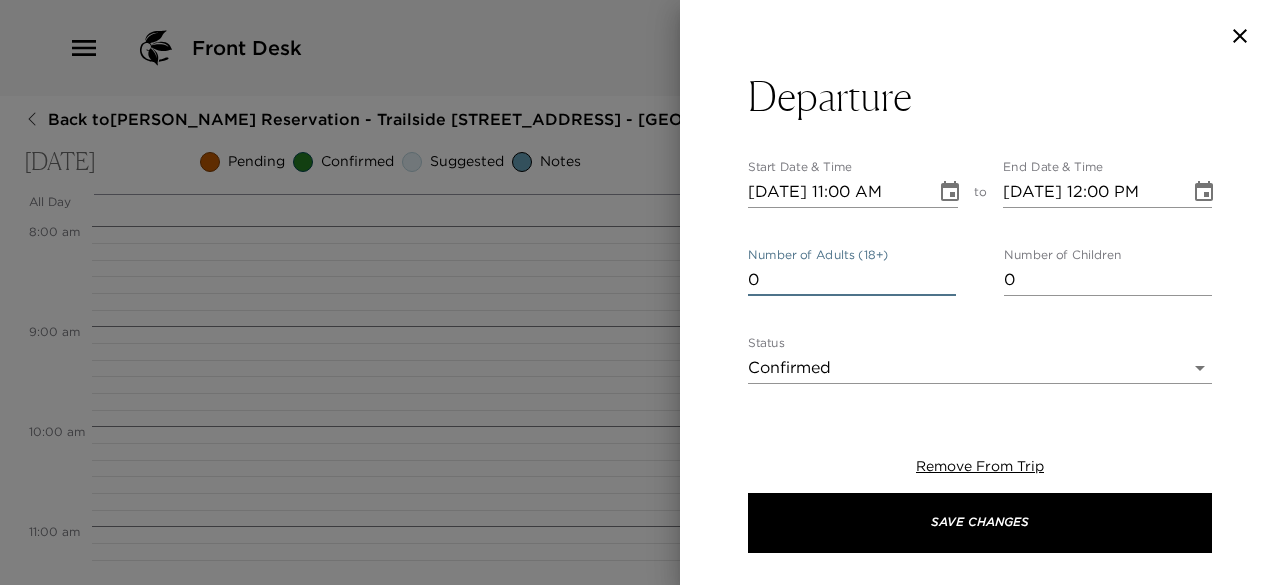 type on "0" 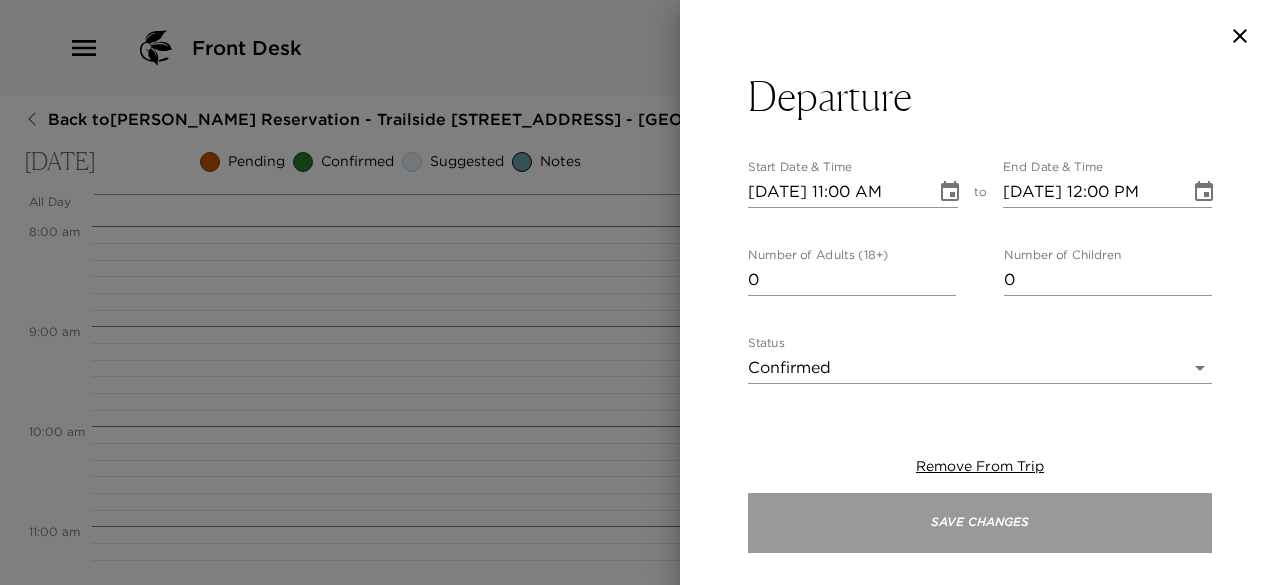 click on "Save Changes" at bounding box center [980, 523] 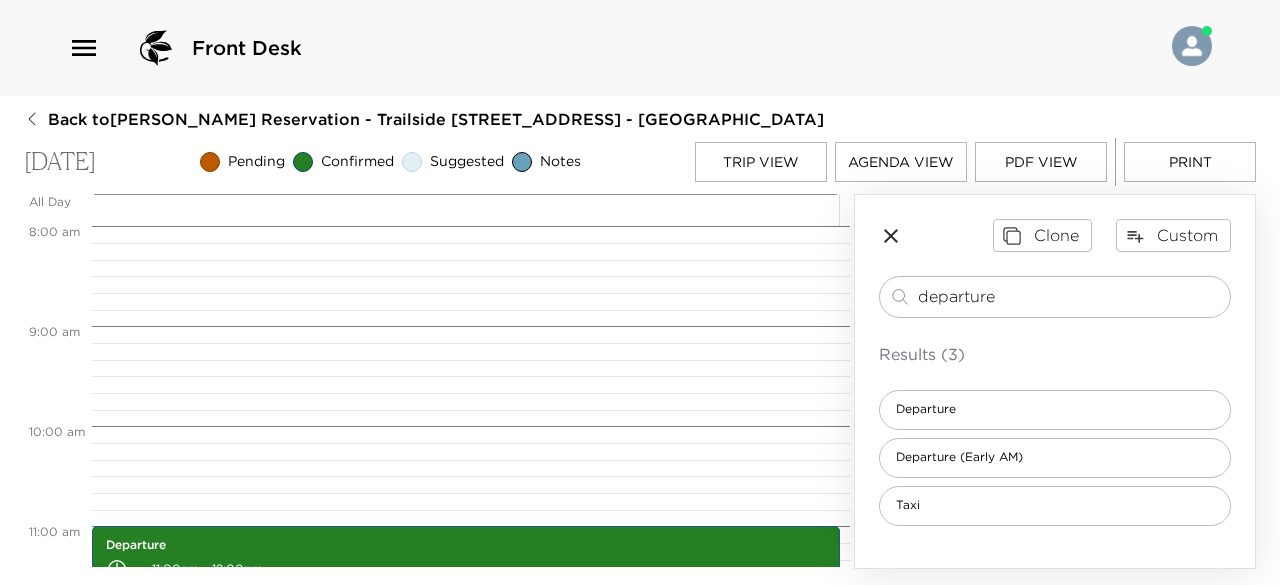 click on "Front Desk" at bounding box center (640, 48) 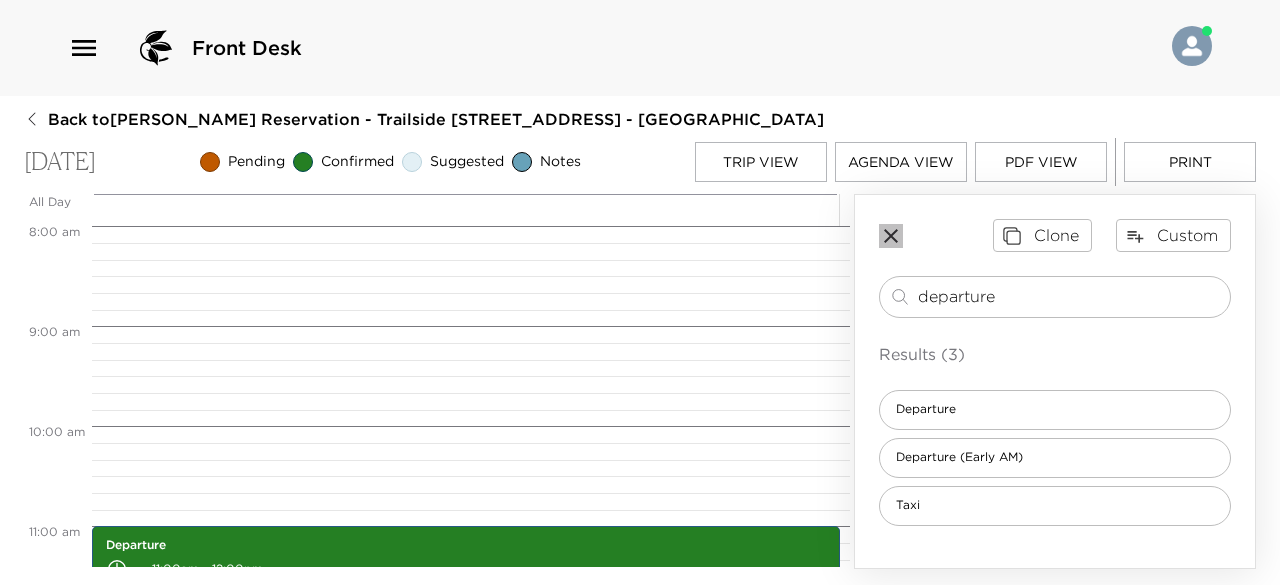 click 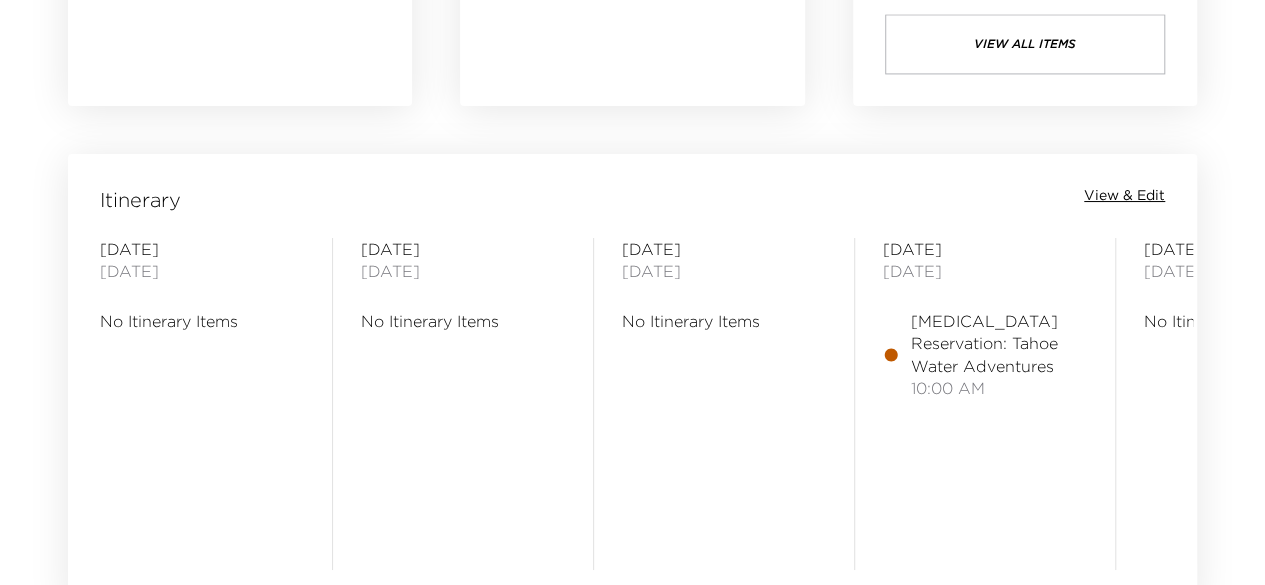 scroll, scrollTop: 1515, scrollLeft: 0, axis: vertical 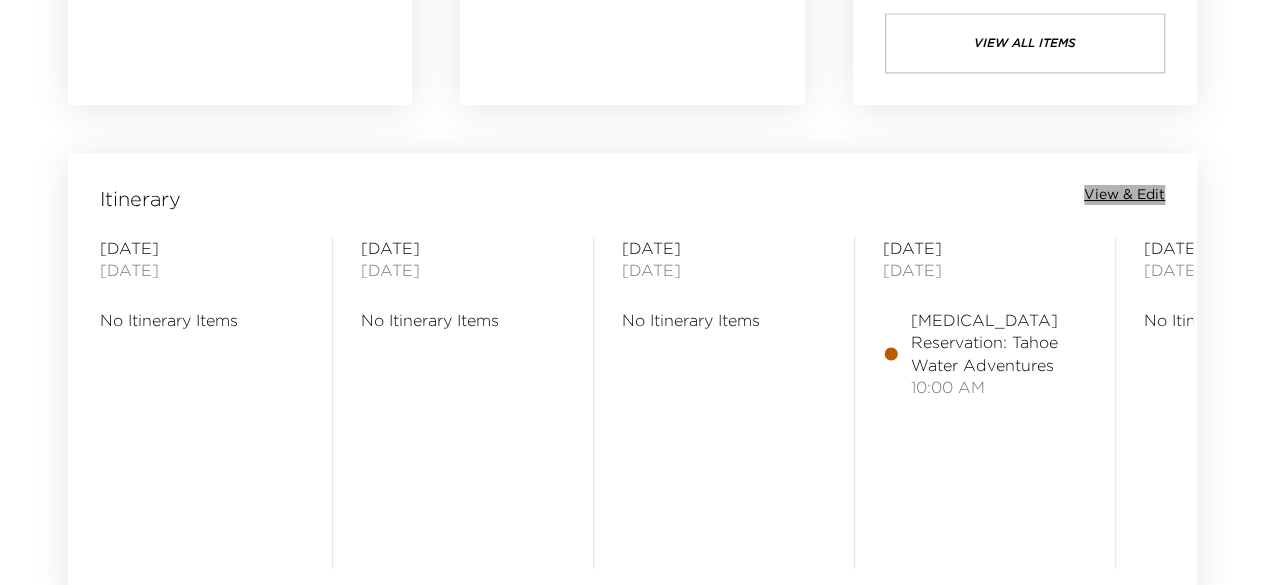 click on "View & Edit" at bounding box center [1124, 195] 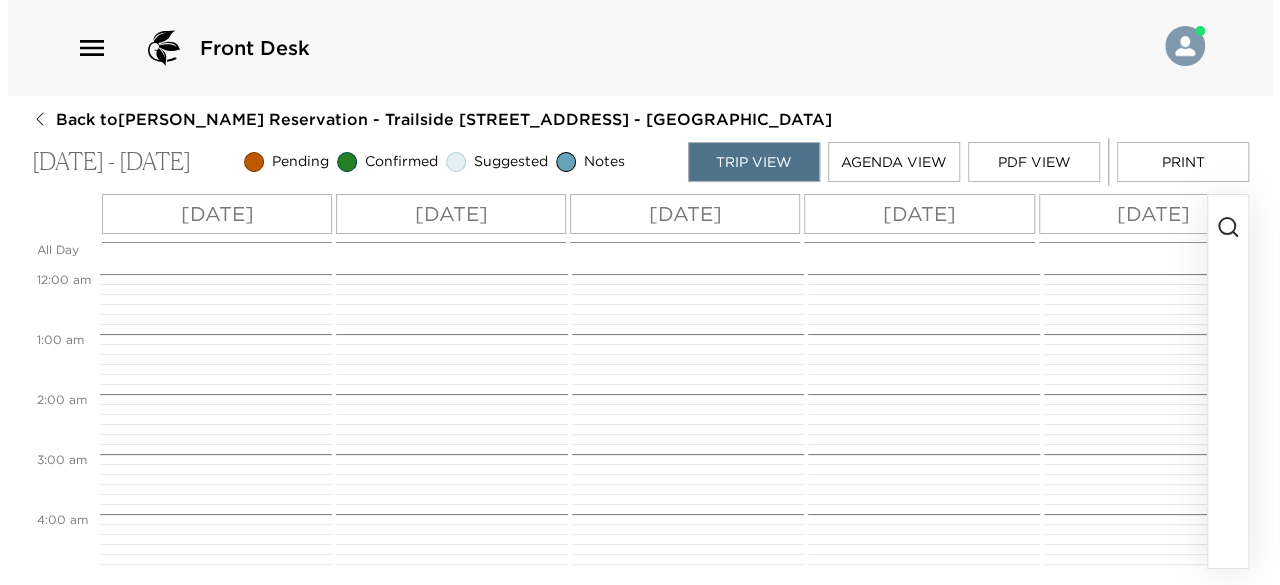 scroll, scrollTop: 0, scrollLeft: 0, axis: both 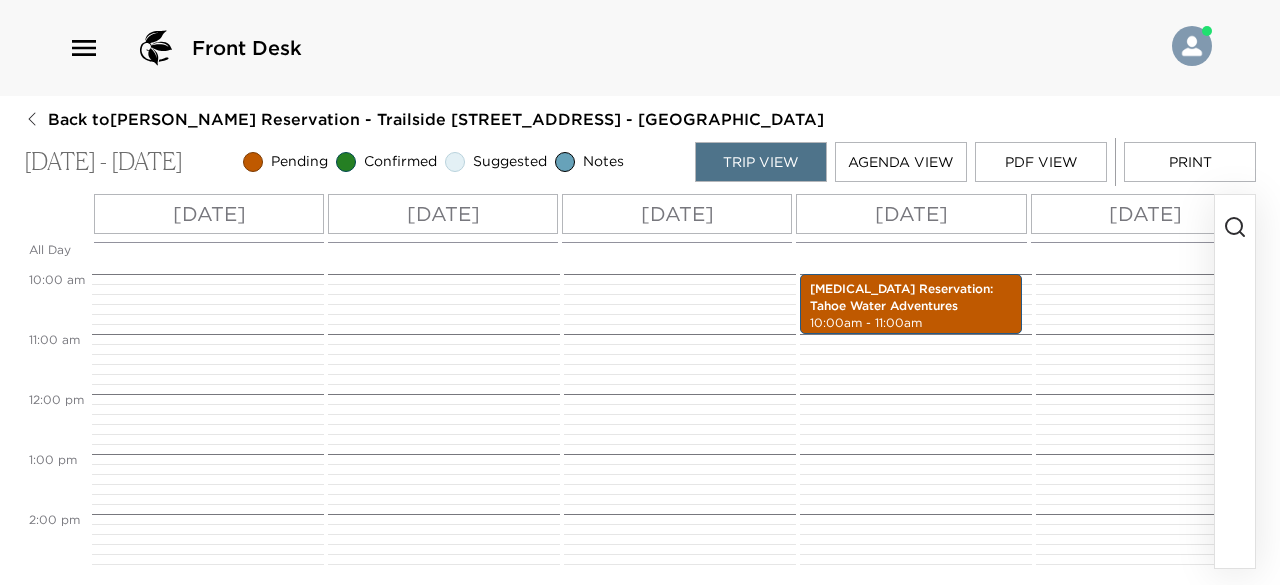 click on "[DATE]" at bounding box center [209, 214] 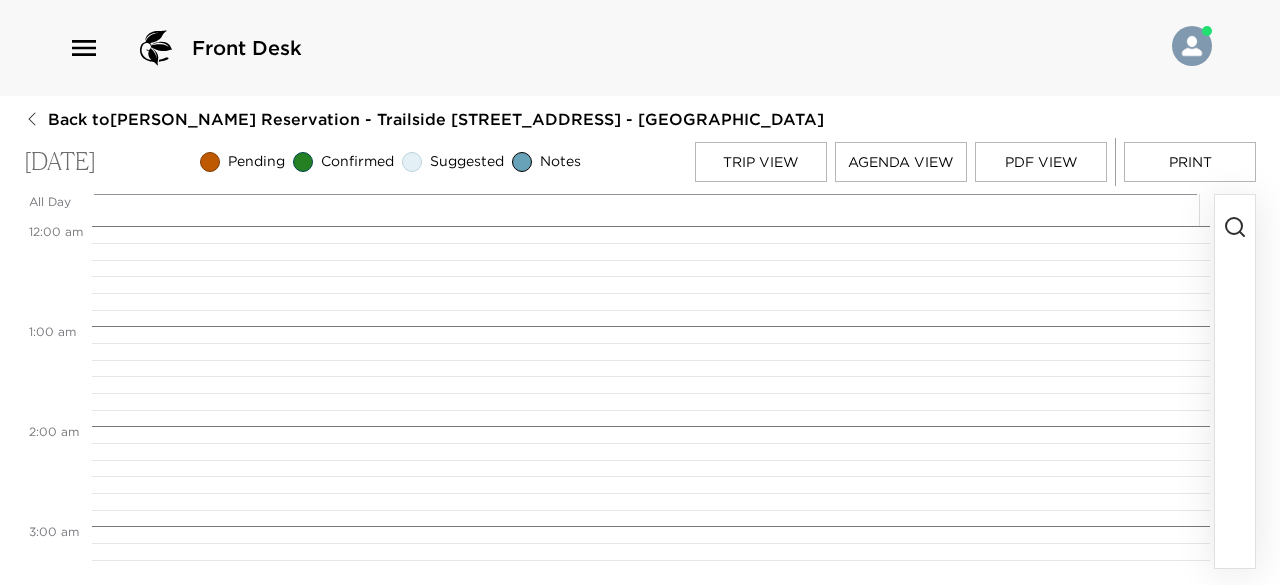 scroll, scrollTop: 800, scrollLeft: 0, axis: vertical 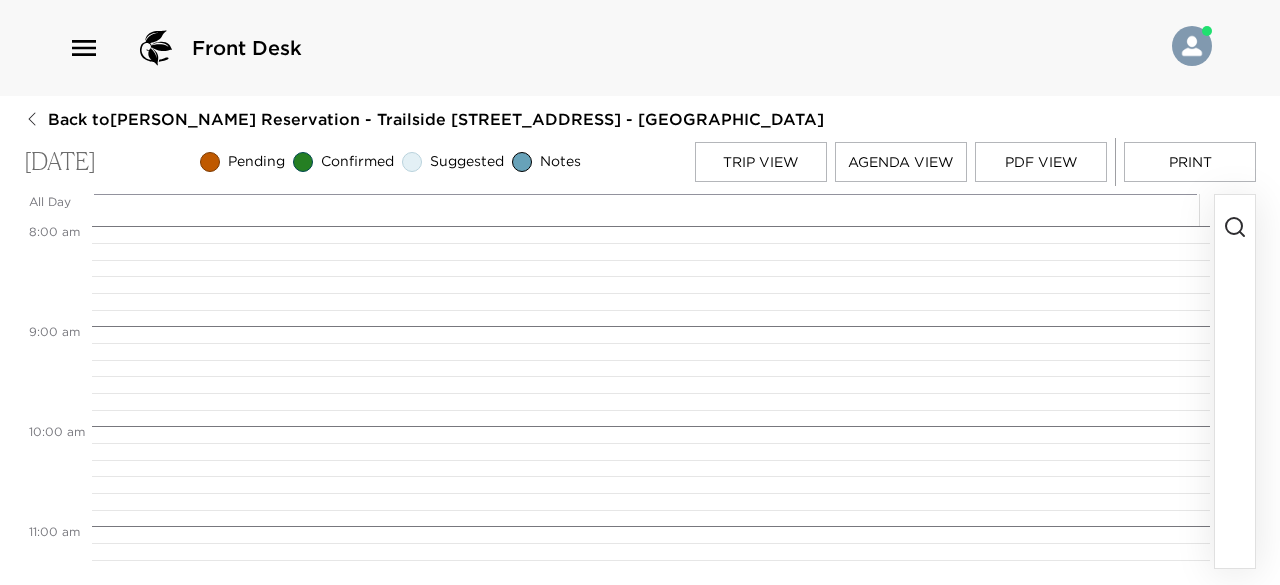 click 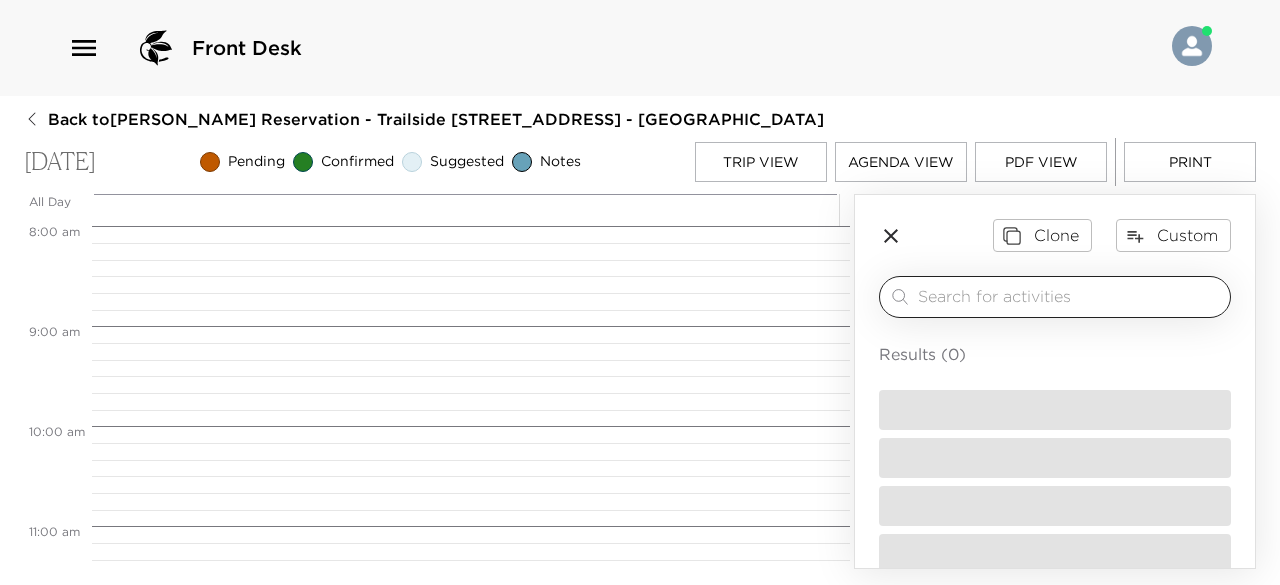 click at bounding box center [1070, 296] 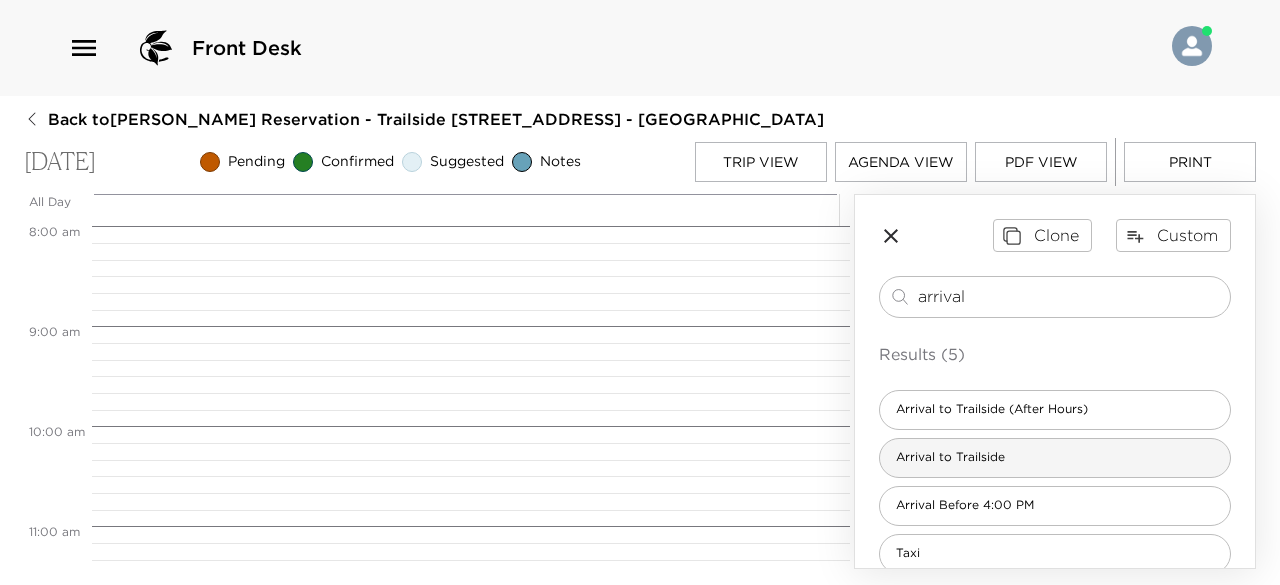 type on "arrival" 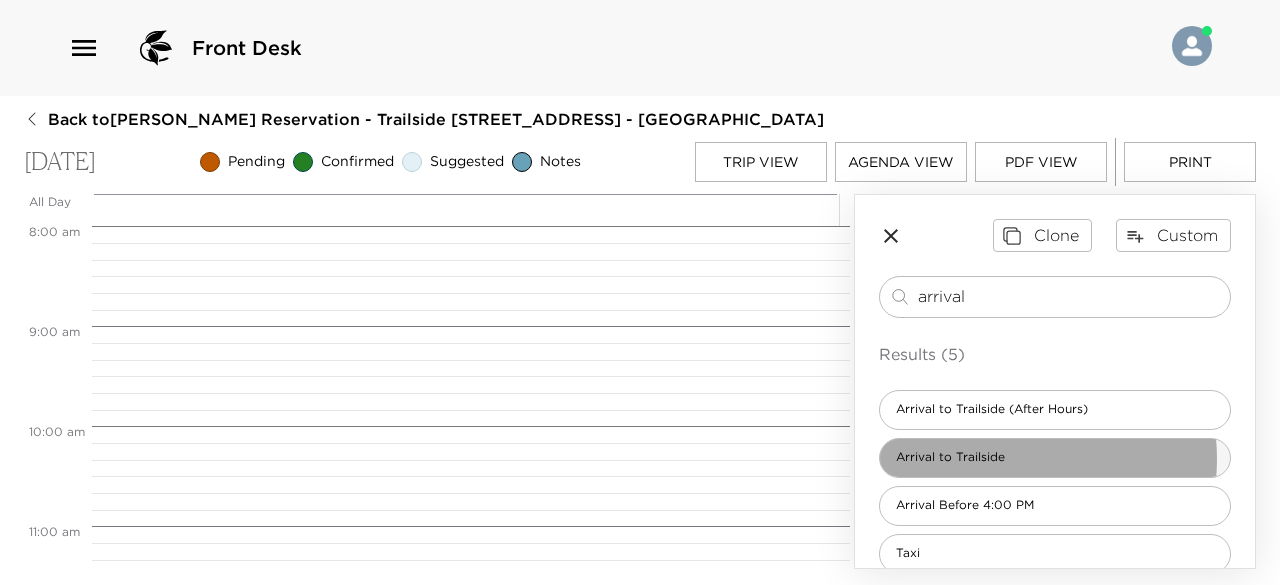 click on "Arrival to Trailside" at bounding box center [950, 457] 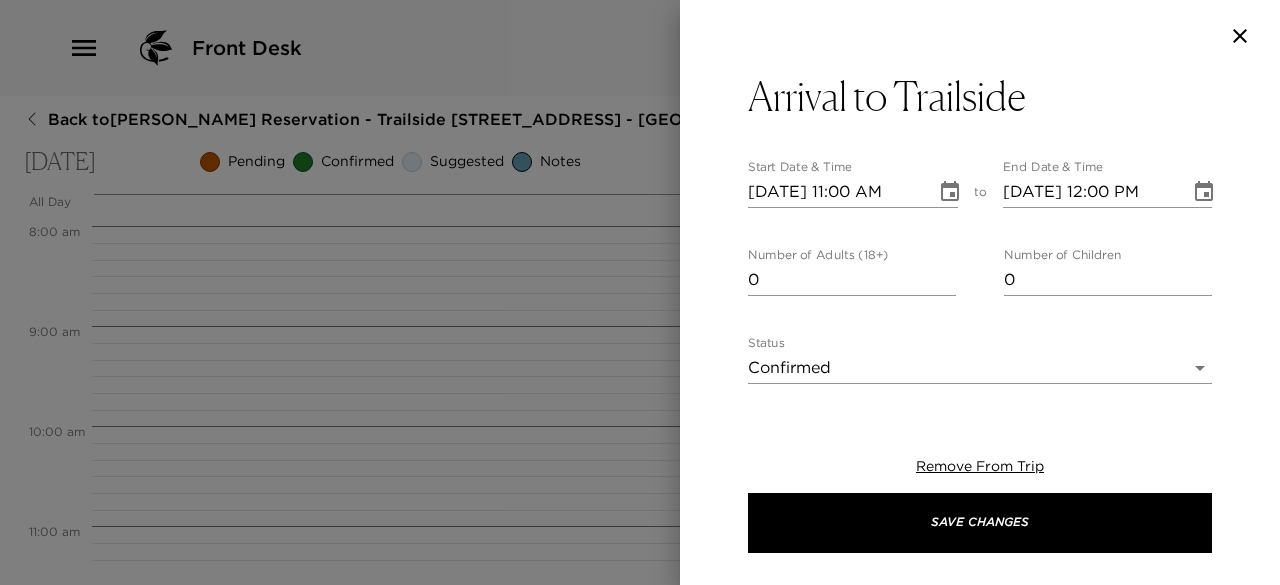 click on "0" at bounding box center [852, 280] 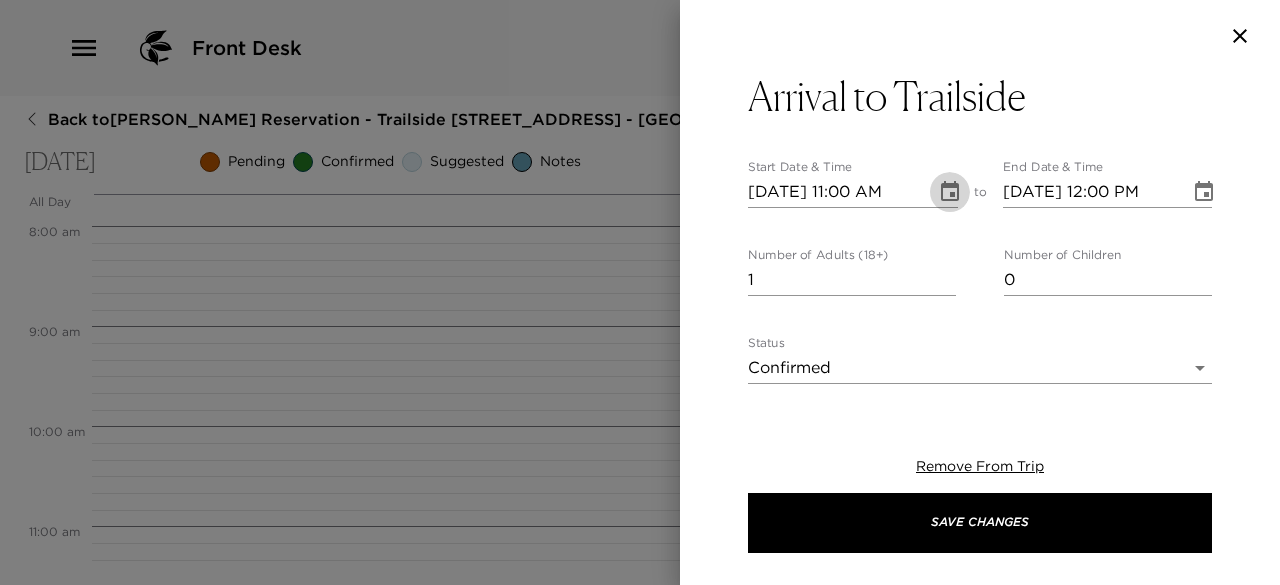 click 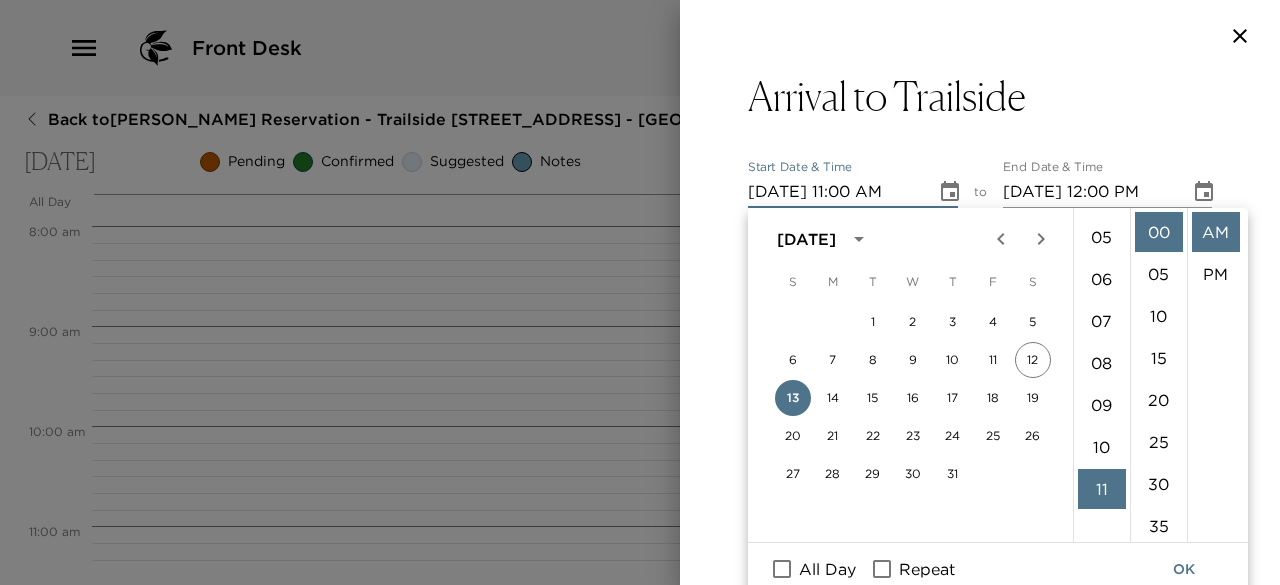 scroll, scrollTop: 122, scrollLeft: 0, axis: vertical 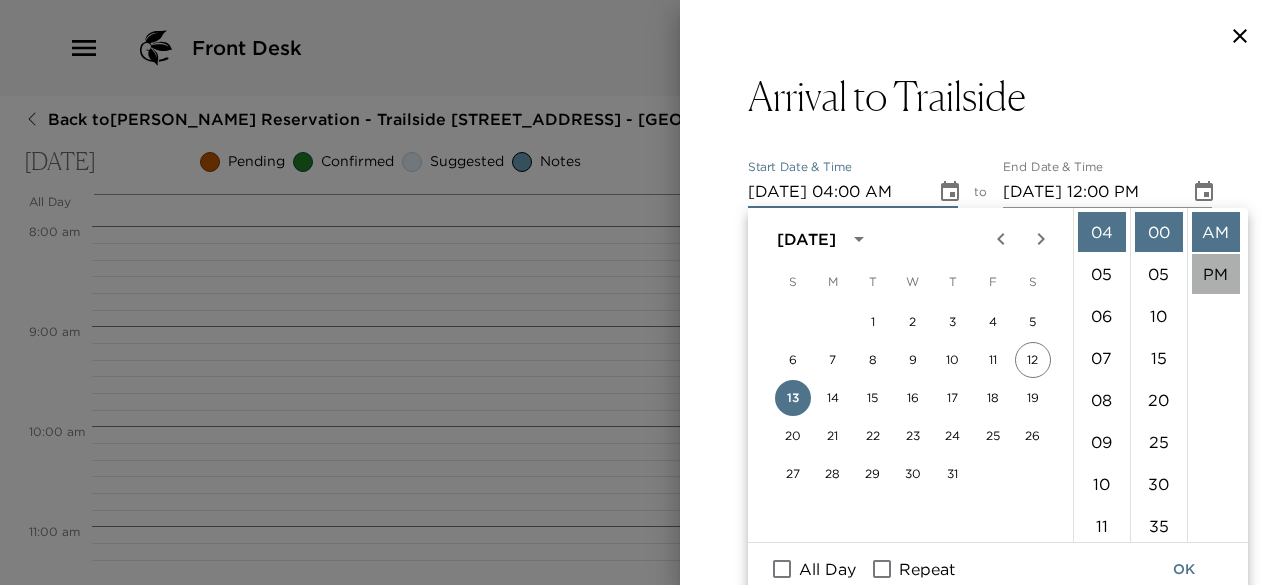 click on "PM" at bounding box center [1216, 274] 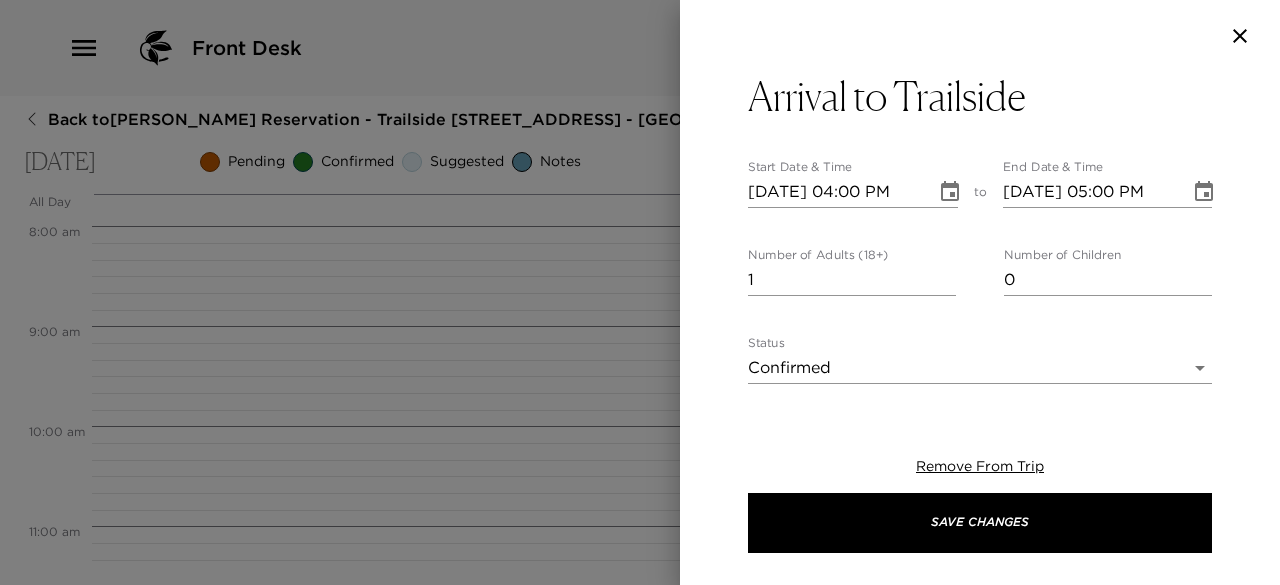 scroll, scrollTop: 42, scrollLeft: 0, axis: vertical 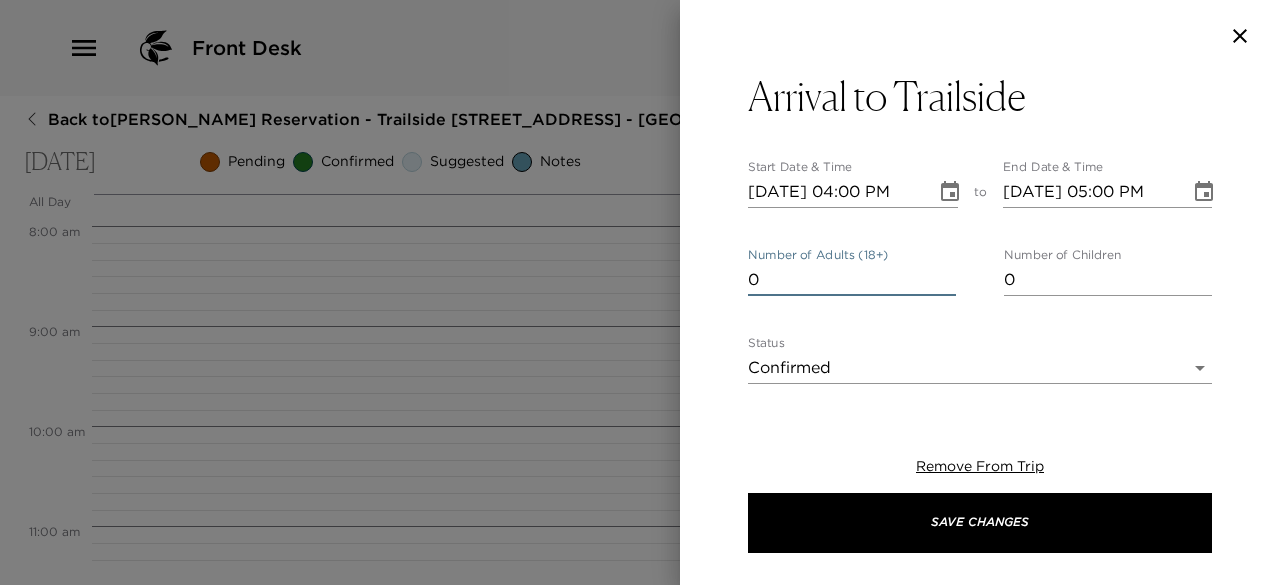 type on "0" 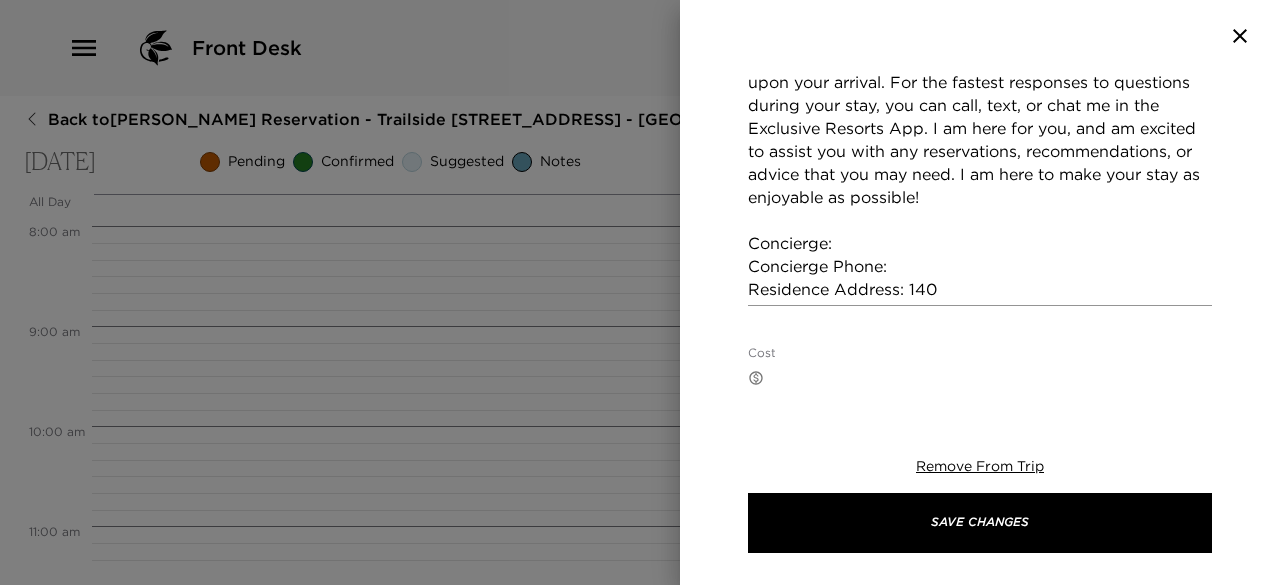 scroll, scrollTop: 530, scrollLeft: 0, axis: vertical 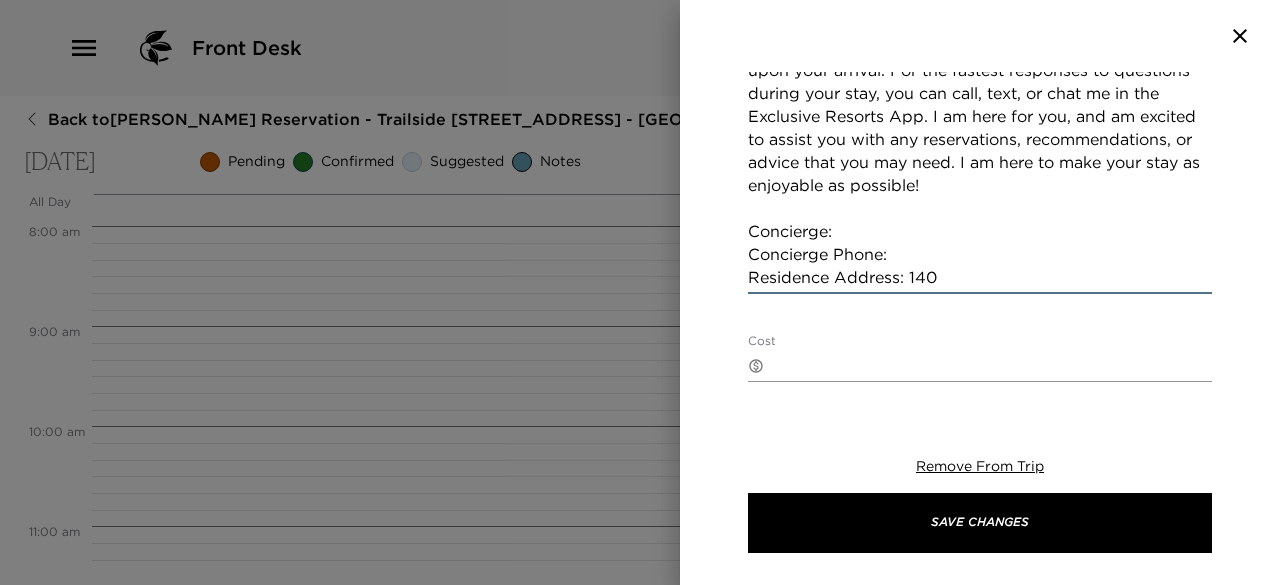 click on "Welcome to [GEOGRAPHIC_DATA]! Your home will be ready and waiting for your arrival [DATE]. I will be at your residence to welcome you for any questions and requests upon your arrival. For the fastest responses to questions during your stay, you can call, text, or chat me in the Exclusive Resorts App. I am here for you, and am excited to assist you with any reservations, recommendations, or advice that you may need. I am here to make your stay as enjoyable as possible!
Concierge:
Concierge Phone:
Residence Address: 140" at bounding box center (980, 139) 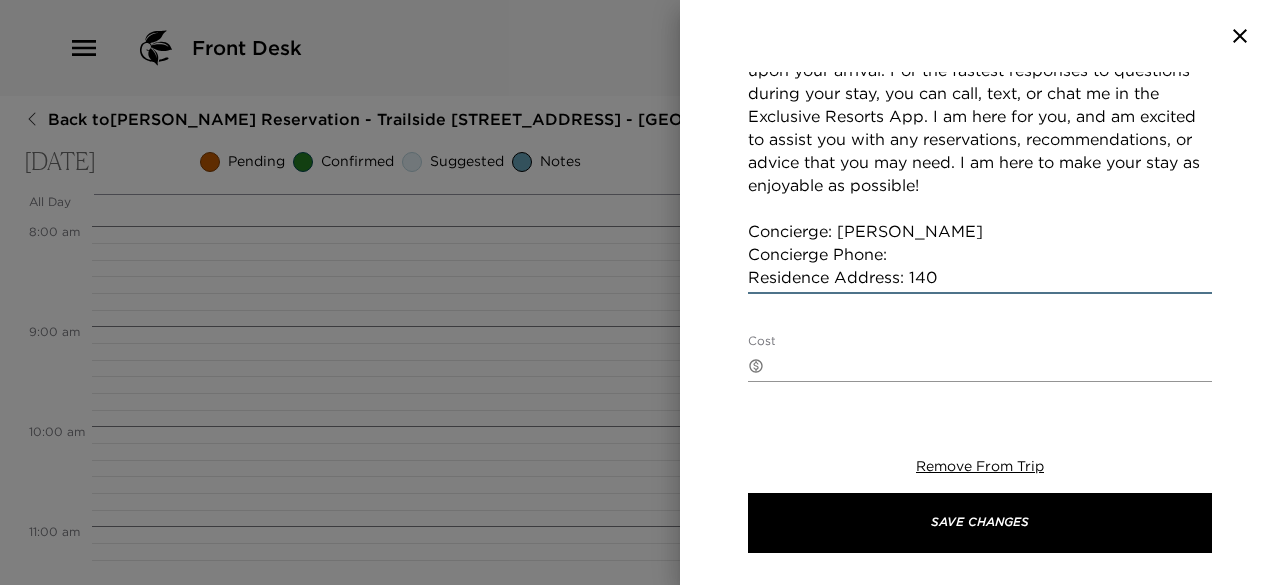 click on "Welcome to [GEOGRAPHIC_DATA]! Your home will be ready and waiting for your arrival [DATE]. I will be at your residence to welcome you for any questions and requests upon your arrival. For the fastest responses to questions during your stay, you can call, text, or chat me in the Exclusive Resorts App. I am here for you, and am excited to assist you with any reservations, recommendations, or advice that you may need. I am here to make your stay as enjoyable as possible!
Concierge: [PERSON_NAME]
Concierge Phone:
Residence Address: 140" at bounding box center (980, 139) 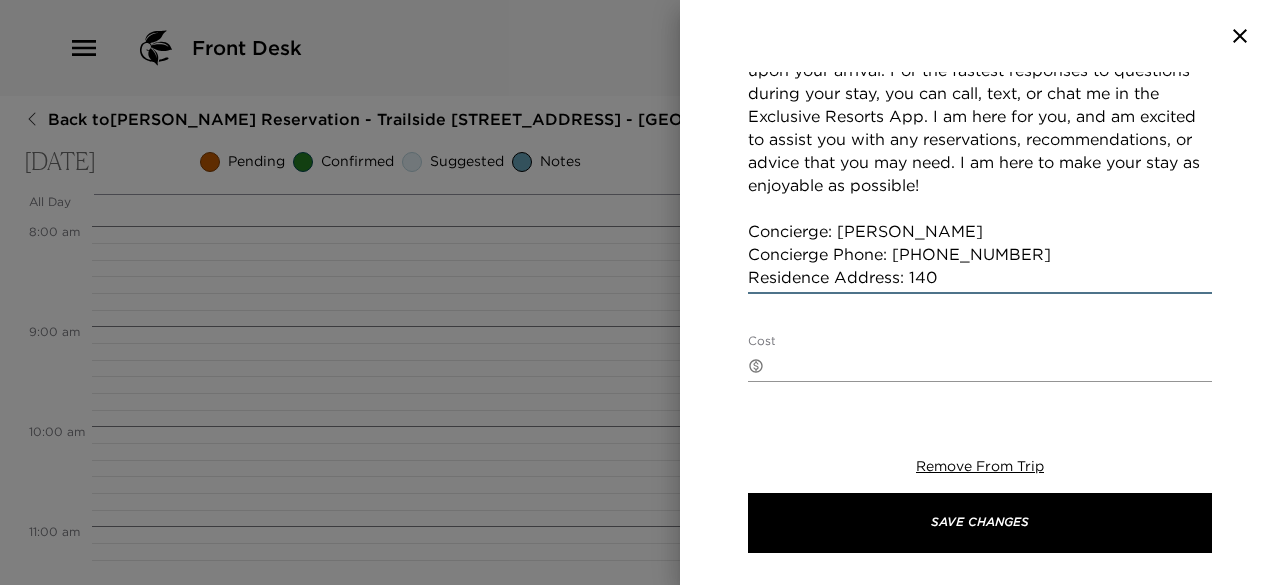 click on "Welcome to [GEOGRAPHIC_DATA]! Your home will be ready and waiting for your arrival [DATE]. I will be at your residence to welcome you for any questions and requests upon your arrival. For the fastest responses to questions during your stay, you can call, text, or chat me in the Exclusive Resorts App. I am here for you, and am excited to assist you with any reservations, recommendations, or advice that you may need. I am here to make your stay as enjoyable as possible!
Concierge: [PERSON_NAME]
Concierge Phone: [PHONE_NUMBER]
Residence Address: 140" at bounding box center [980, 139] 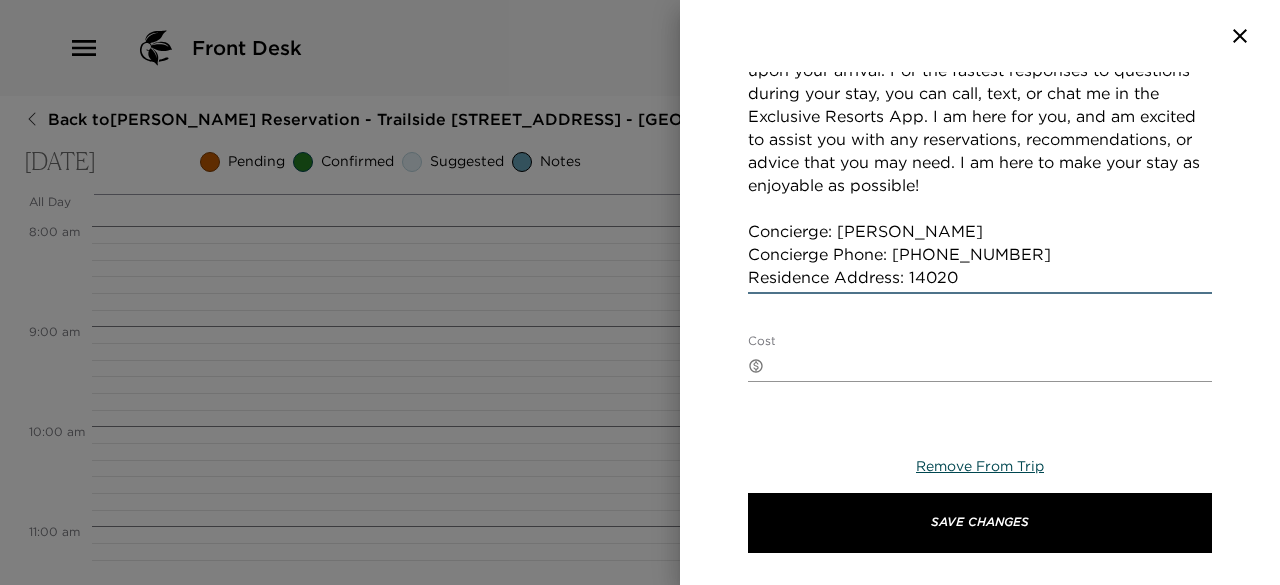 scroll, scrollTop: 531, scrollLeft: 0, axis: vertical 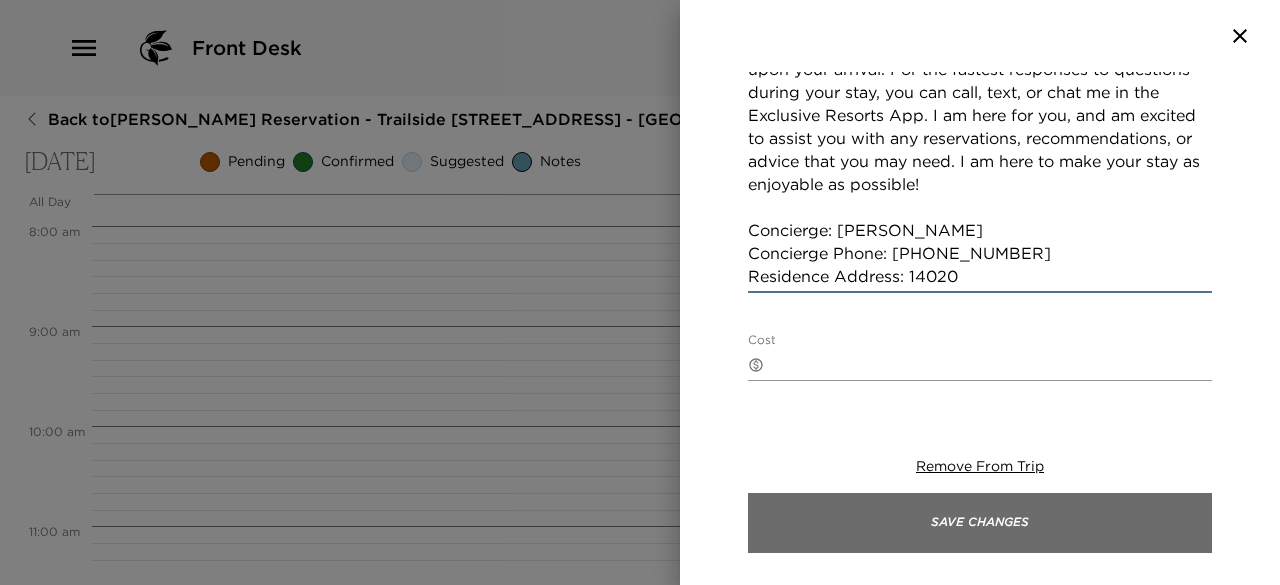 type on "Welcome to [GEOGRAPHIC_DATA]! Your home will be ready and waiting for your arrival [DATE]. I will be at your residence to welcome you for any questions and requests upon your arrival. For the fastest responses to questions during your stay, you can call, text, or chat me in the Exclusive Resorts App. I am here for you, and am excited to assist you with any reservations, recommendations, or advice that you may need. I am here to make your stay as enjoyable as possible!
Concierge: [PERSON_NAME]
Concierge Phone: [PHONE_NUMBER]
Residence Address: 14020" 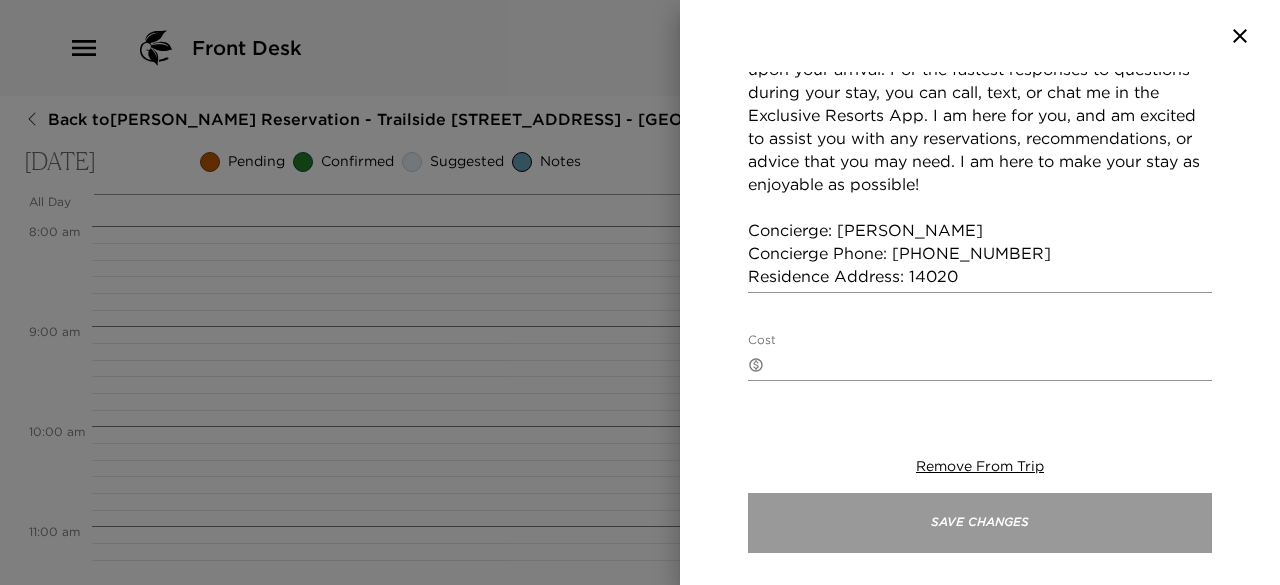 click on "Save Changes" at bounding box center [980, 523] 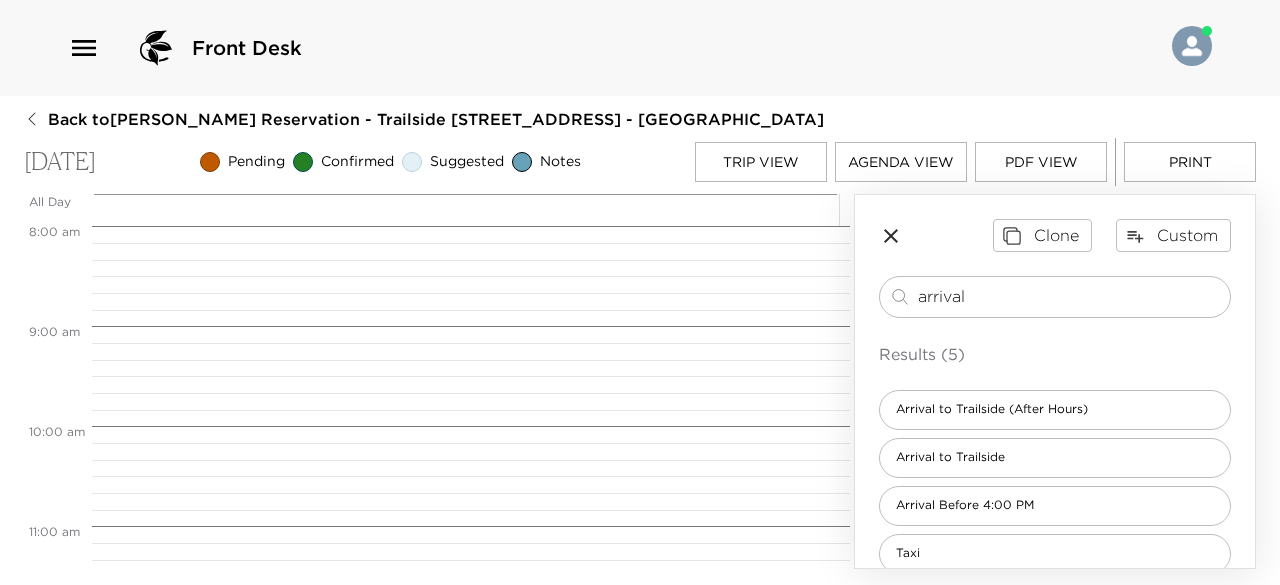 drag, startPoint x: 977, startPoint y: 289, endPoint x: 739, endPoint y: 276, distance: 238.35478 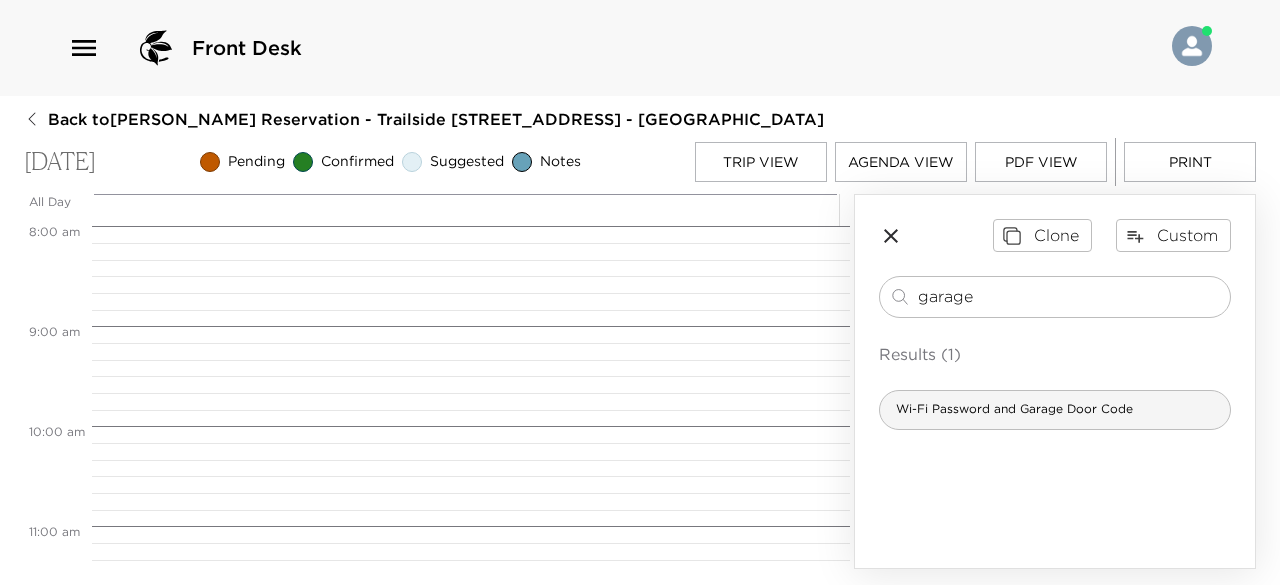 type on "garage" 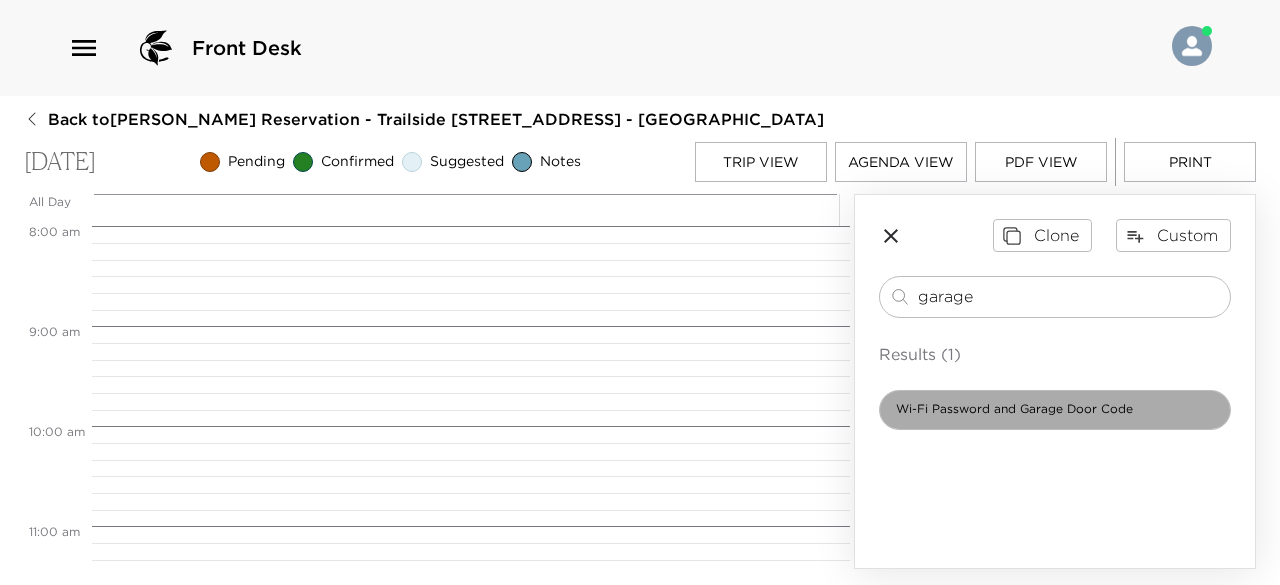 click on "Wi-Fi Password and Garage Door Code" at bounding box center (1014, 409) 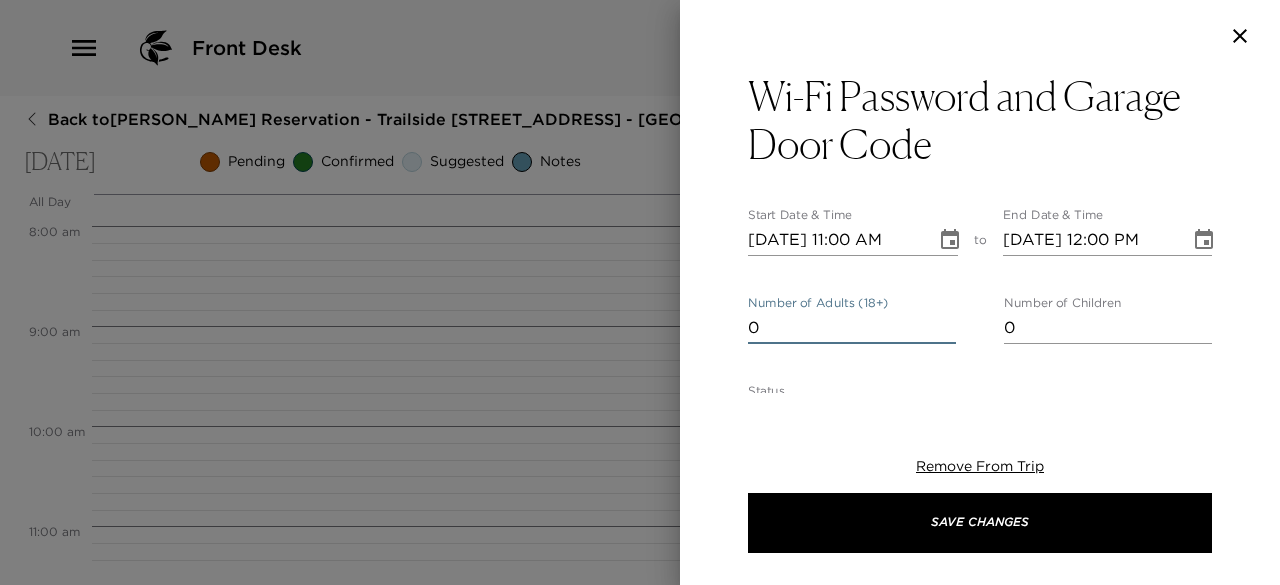 click on "0" at bounding box center [852, 328] 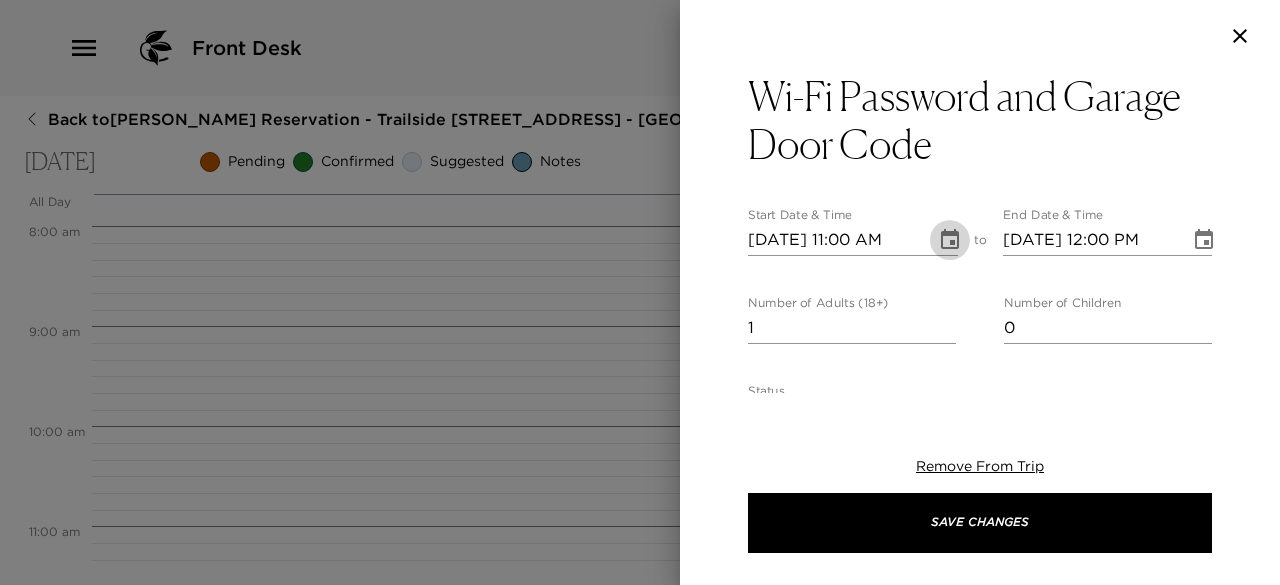 click 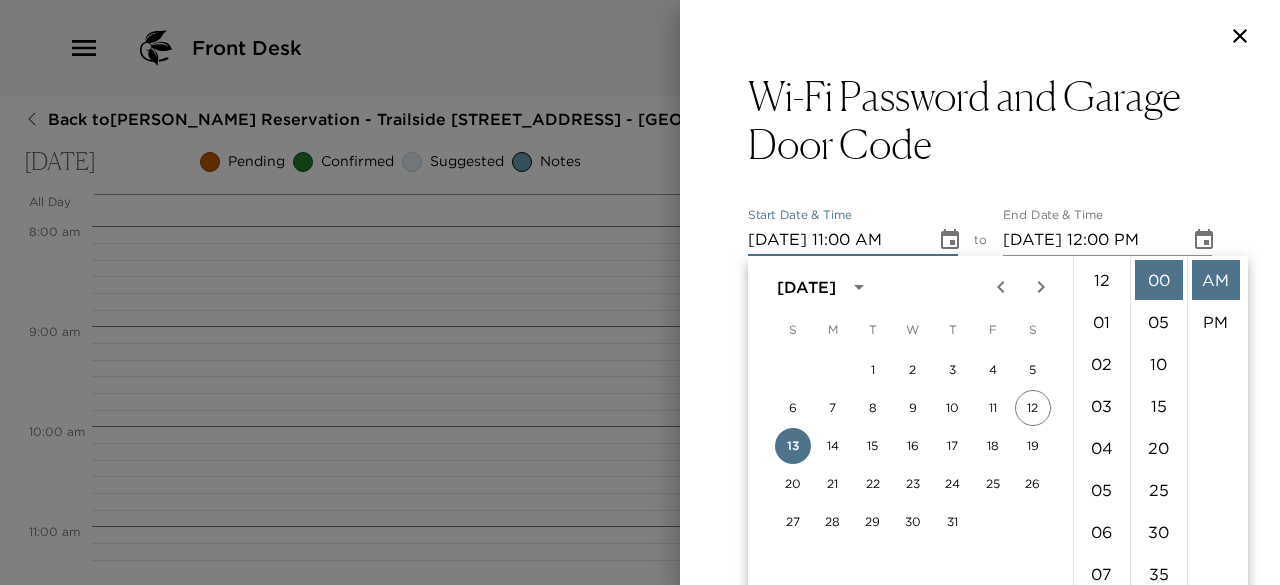 scroll, scrollTop: 462, scrollLeft: 0, axis: vertical 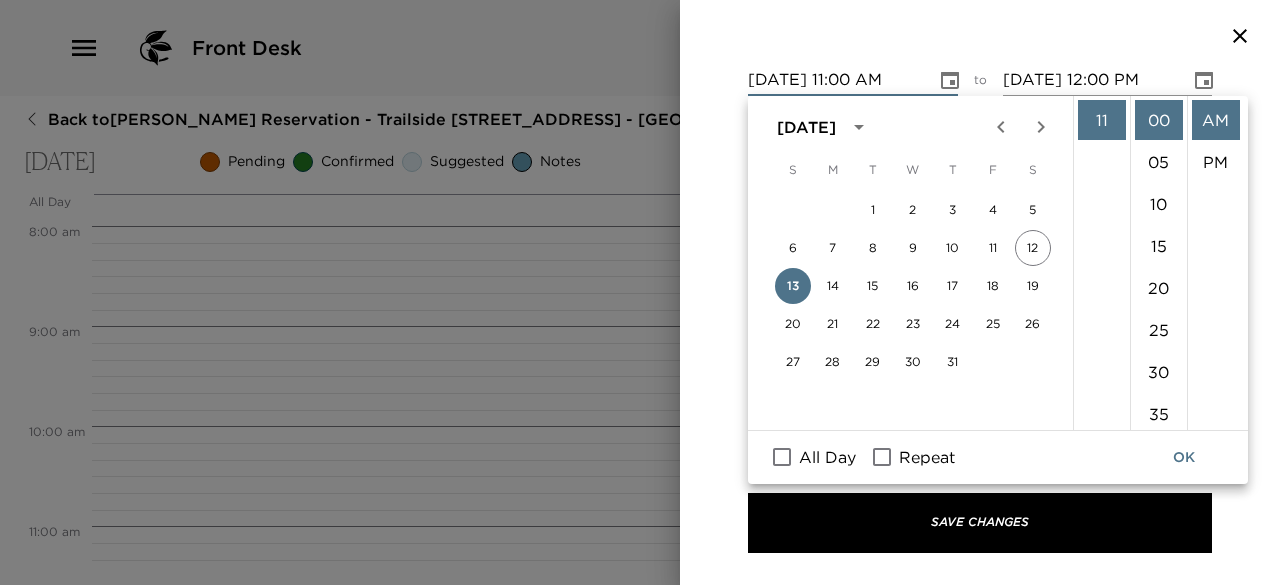 click on "All Day" at bounding box center (782, 457) 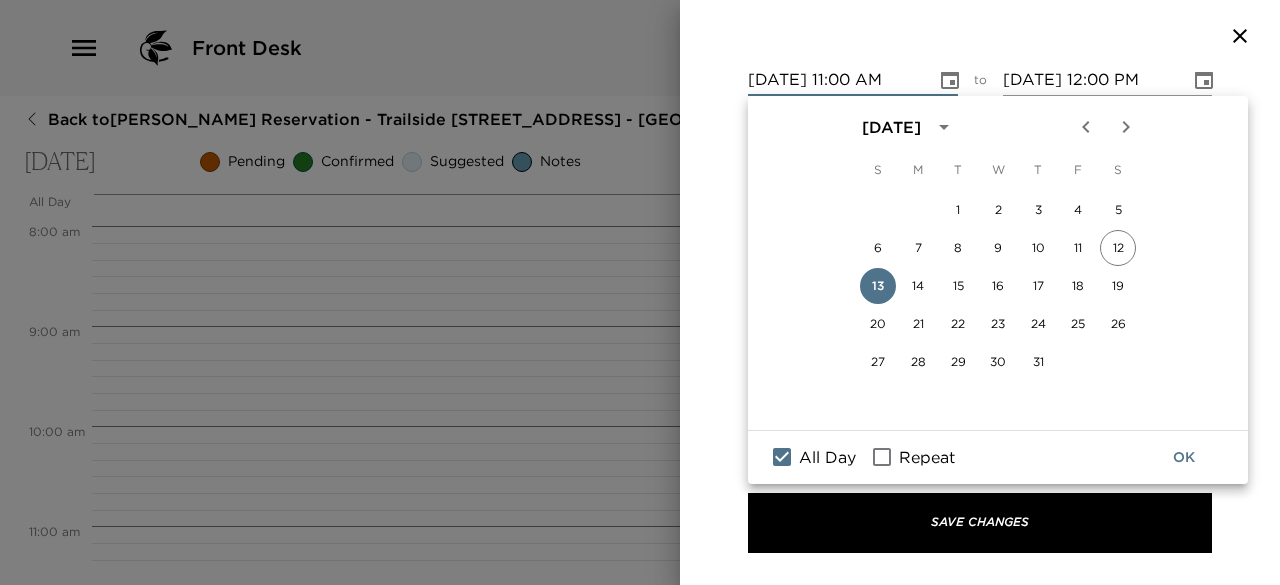 type on "[DATE]" 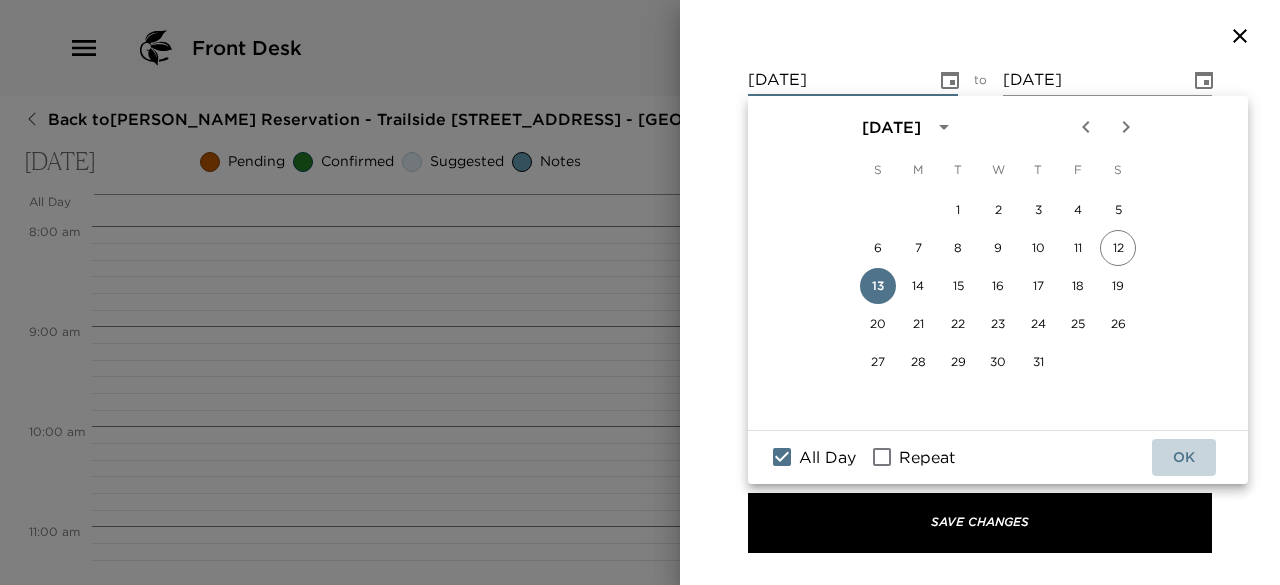 click on "OK" at bounding box center [1184, 457] 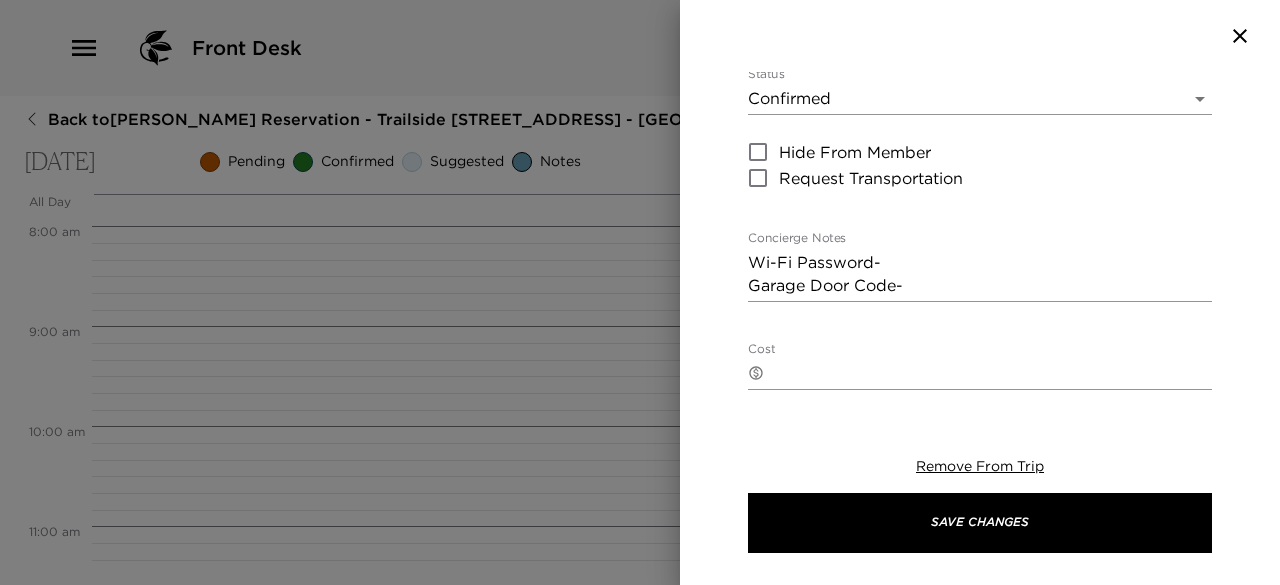scroll, scrollTop: 348, scrollLeft: 0, axis: vertical 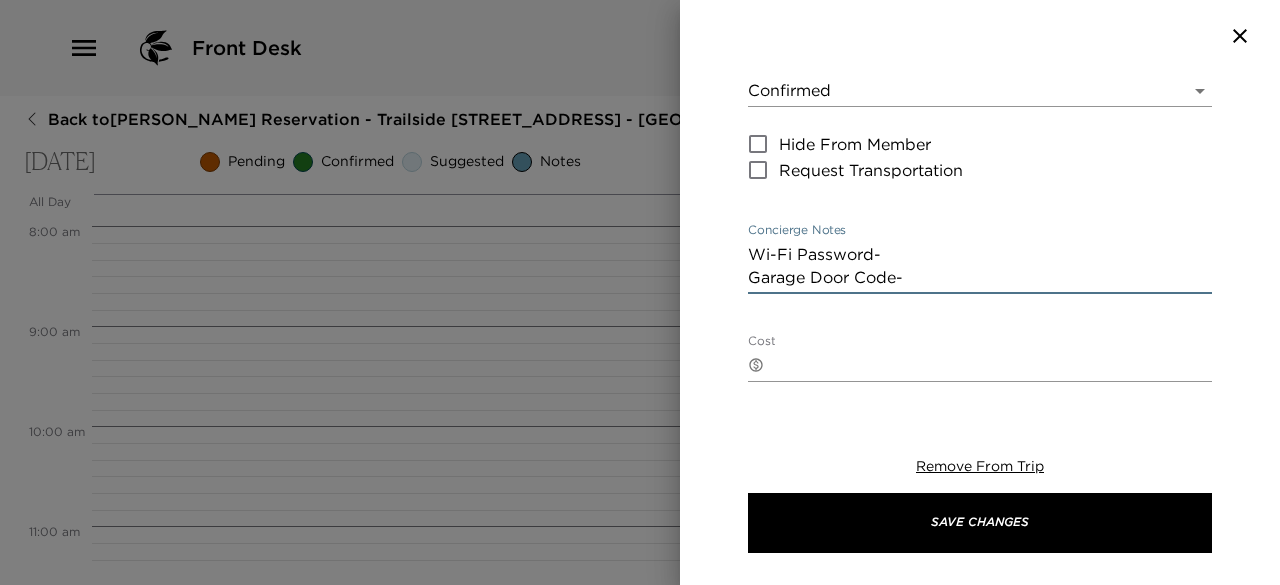 click on "Wi-Fi Password-
Garage Door Code-" at bounding box center [980, 266] 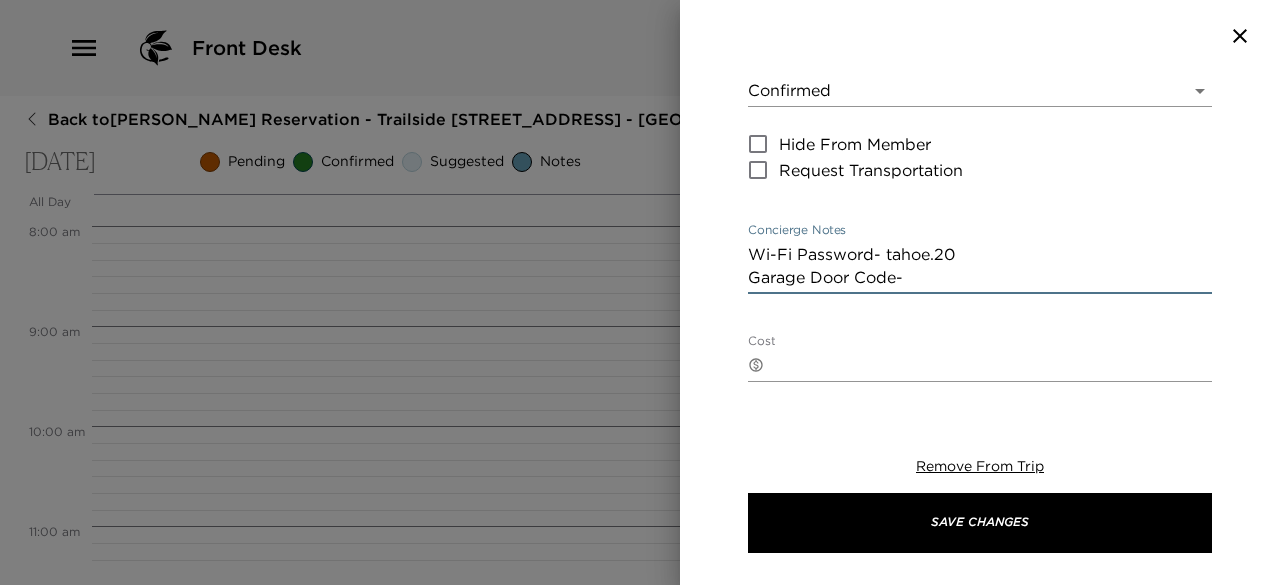 click on "Wi-Fi Password- tahoe.20
Garage Door Code-" at bounding box center (980, 266) 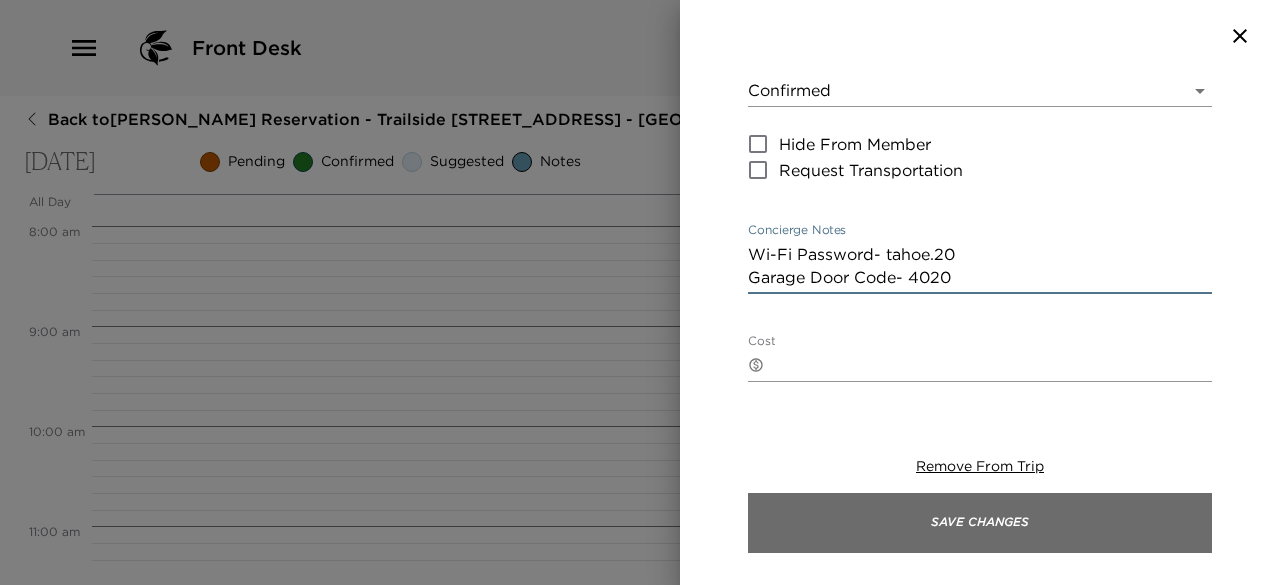 type on "Wi-Fi Password- tahoe.20
Garage Door Code- 4020" 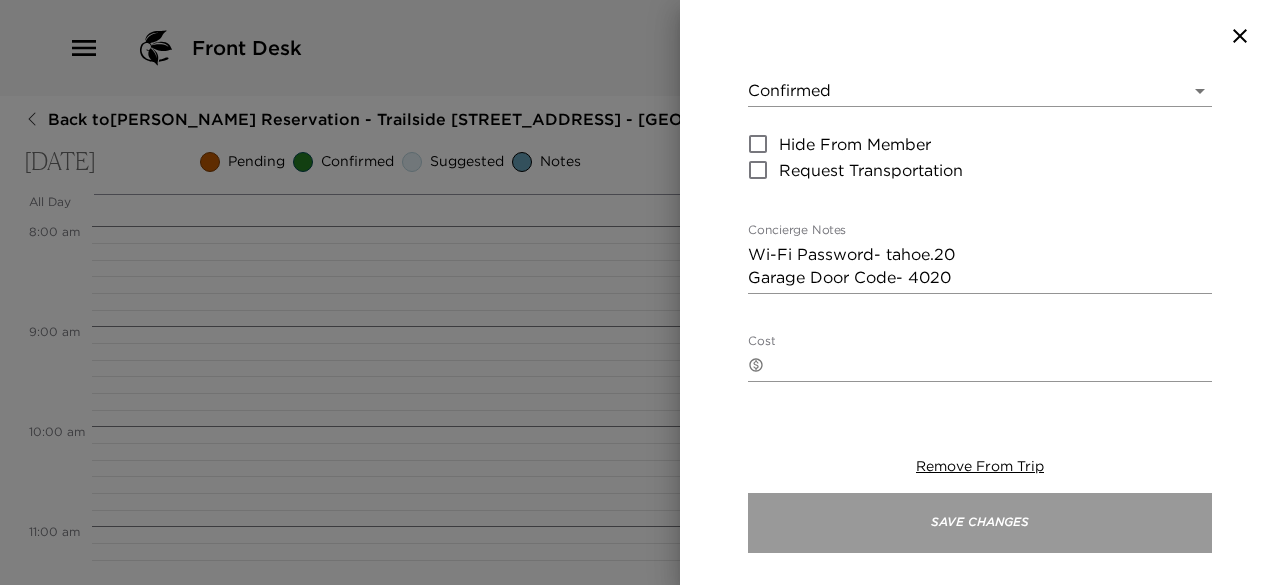 click on "Save Changes" at bounding box center [980, 523] 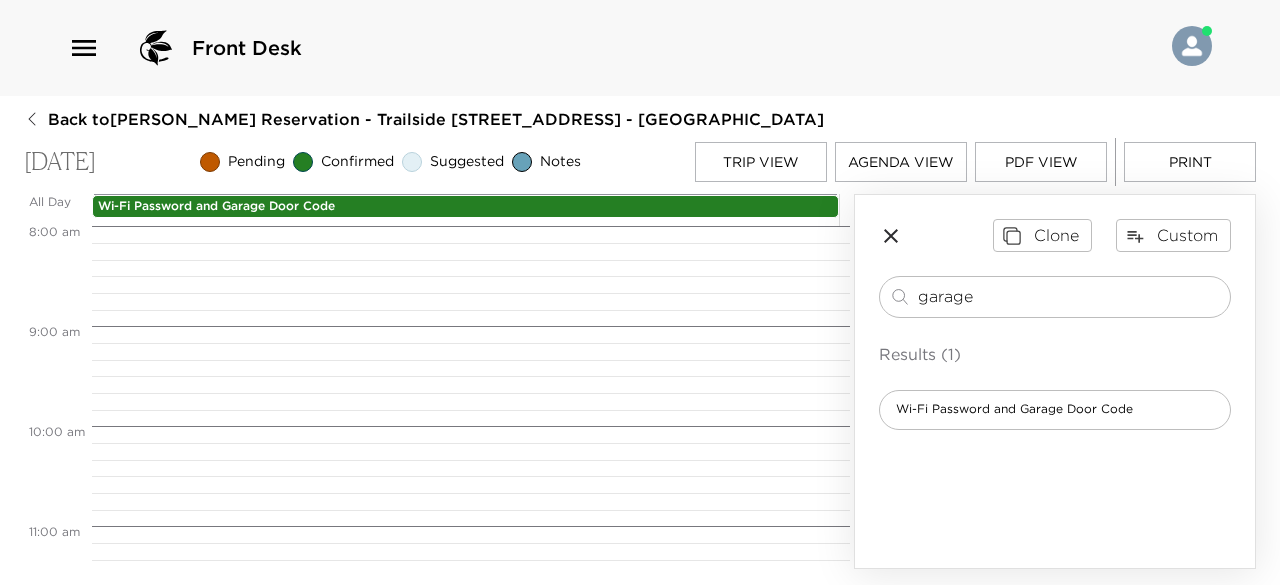 click on "Trip View" at bounding box center [761, 162] 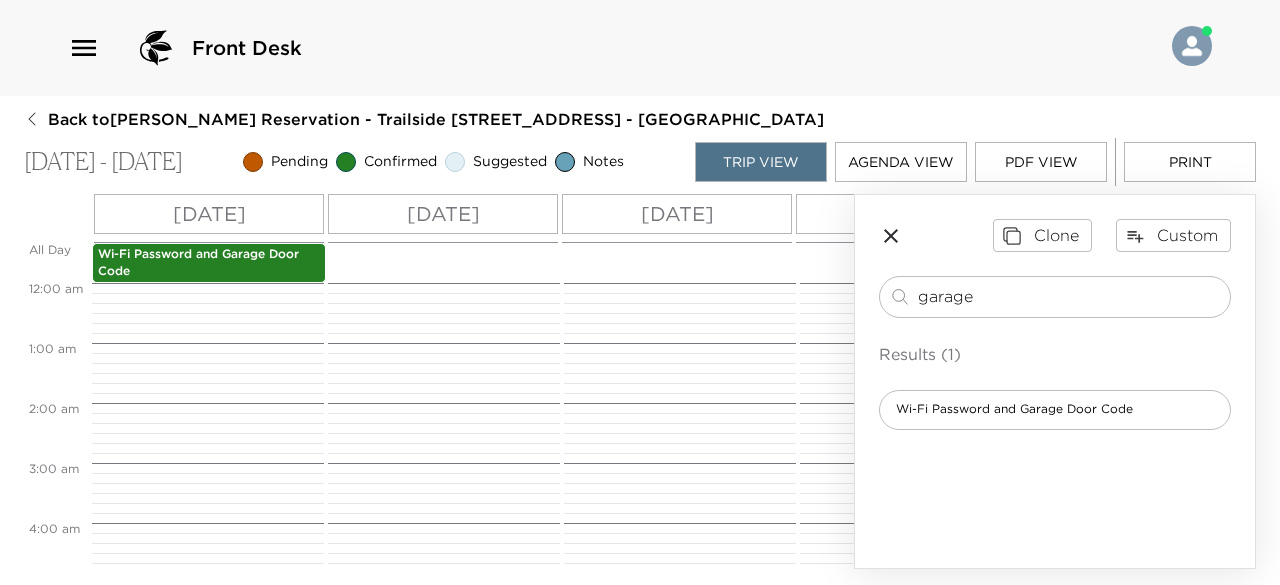 scroll, scrollTop: 600, scrollLeft: 0, axis: vertical 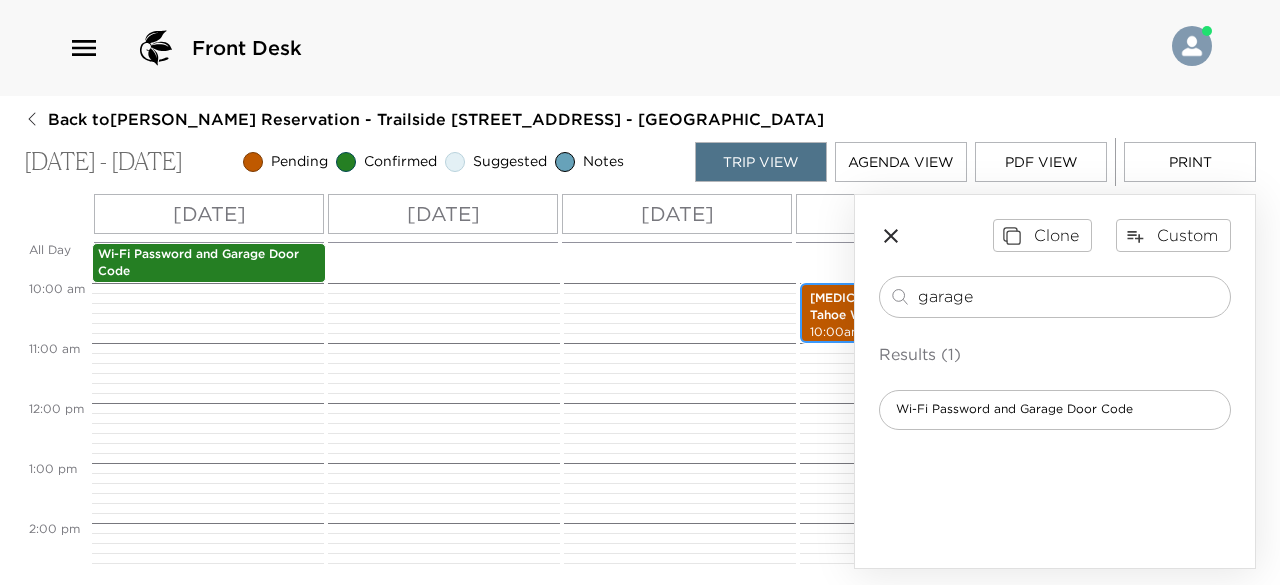 click on "10:00am - 11:00am" at bounding box center (911, 332) 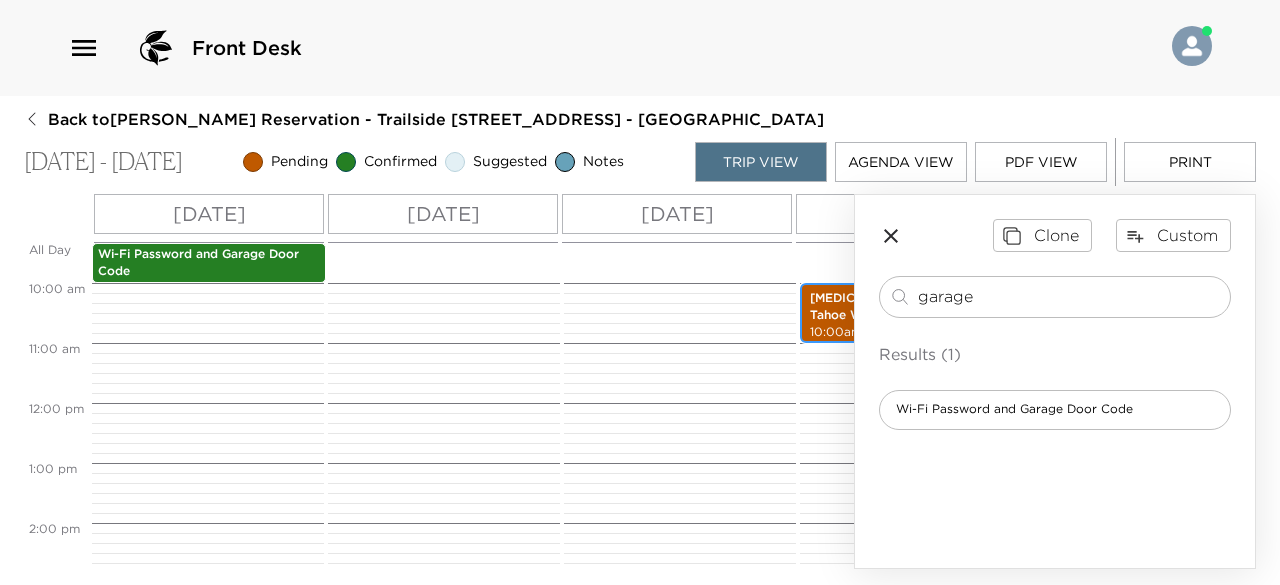 click on "10:00am - 11:00am" at bounding box center (911, 332) 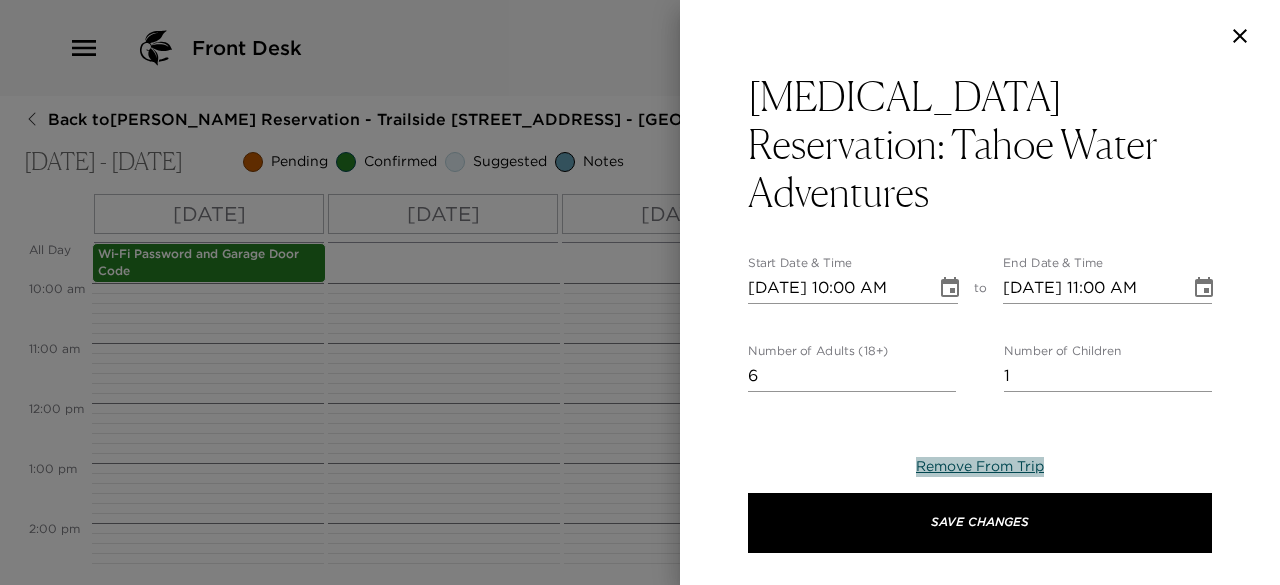 click on "Remove From Trip" at bounding box center [980, 466] 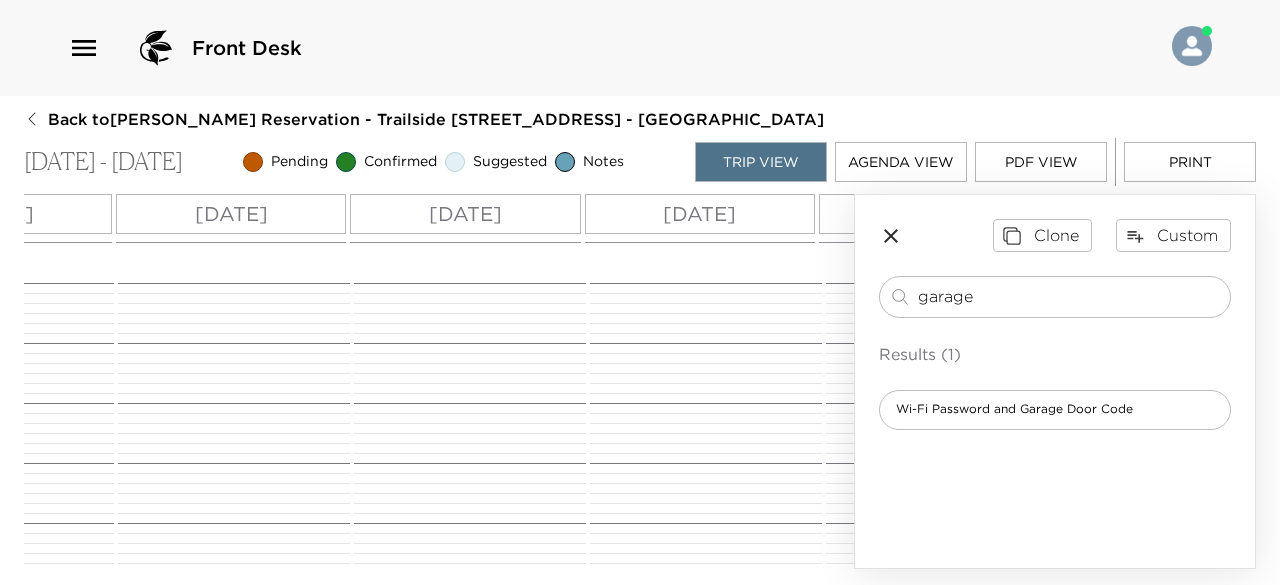 scroll, scrollTop: 0, scrollLeft: 445, axis: horizontal 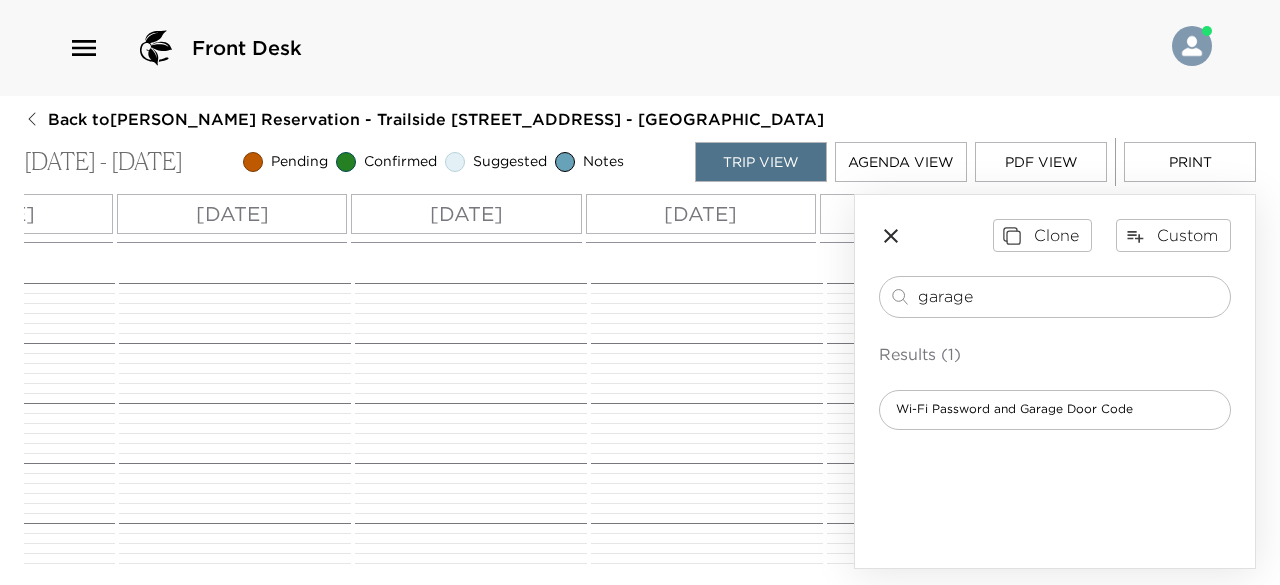 click on "[DATE]" at bounding box center [466, 214] 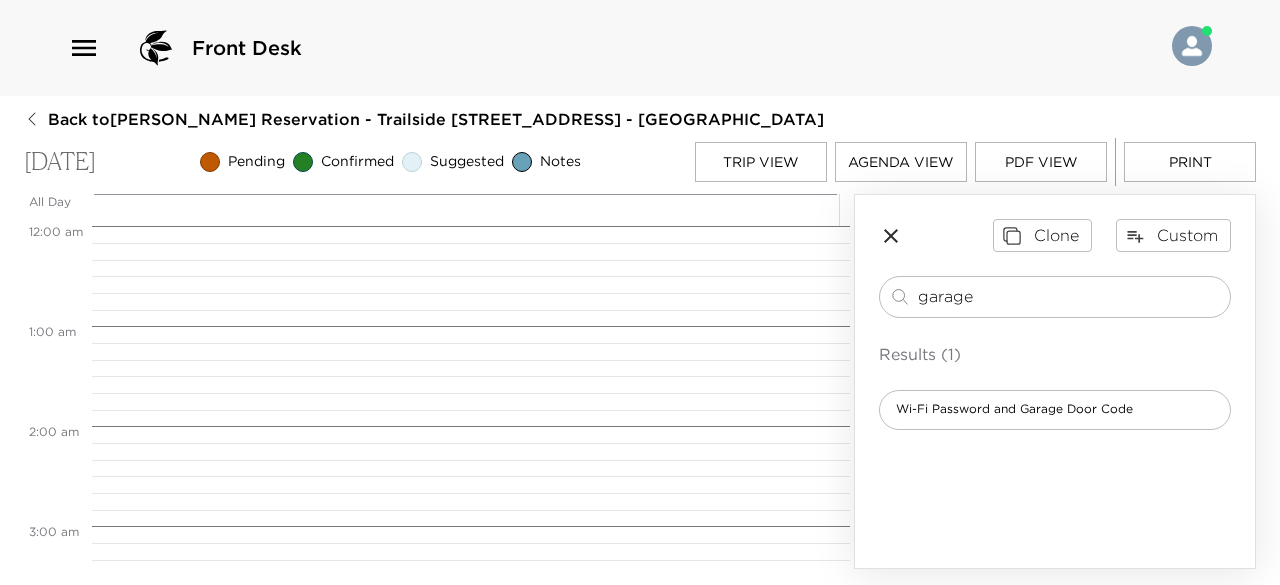 scroll, scrollTop: 0, scrollLeft: 0, axis: both 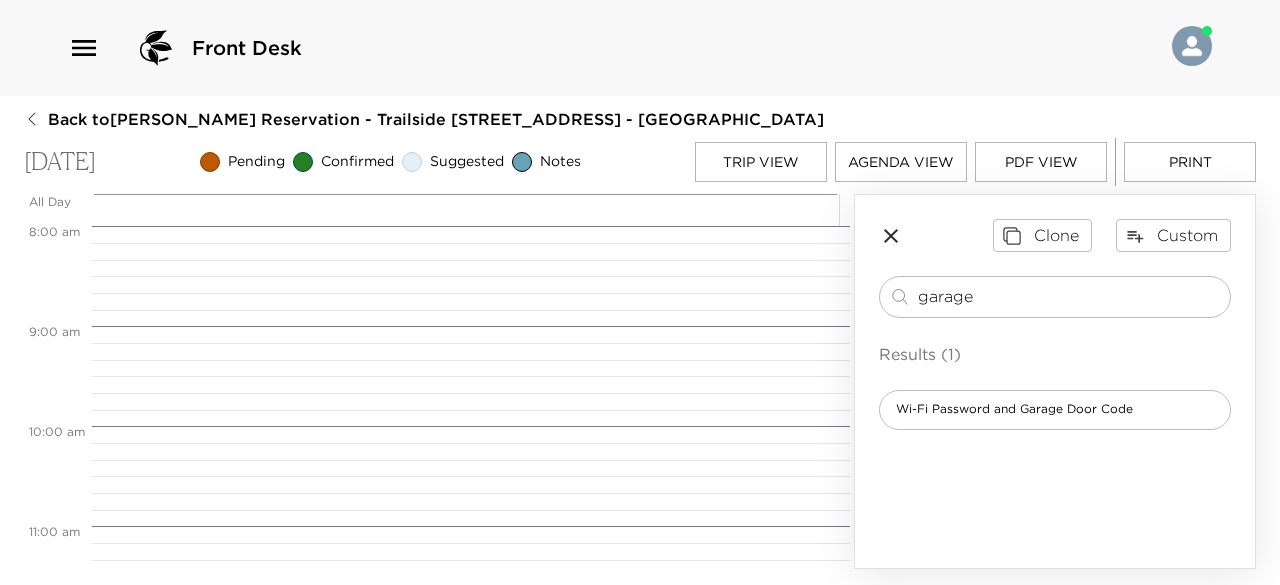 drag, startPoint x: 1000, startPoint y: 292, endPoint x: 551, endPoint y: 317, distance: 449.69547 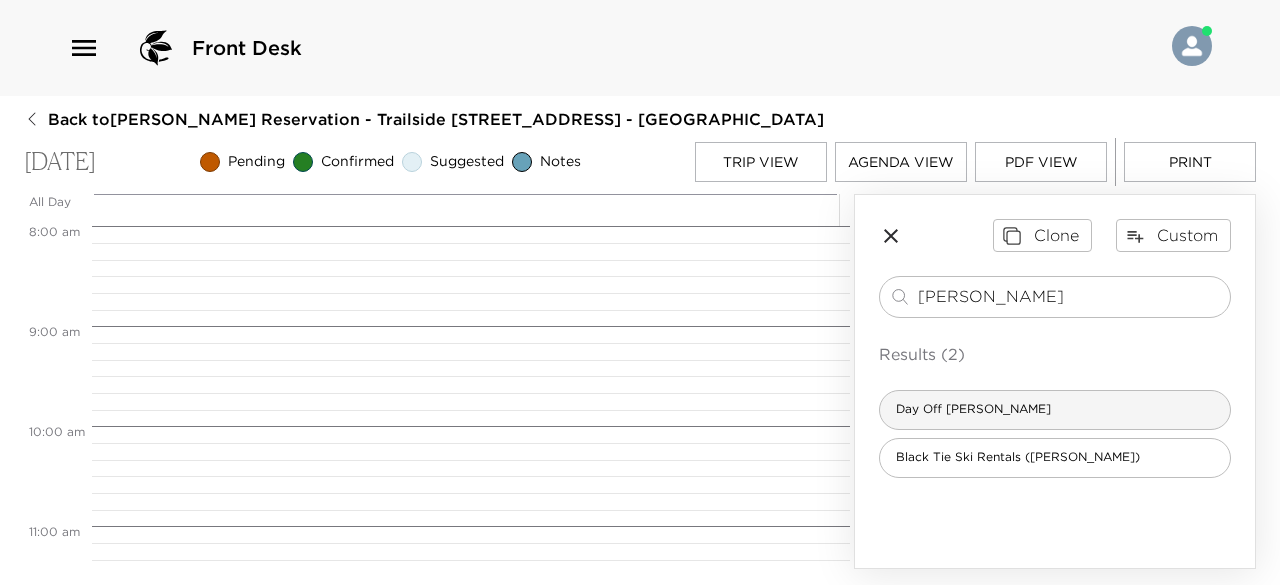 type on "[PERSON_NAME]" 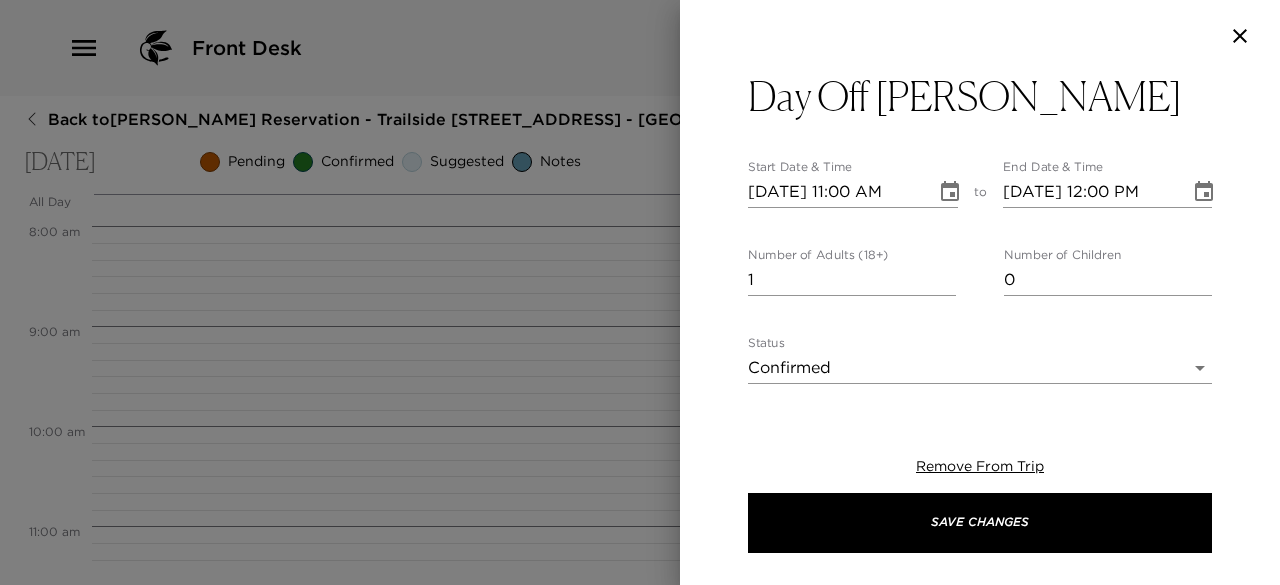 type on "I plan to be off this day. My colleague, [PERSON_NAME], will be available to answer any questions and provide any assistance you may need in my absence. I will return on xxxxxxxxxx.
Concierge: [PERSON_NAME]
Phone: [PHONE_NUMBER]
Email: [EMAIL_ADDRESS][DOMAIN_NAME]" 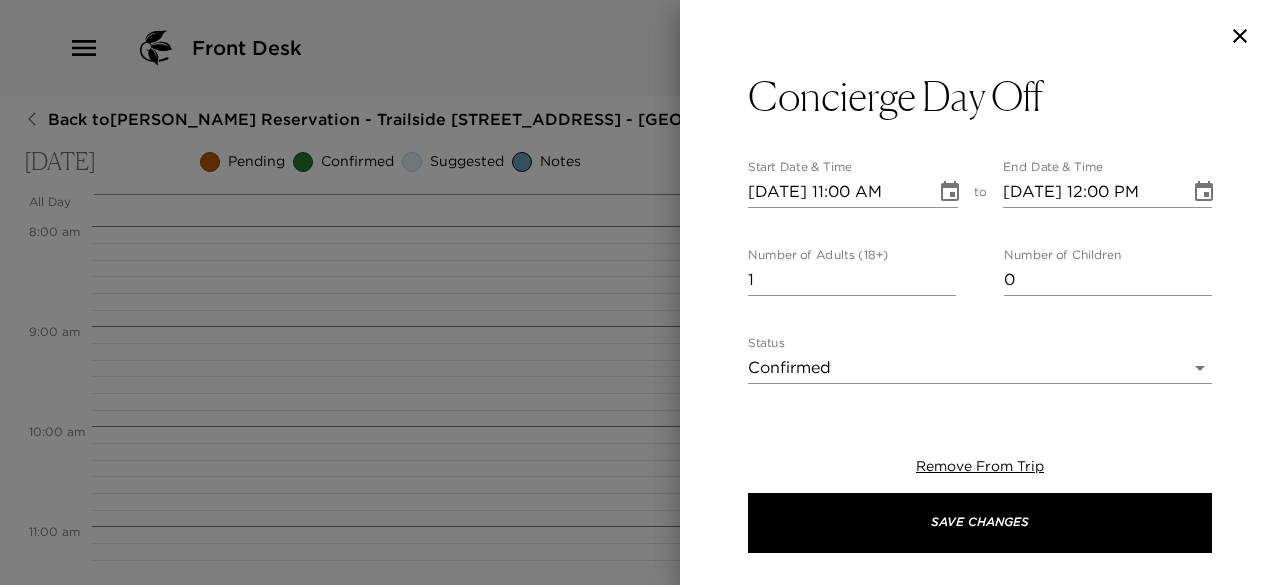 click 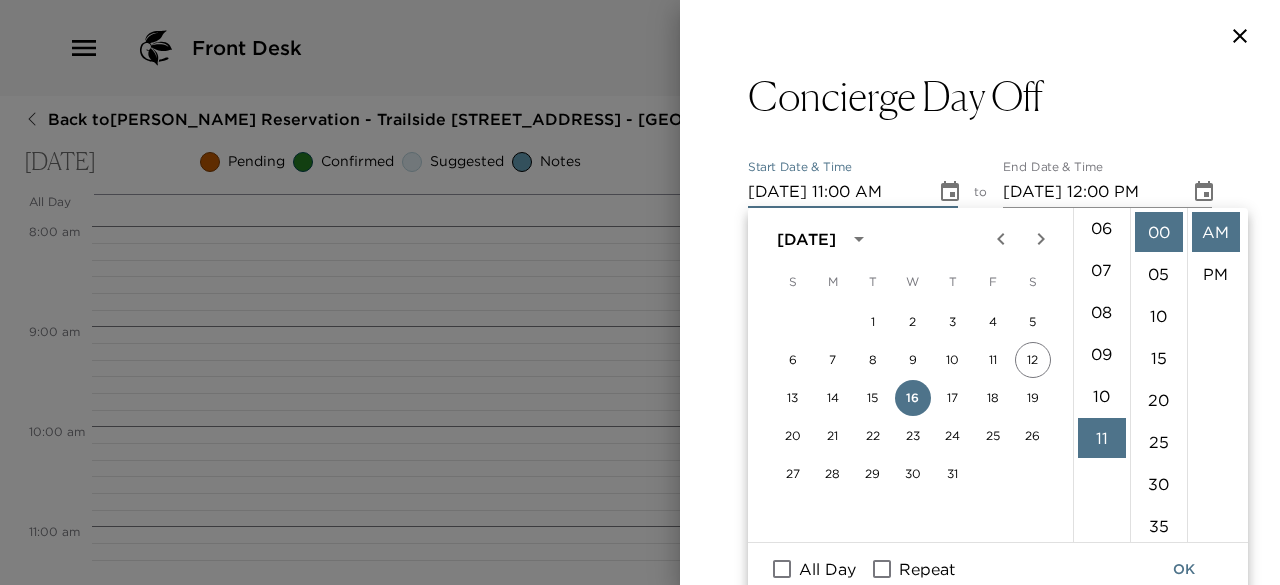 scroll, scrollTop: 257, scrollLeft: 0, axis: vertical 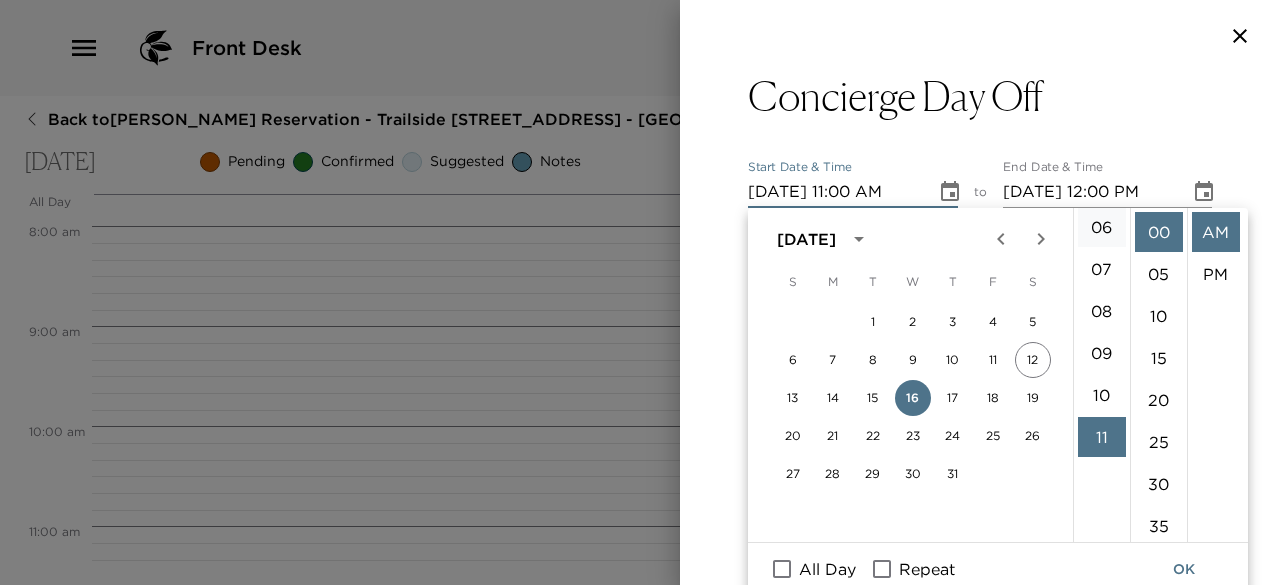 click on "06" at bounding box center [1102, 227] 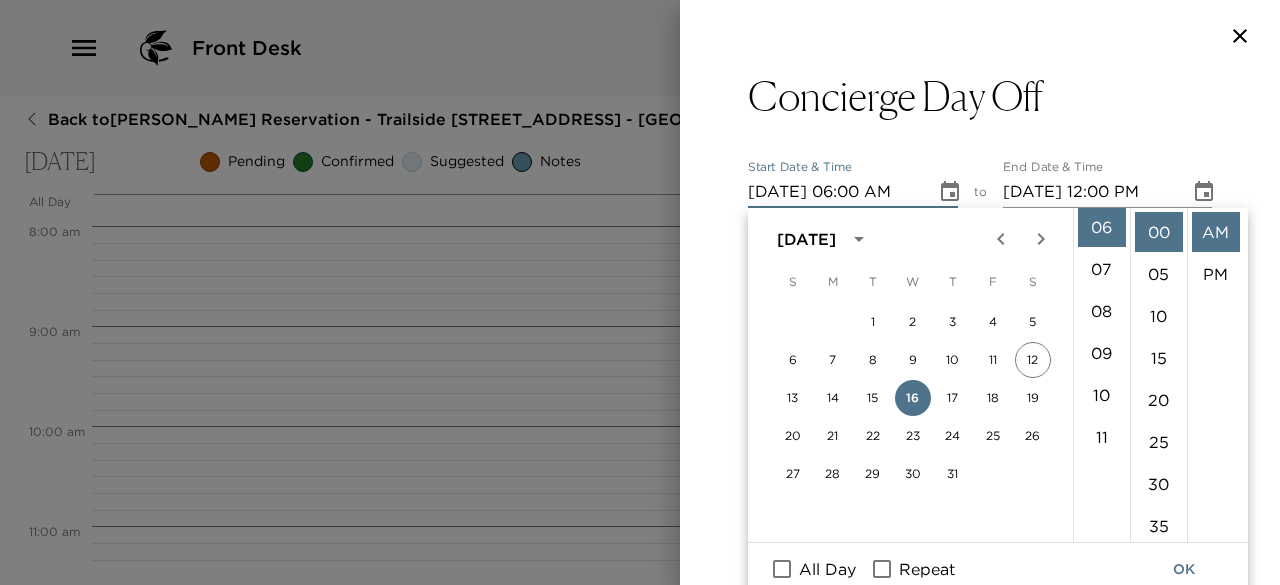 scroll, scrollTop: 252, scrollLeft: 0, axis: vertical 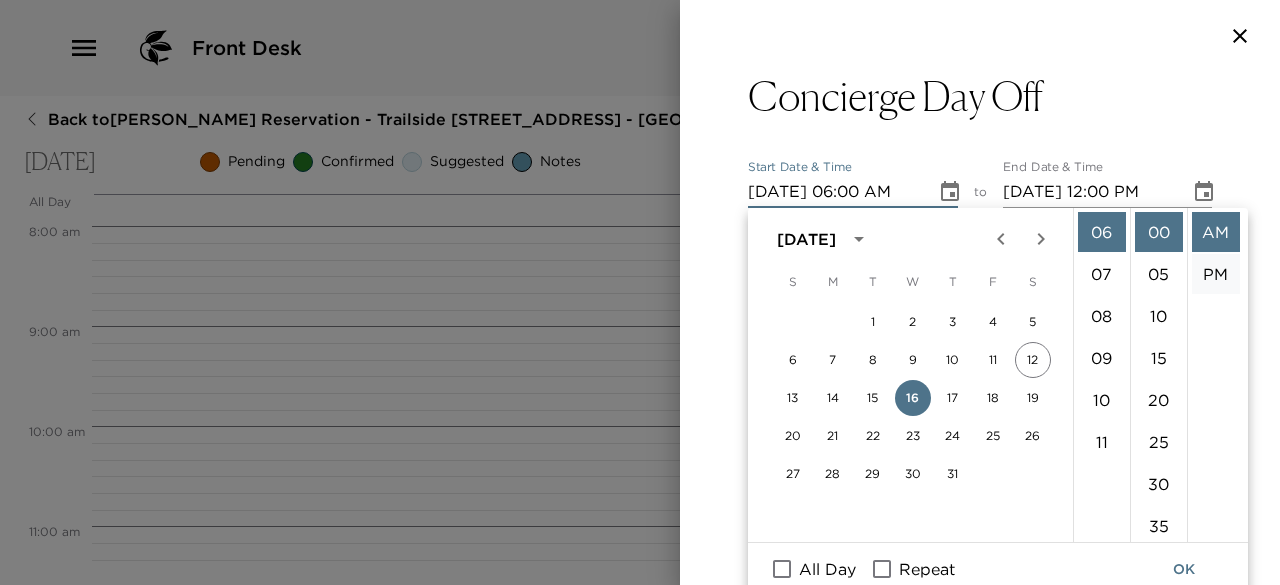 click on "PM" at bounding box center (1216, 274) 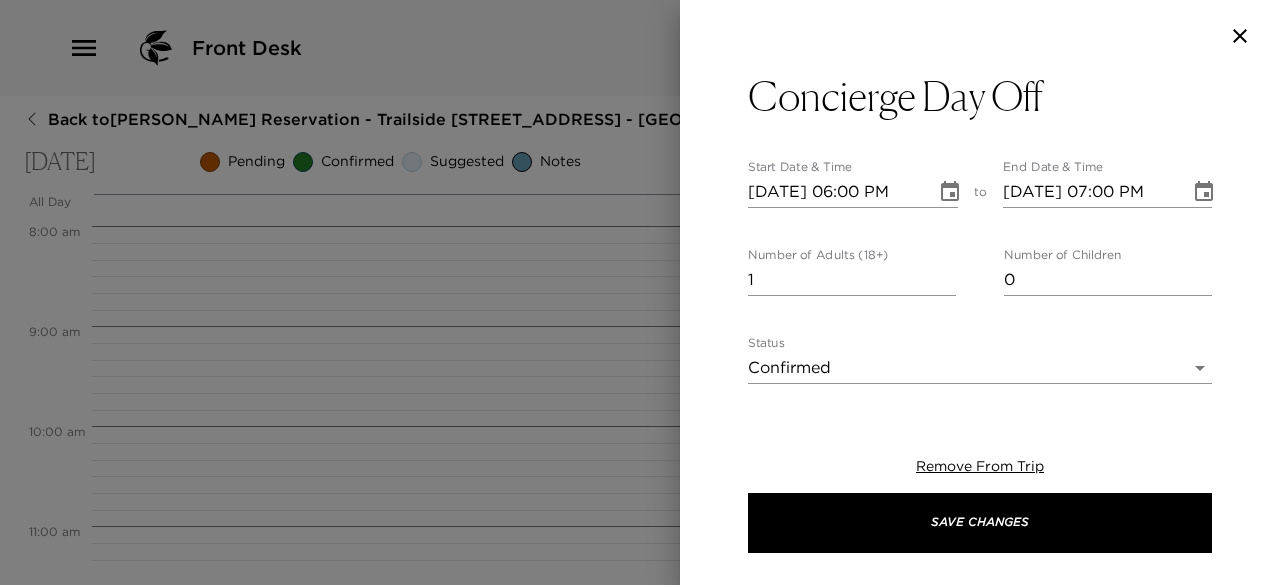scroll, scrollTop: 42, scrollLeft: 0, axis: vertical 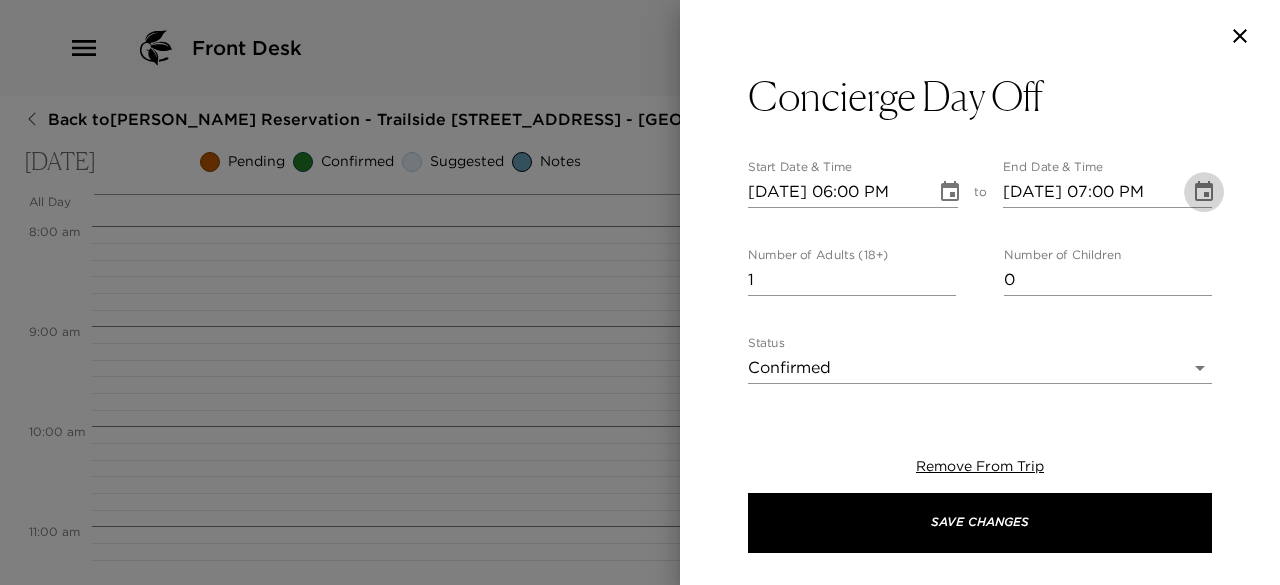 click 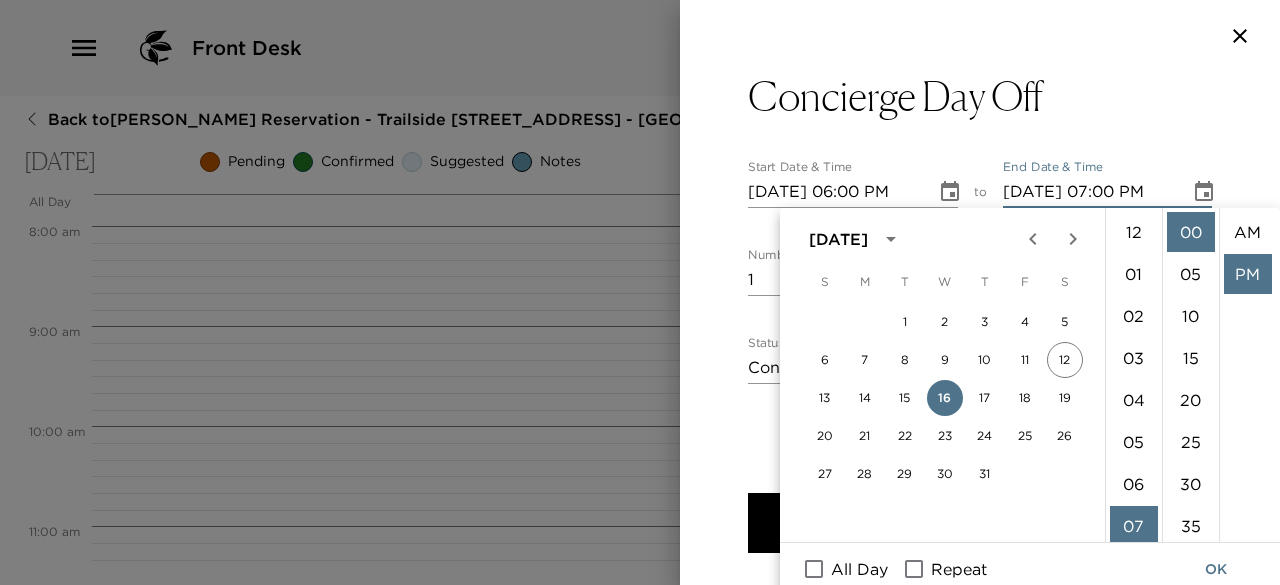 scroll, scrollTop: 294, scrollLeft: 0, axis: vertical 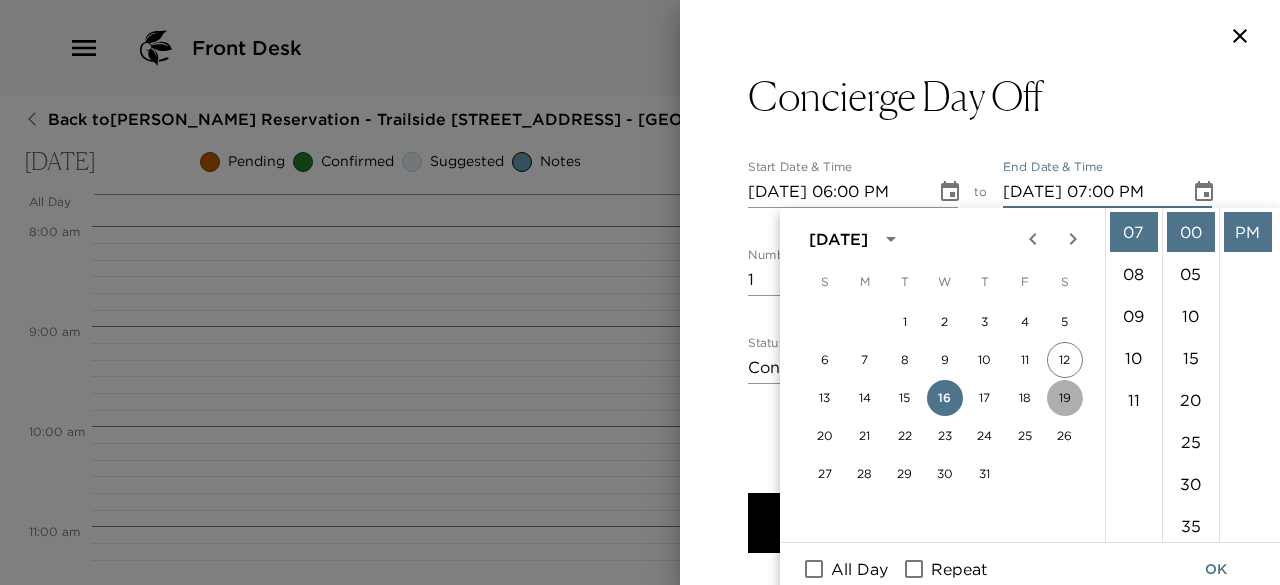 click on "19" at bounding box center [1065, 398] 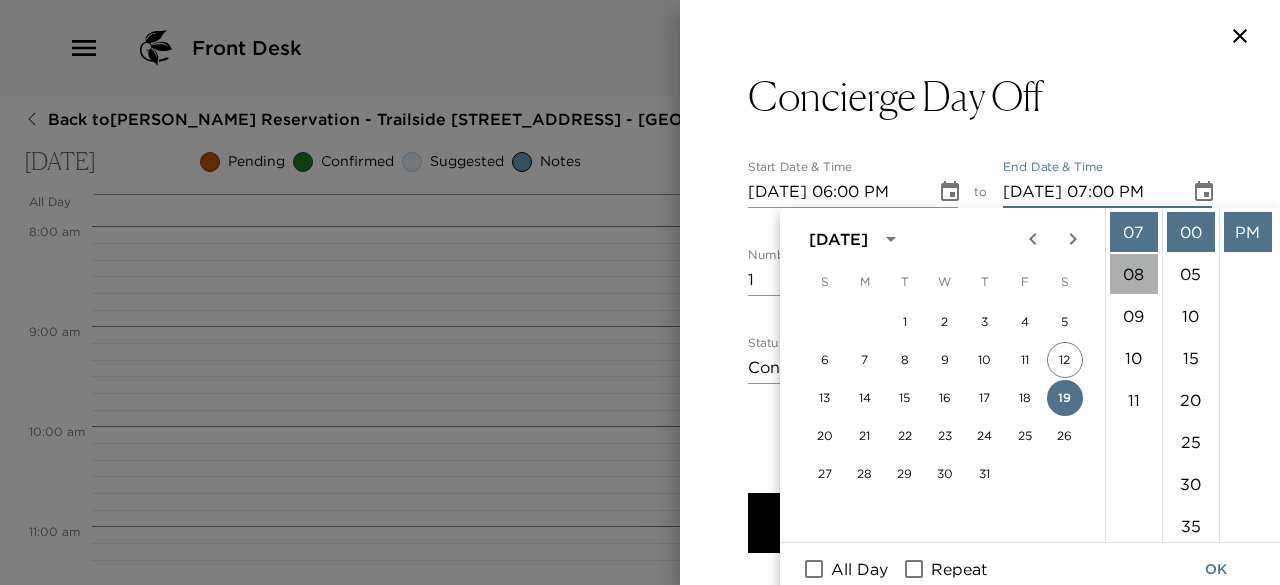 click on "08" at bounding box center (1134, 274) 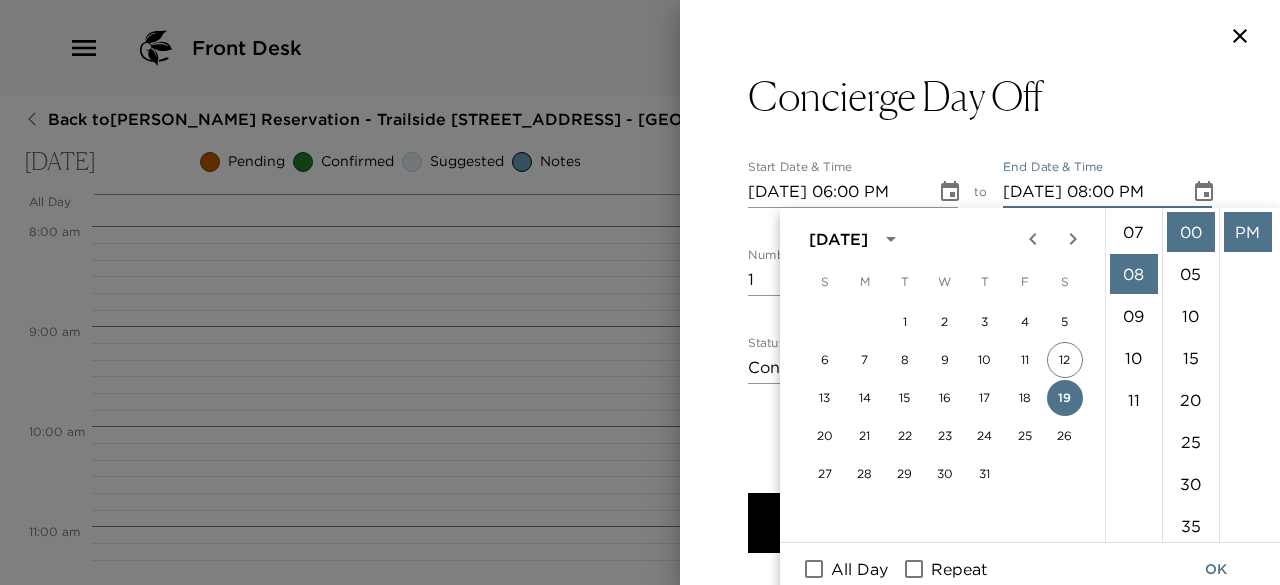 scroll, scrollTop: 336, scrollLeft: 0, axis: vertical 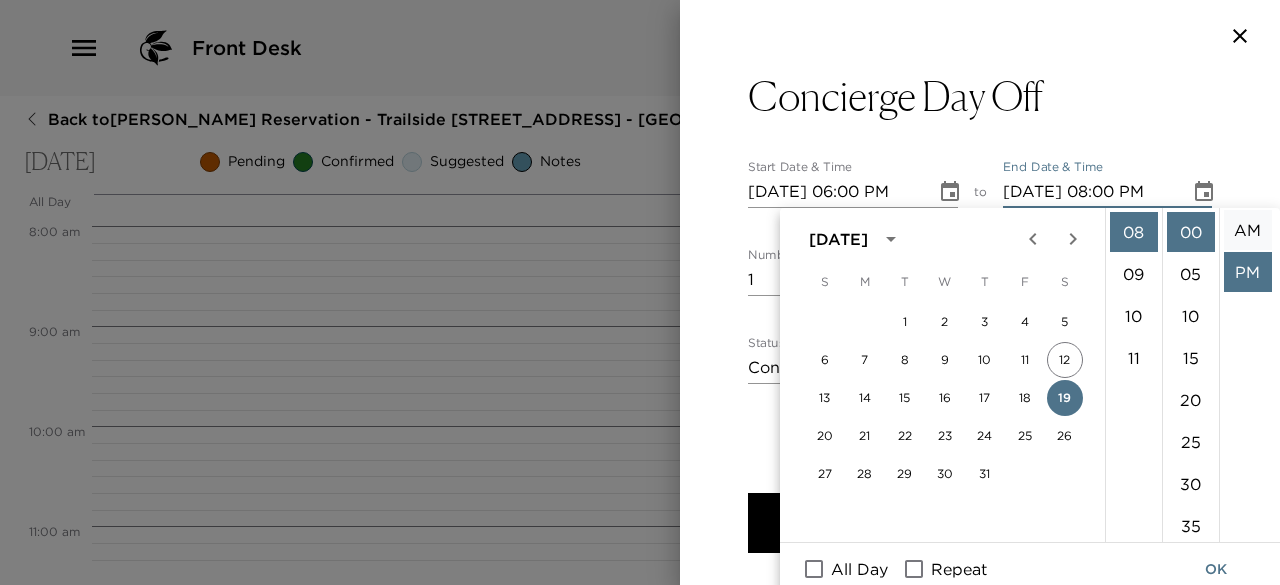 click on "AM" at bounding box center [1248, 230] 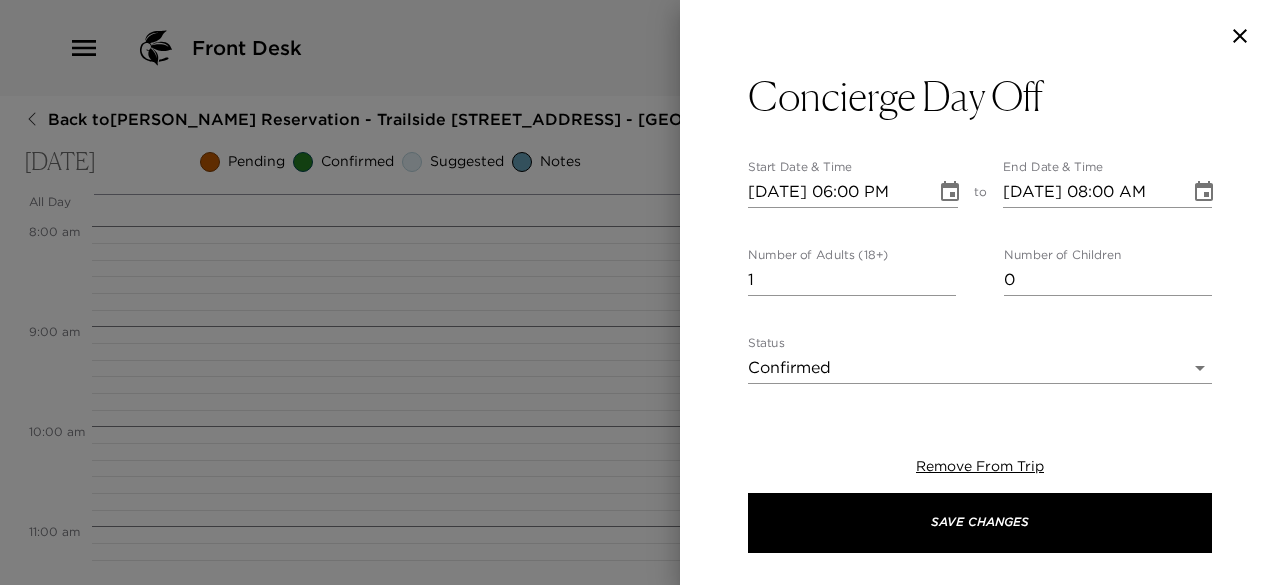 scroll, scrollTop: 0, scrollLeft: 0, axis: both 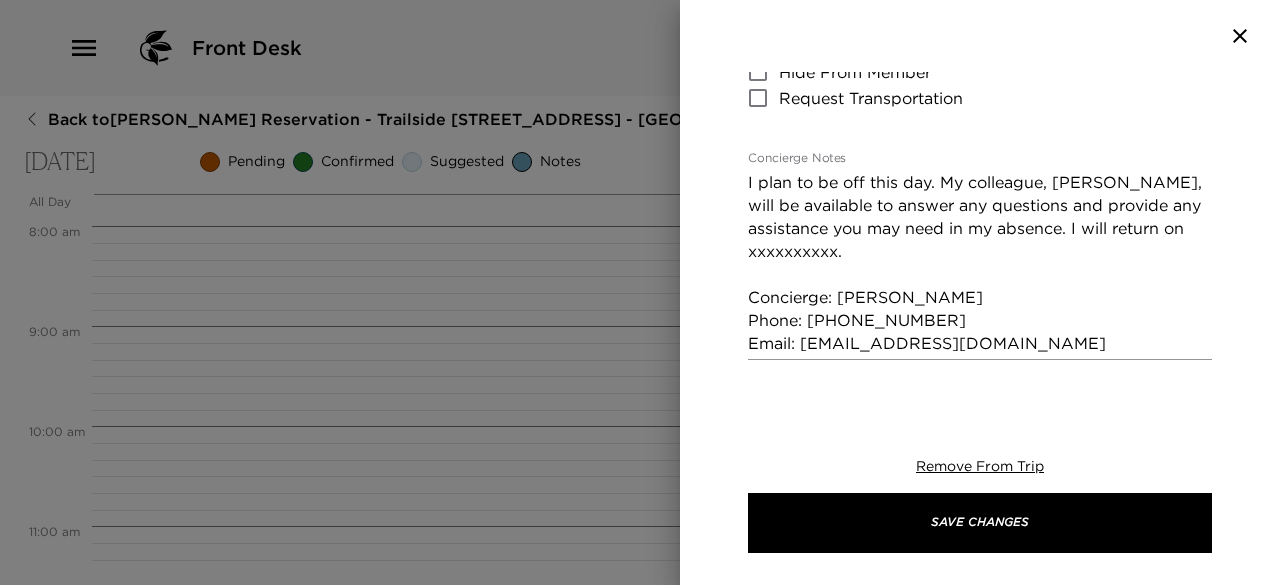 click on "I plan to be off this day. My colleague, [PERSON_NAME], will be available to answer any questions and provide any assistance you may need in my absence. I will return on xxxxxxxxxx.
Concierge: [PERSON_NAME]
Phone: [PHONE_NUMBER]
Email: [EMAIL_ADDRESS][DOMAIN_NAME]" at bounding box center [980, 263] 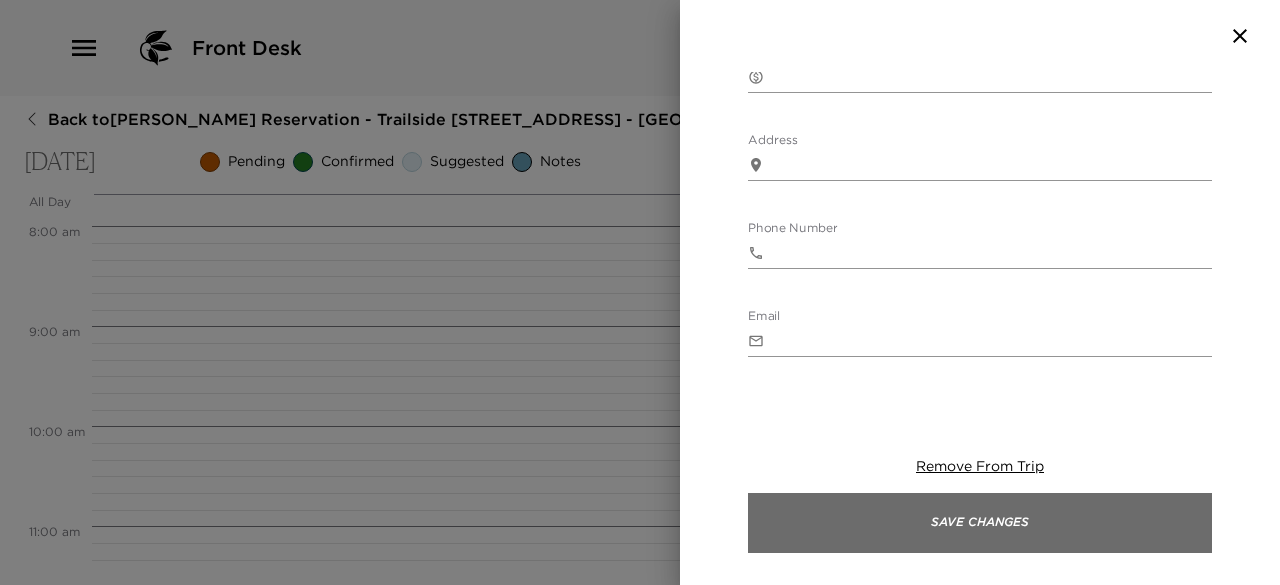 scroll, scrollTop: 706, scrollLeft: 0, axis: vertical 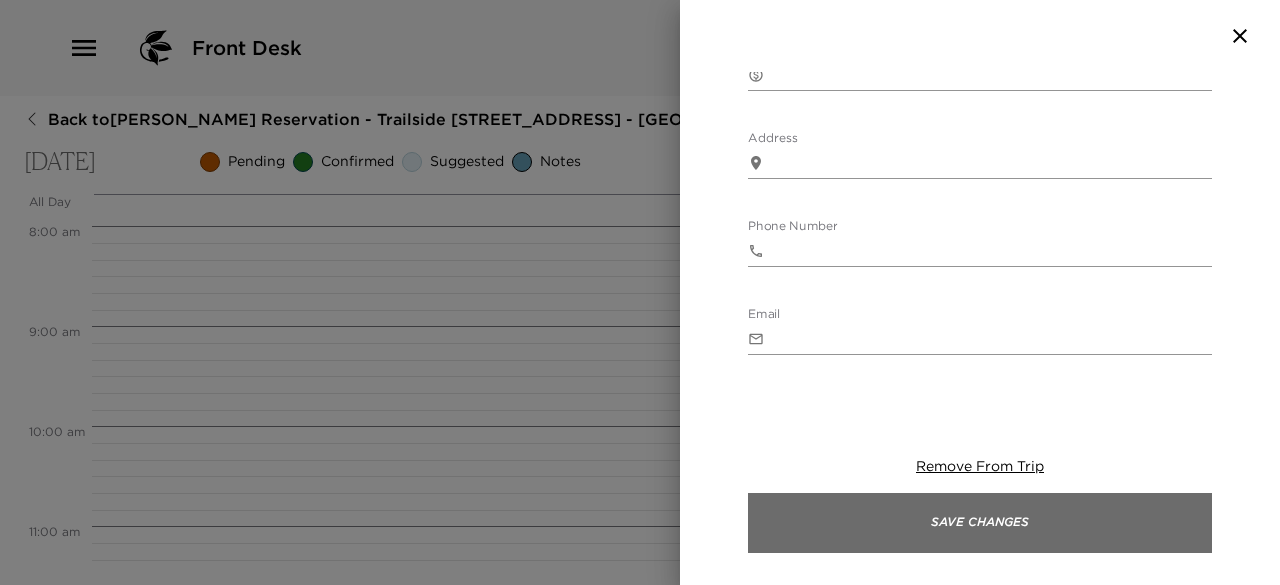 type on "I plan to be off this day. My colleague, [PERSON_NAME], will be available to answer any questions and provide any assistance you may need in my absence. I will return  [DATE].
Concierge: [PERSON_NAME]
Phone: [PHONE_NUMBER]
Email: [EMAIL_ADDRESS][DOMAIN_NAME]" 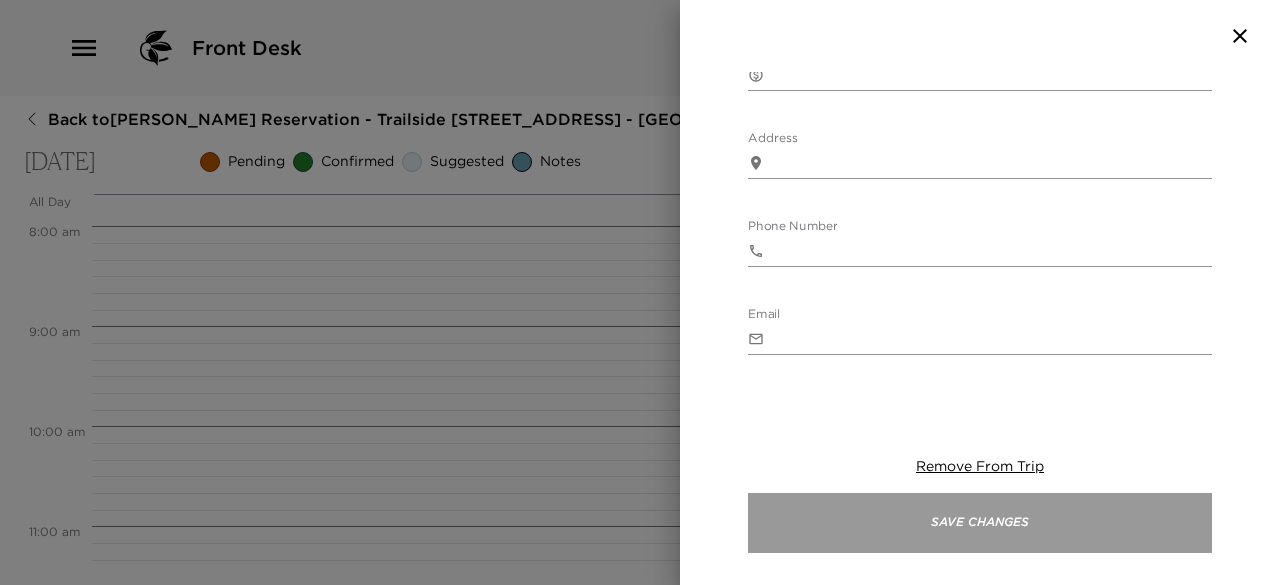 click on "Save Changes" at bounding box center [980, 523] 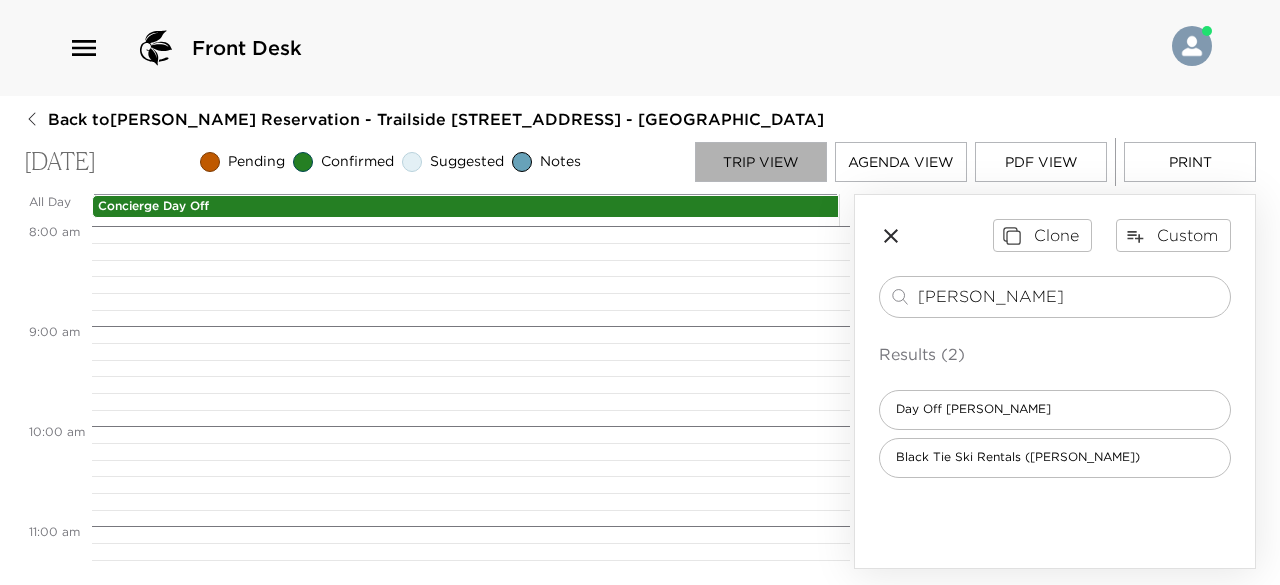 click on "Trip View" at bounding box center (761, 162) 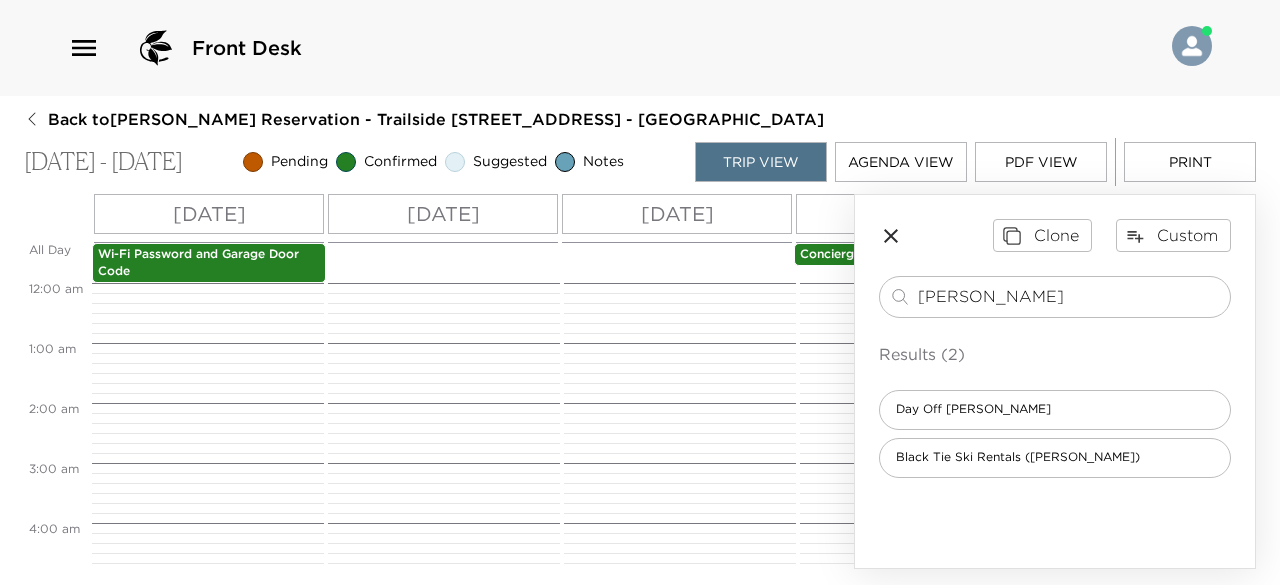 scroll, scrollTop: 960, scrollLeft: 0, axis: vertical 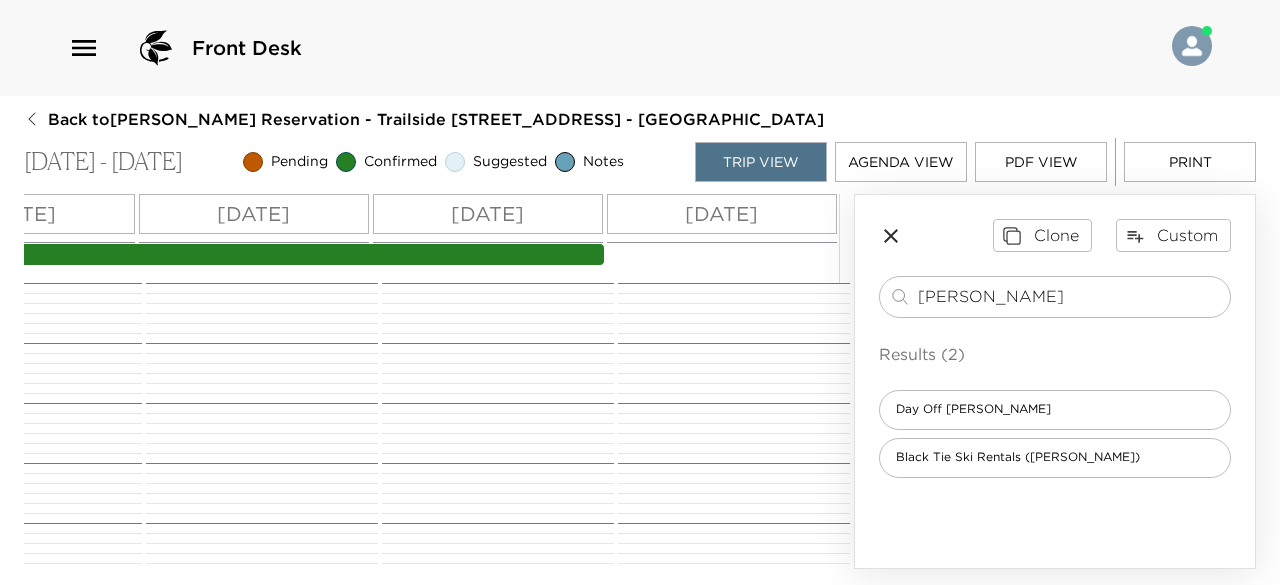 click on "[DATE]" at bounding box center (721, 214) 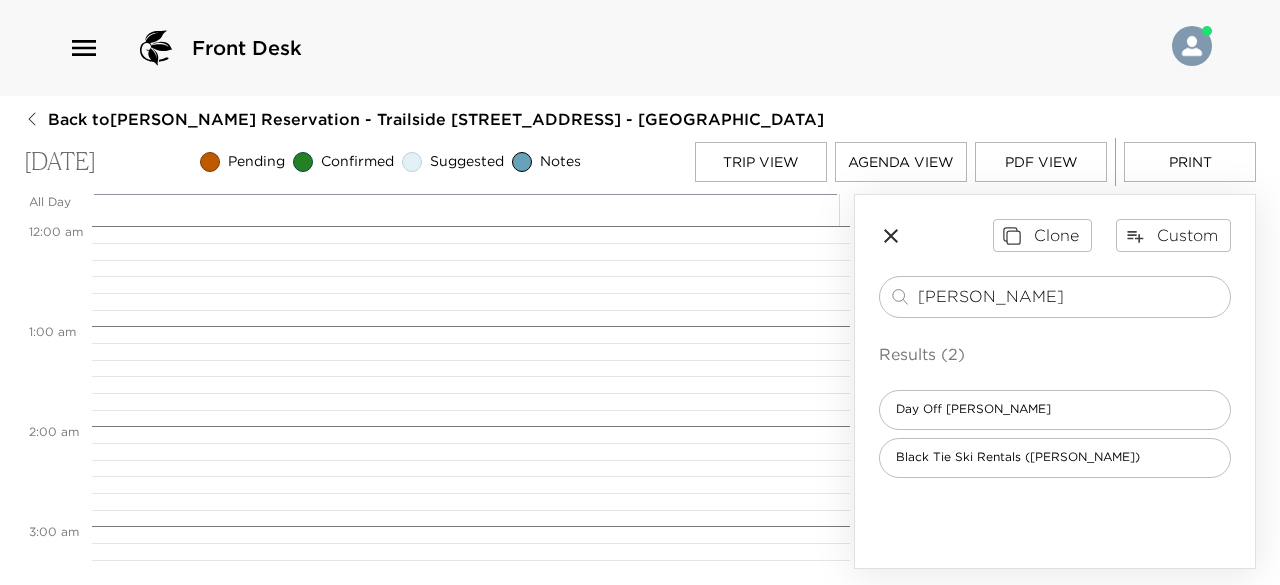 scroll, scrollTop: 0, scrollLeft: 0, axis: both 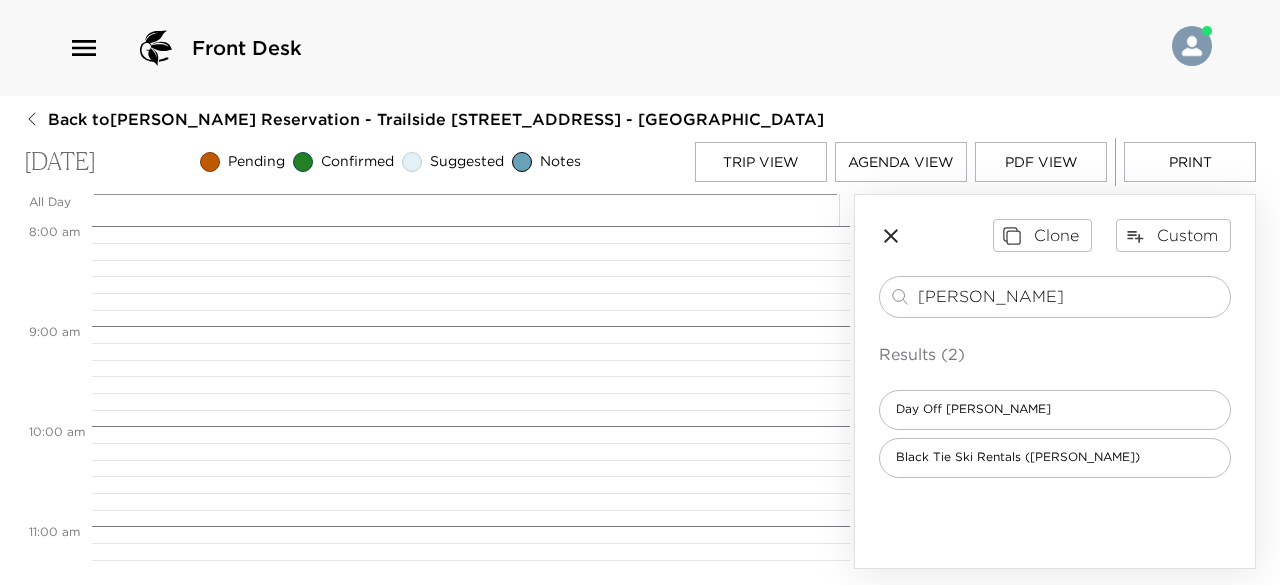 drag, startPoint x: 985, startPoint y: 291, endPoint x: 578, endPoint y: 295, distance: 407.01965 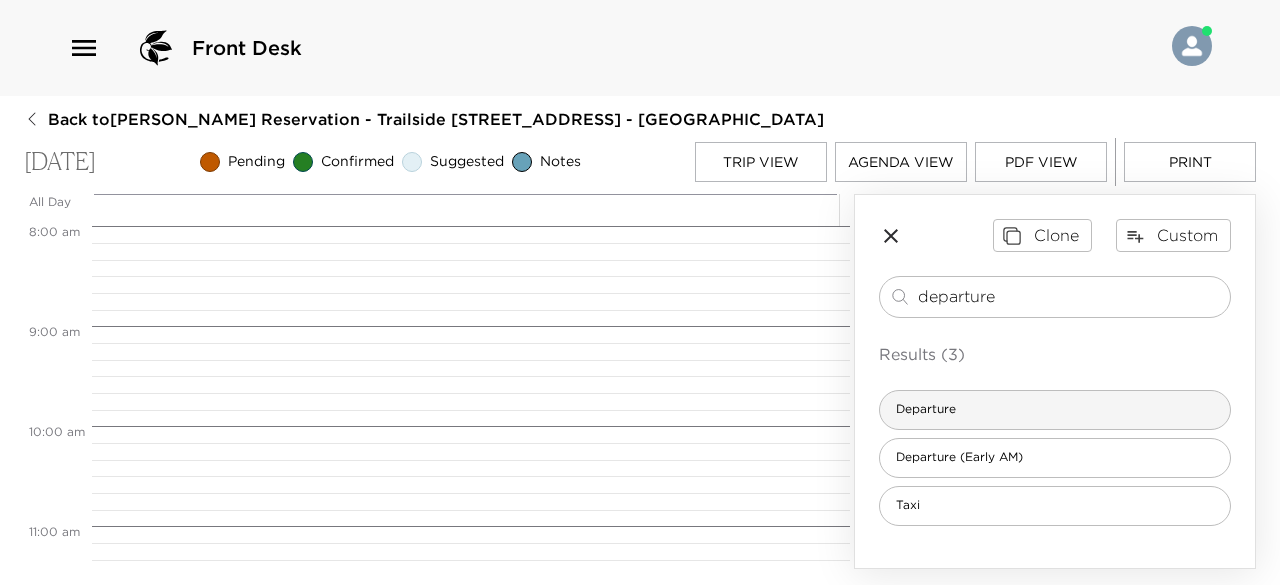 type on "departure" 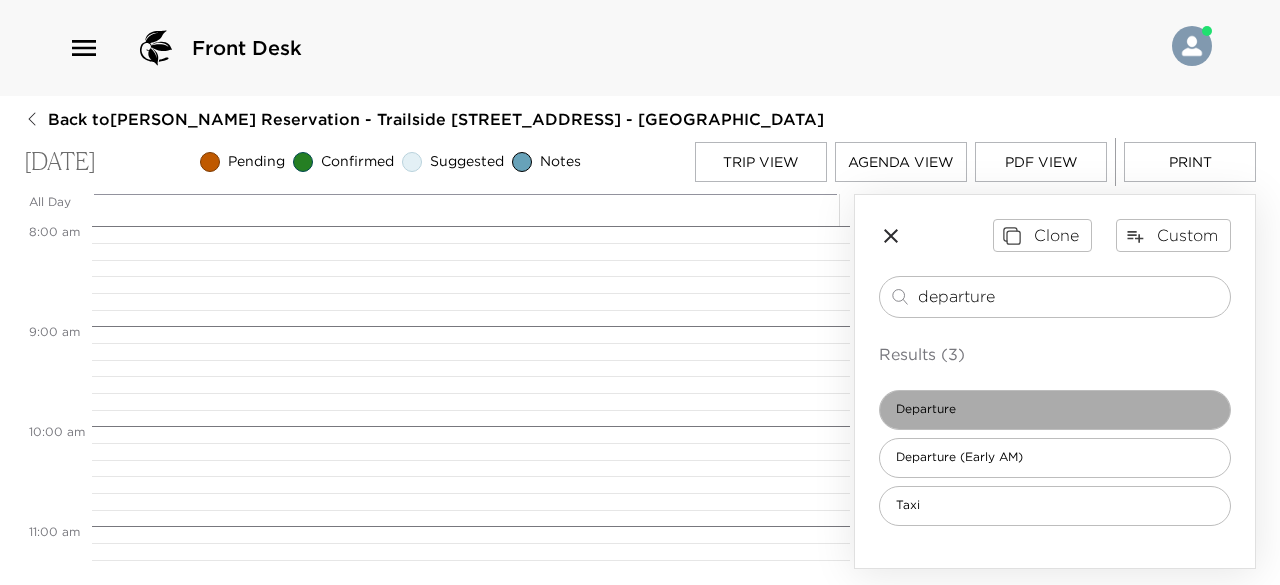 click on "Departure" at bounding box center [926, 409] 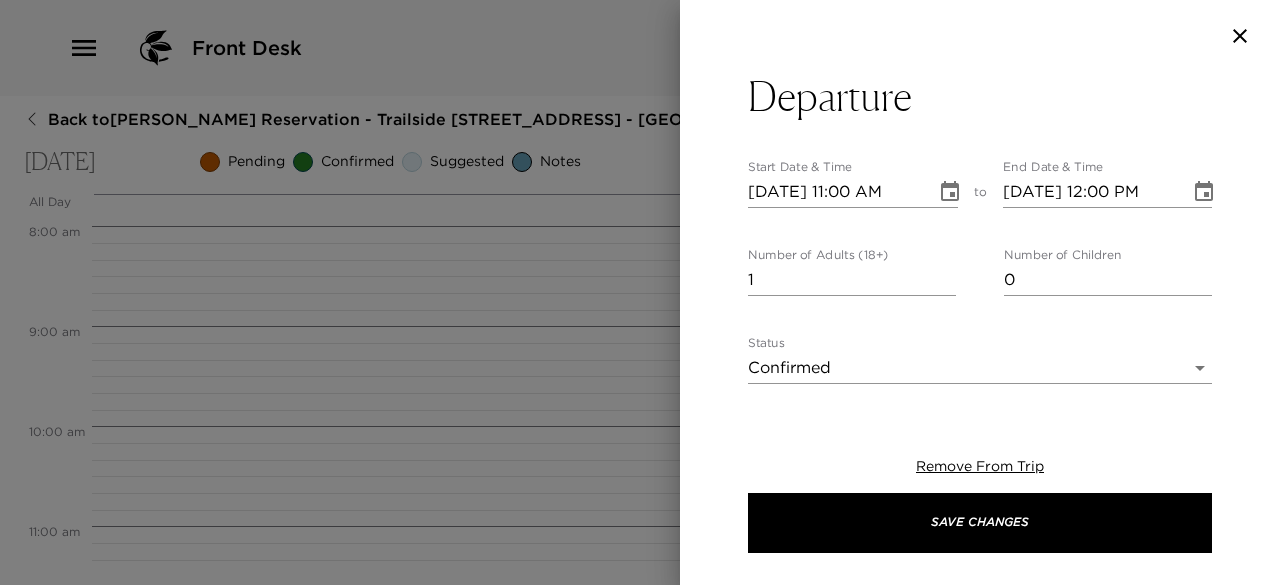 type on "In preparation of your departure [DATE], I would like to review your house bill and your Lake Tahoe experience. If you wish to suggest a time, I am happy to contact you at your convenience. Check-out is at 11am." 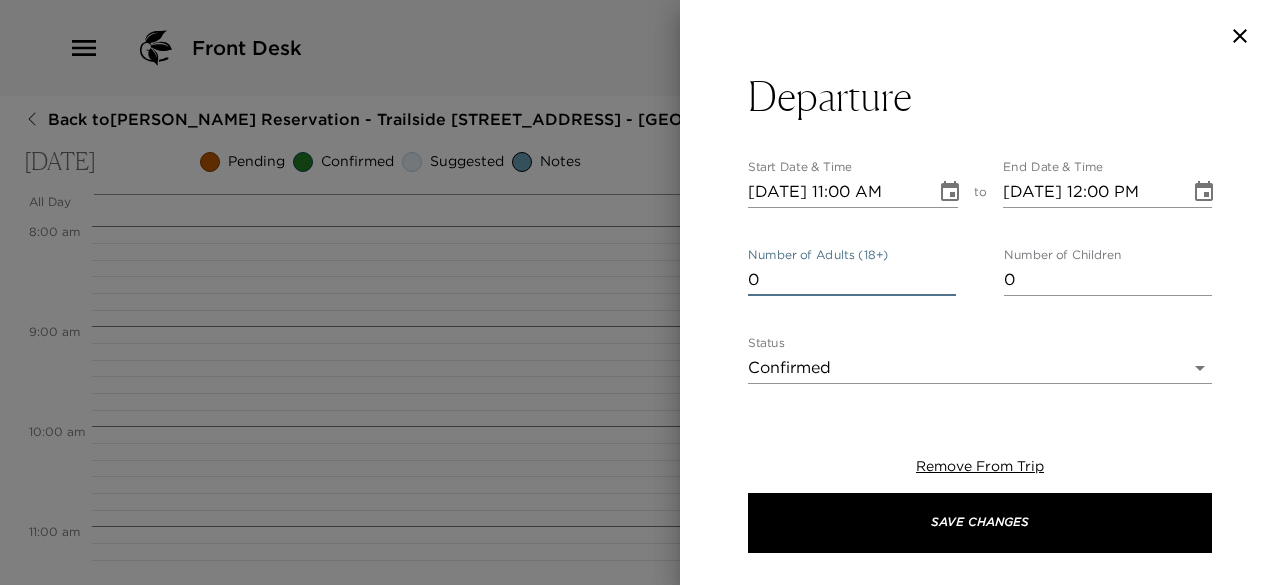 type on "0" 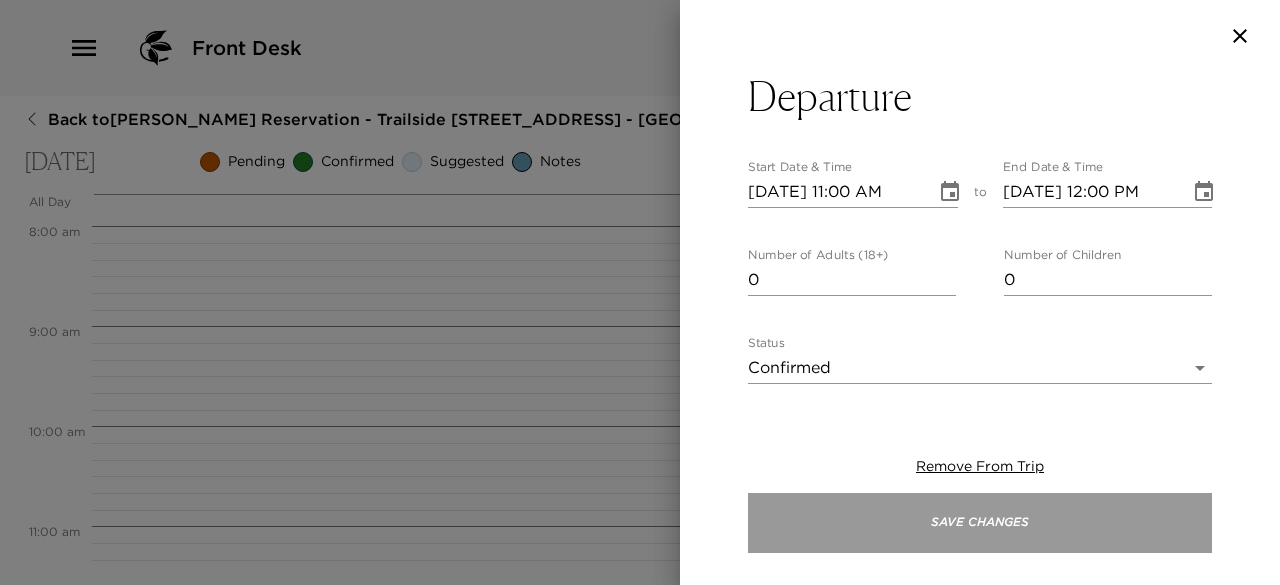 click on "Save Changes" at bounding box center [980, 523] 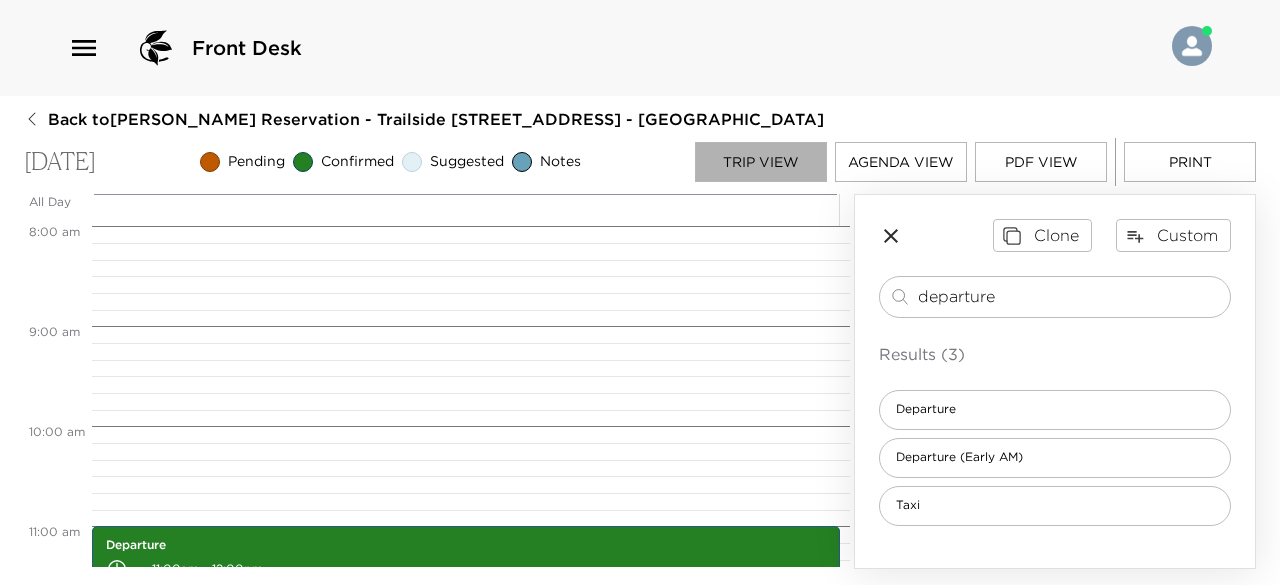 click on "Trip View" at bounding box center [761, 162] 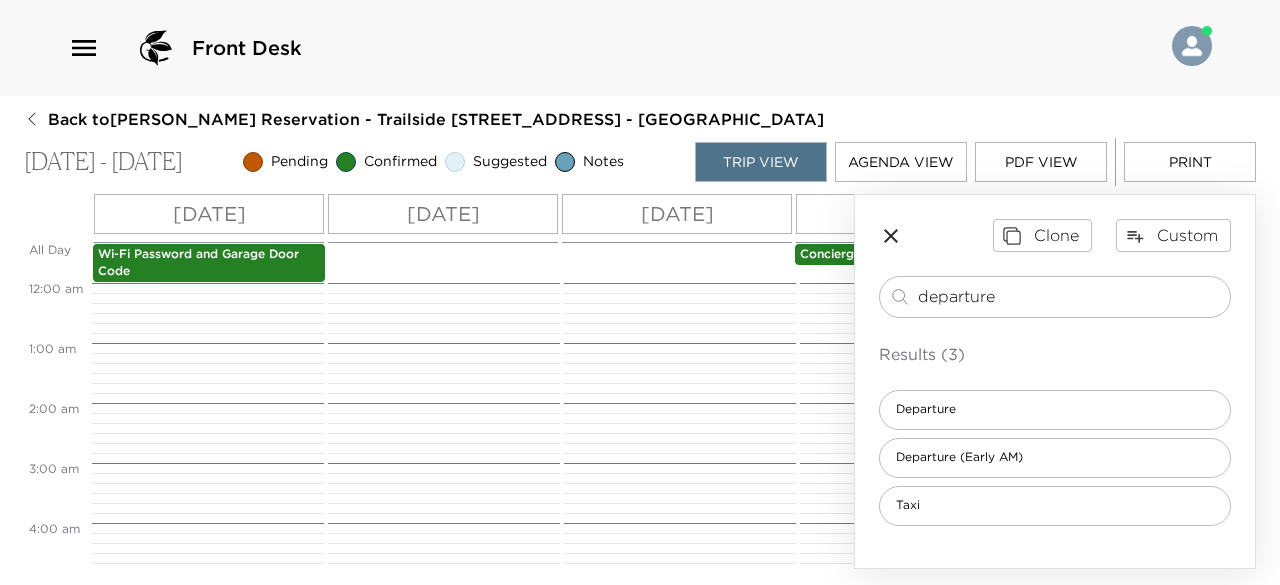 scroll, scrollTop: 960, scrollLeft: 0, axis: vertical 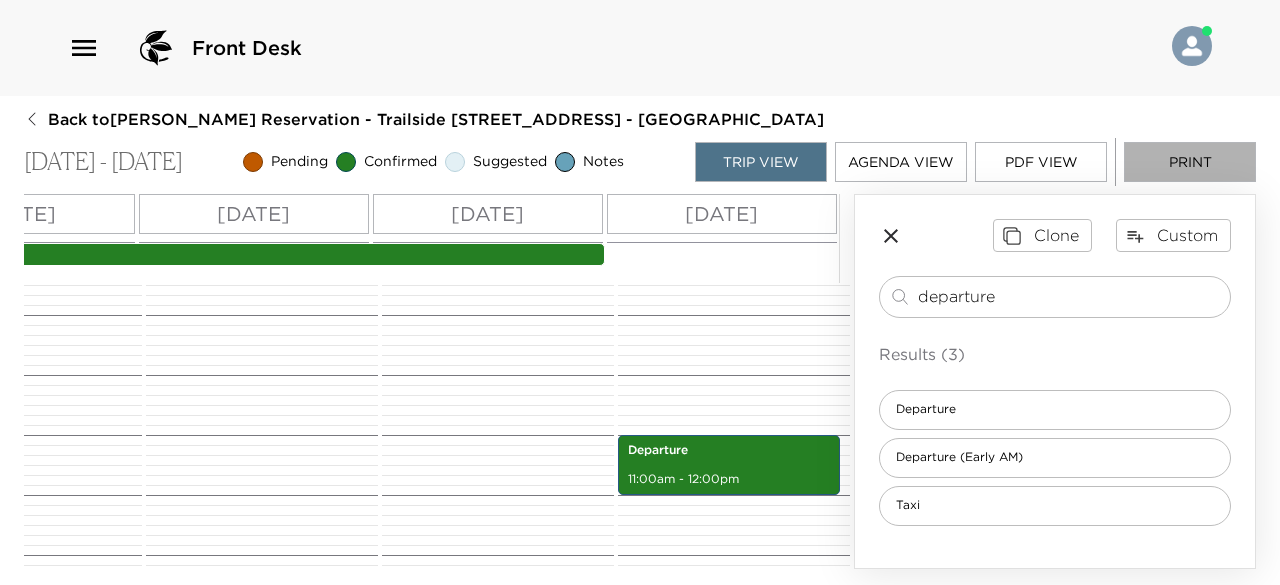 click on "Print" at bounding box center [1190, 162] 